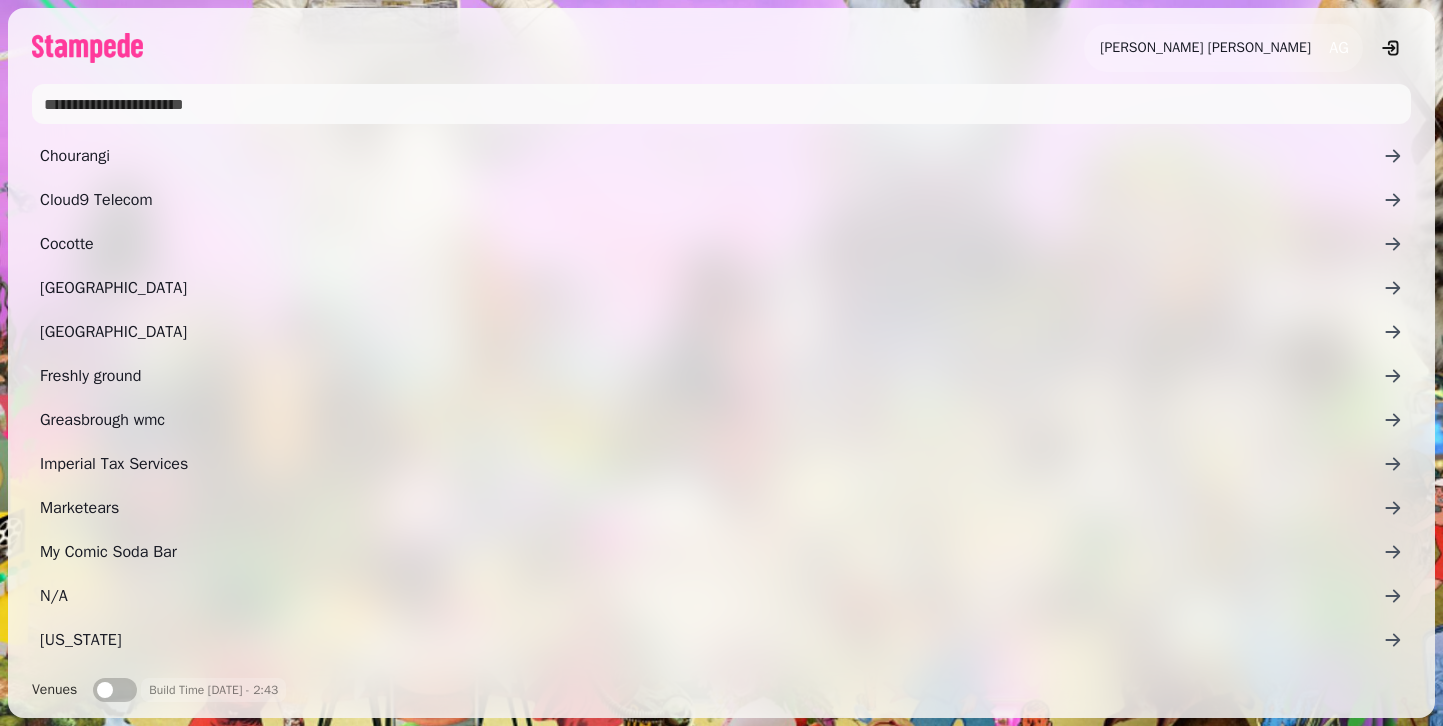 scroll, scrollTop: 0, scrollLeft: 0, axis: both 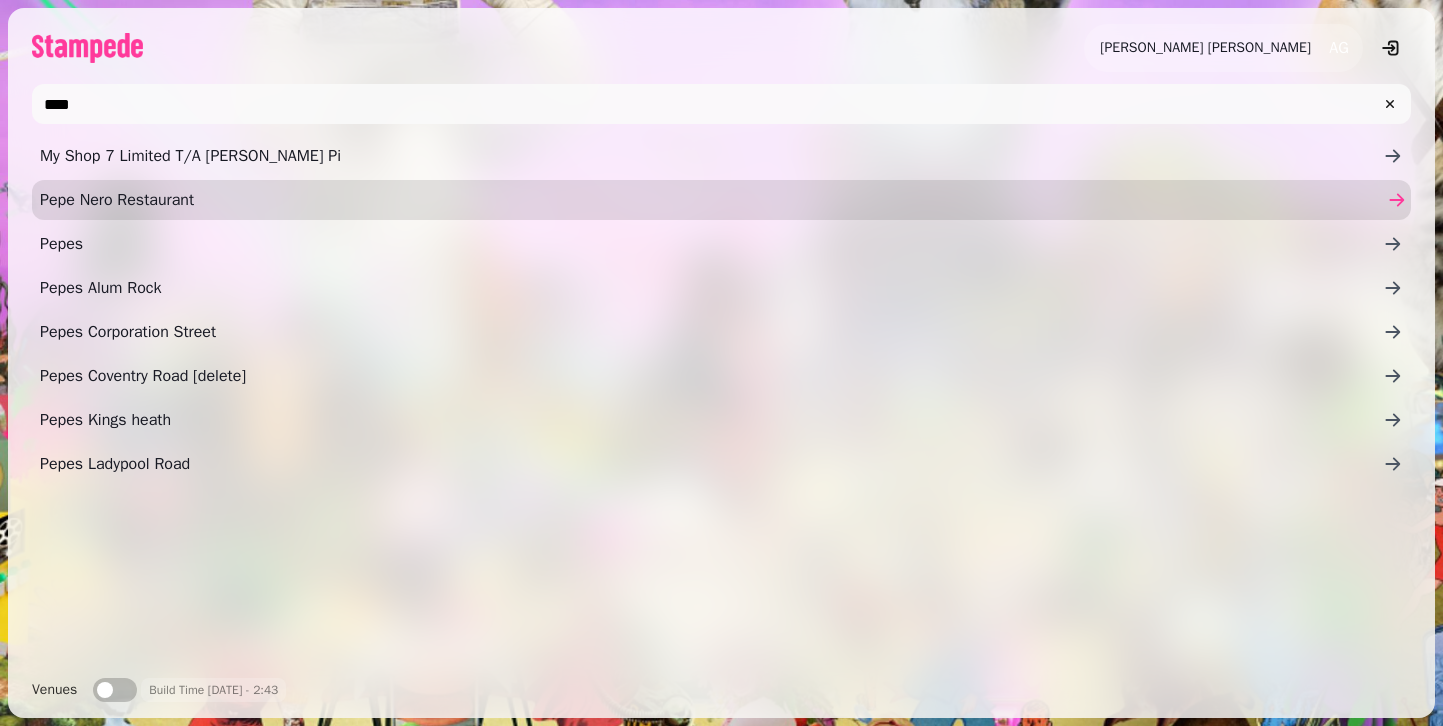 type on "****" 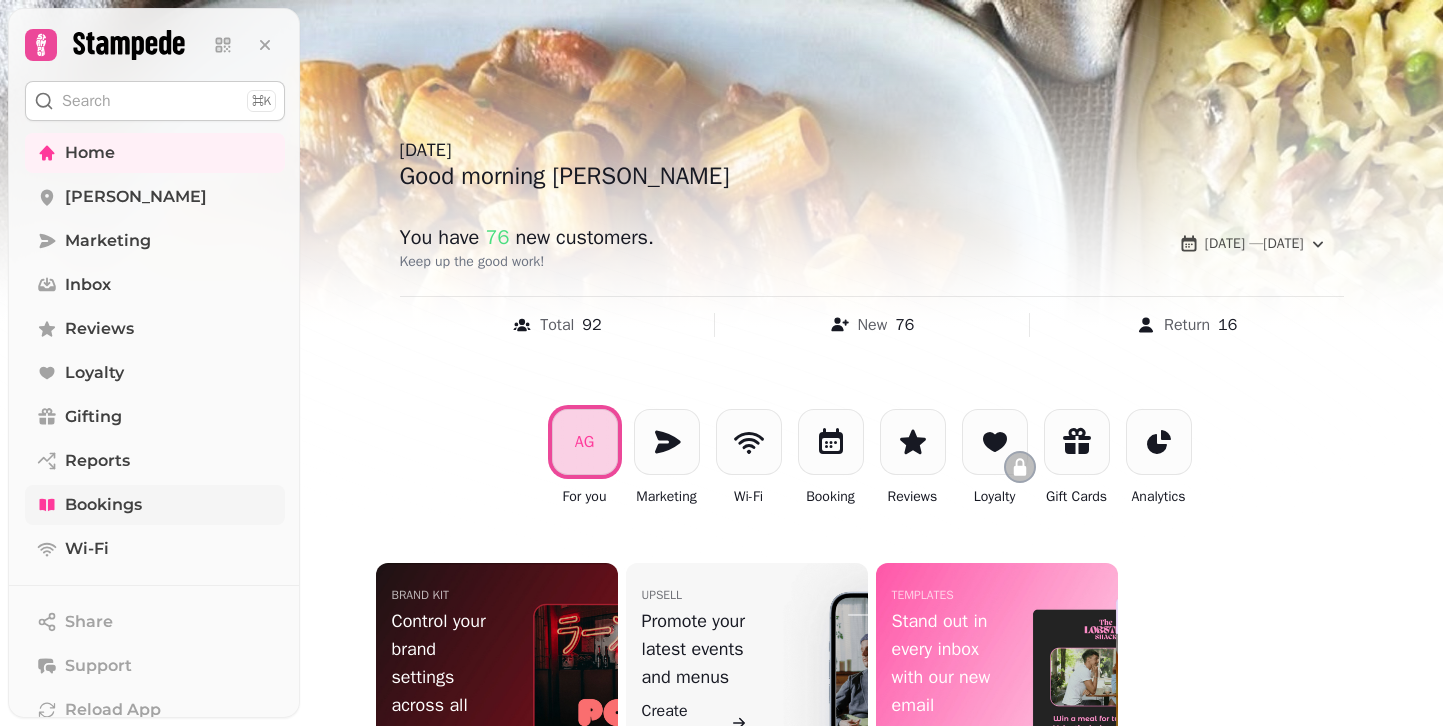click on "Bookings" at bounding box center (155, 505) 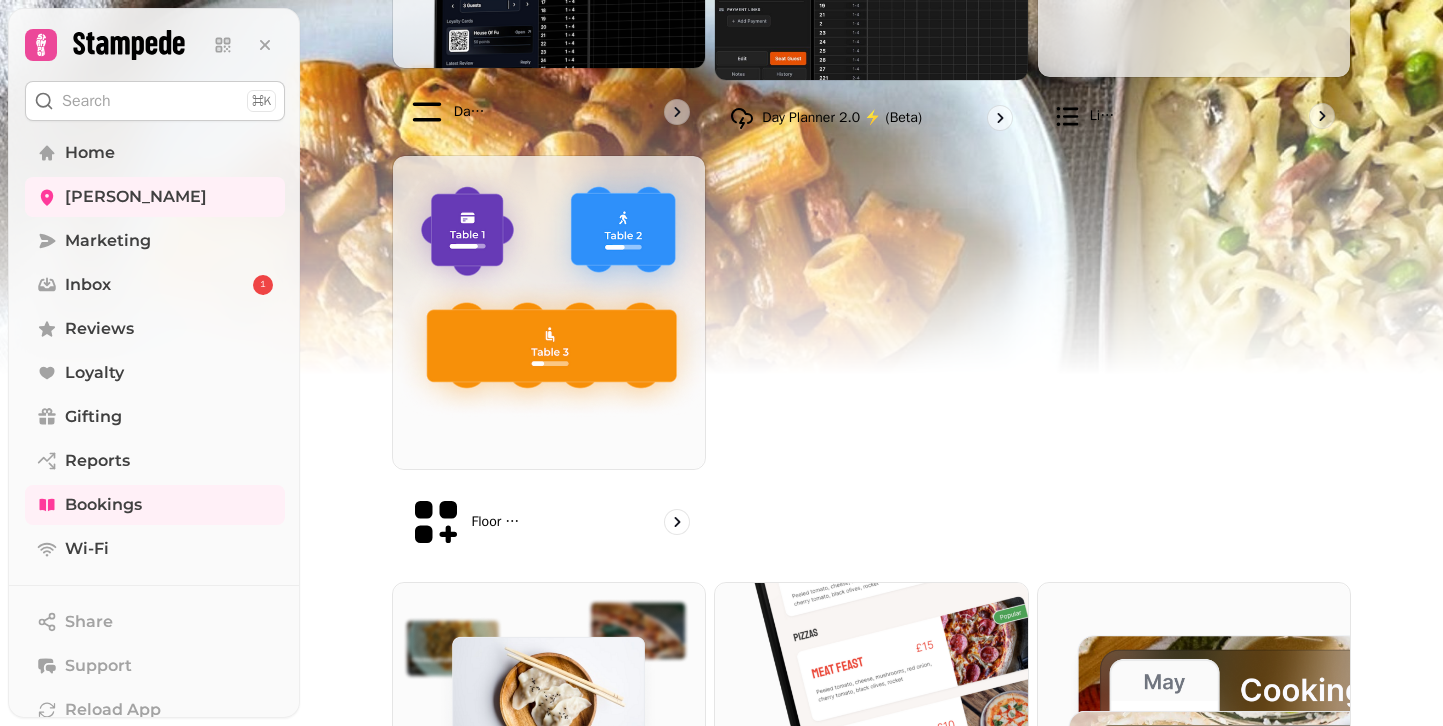 scroll, scrollTop: 1192, scrollLeft: 0, axis: vertical 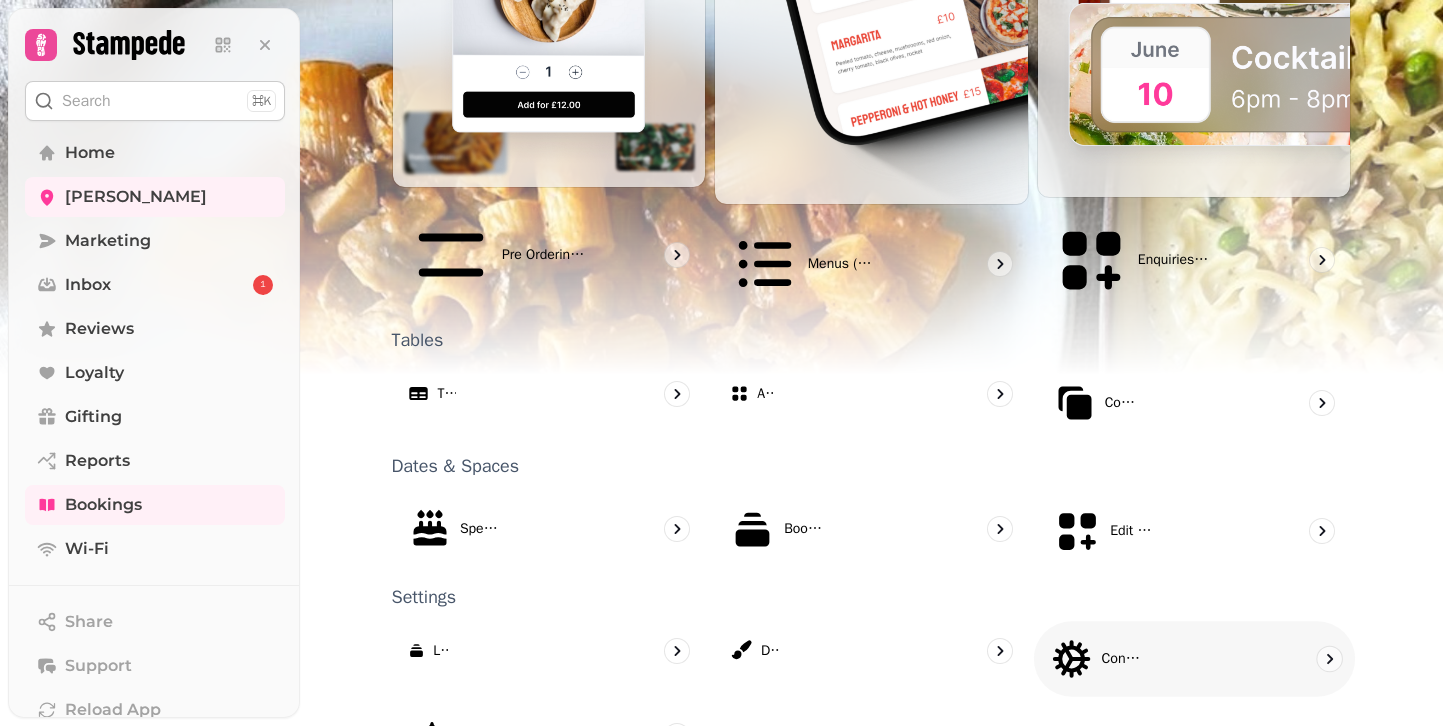 click on "Configuration" at bounding box center (1120, 659) 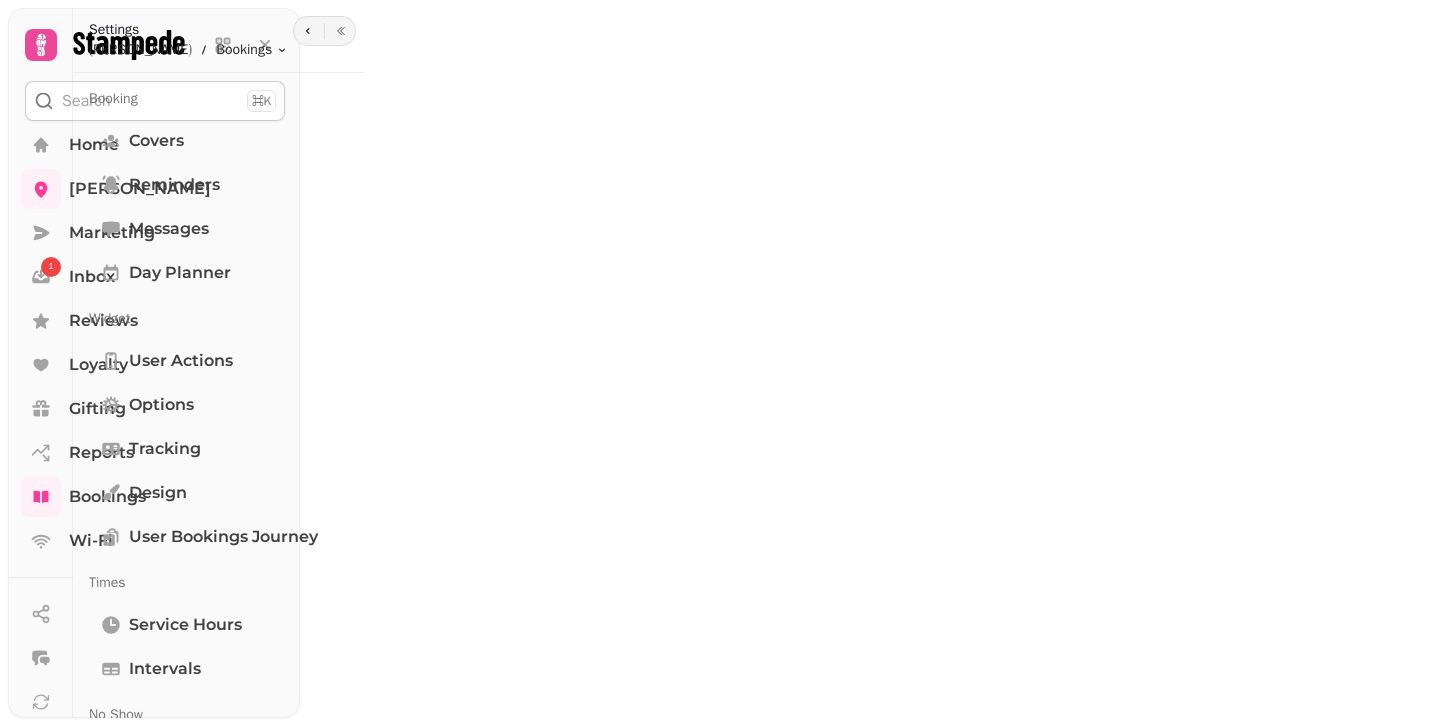 scroll, scrollTop: 0, scrollLeft: 0, axis: both 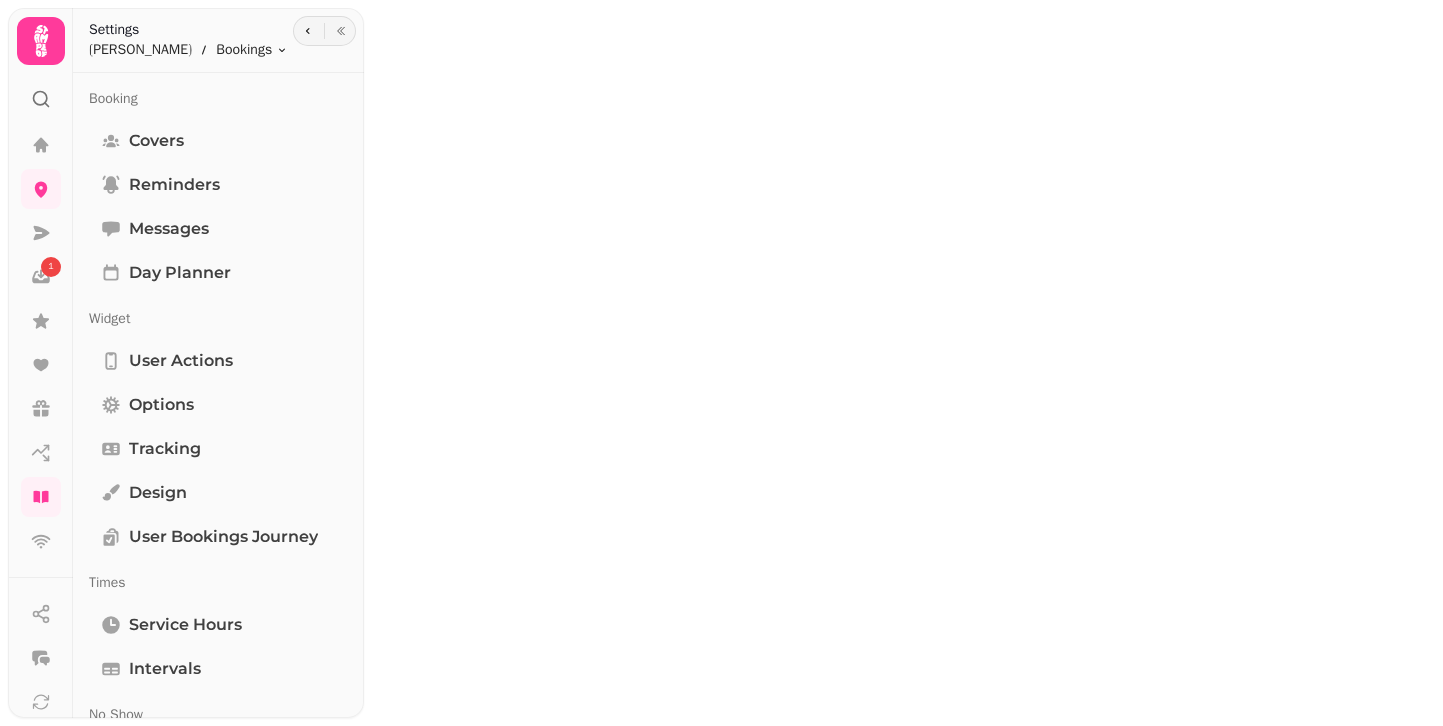 select on "*" 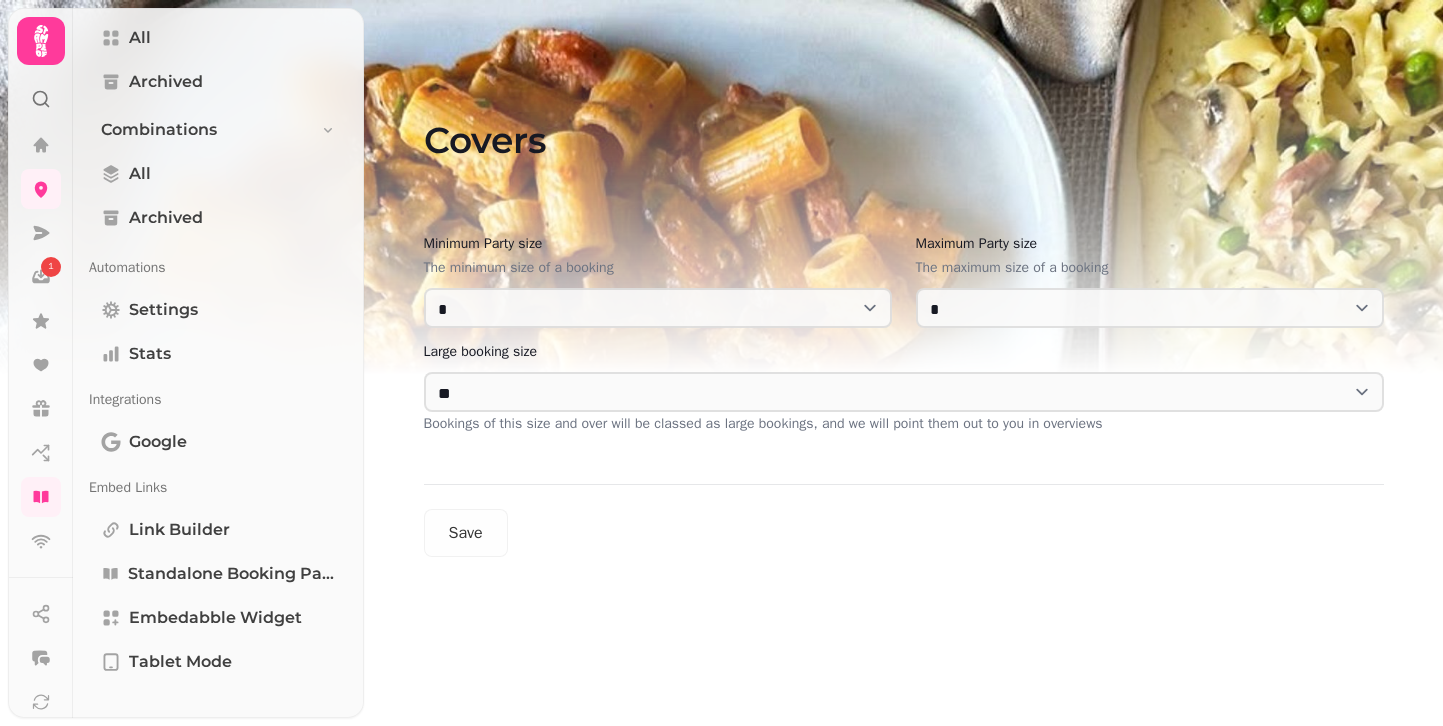 scroll, scrollTop: 0, scrollLeft: 0, axis: both 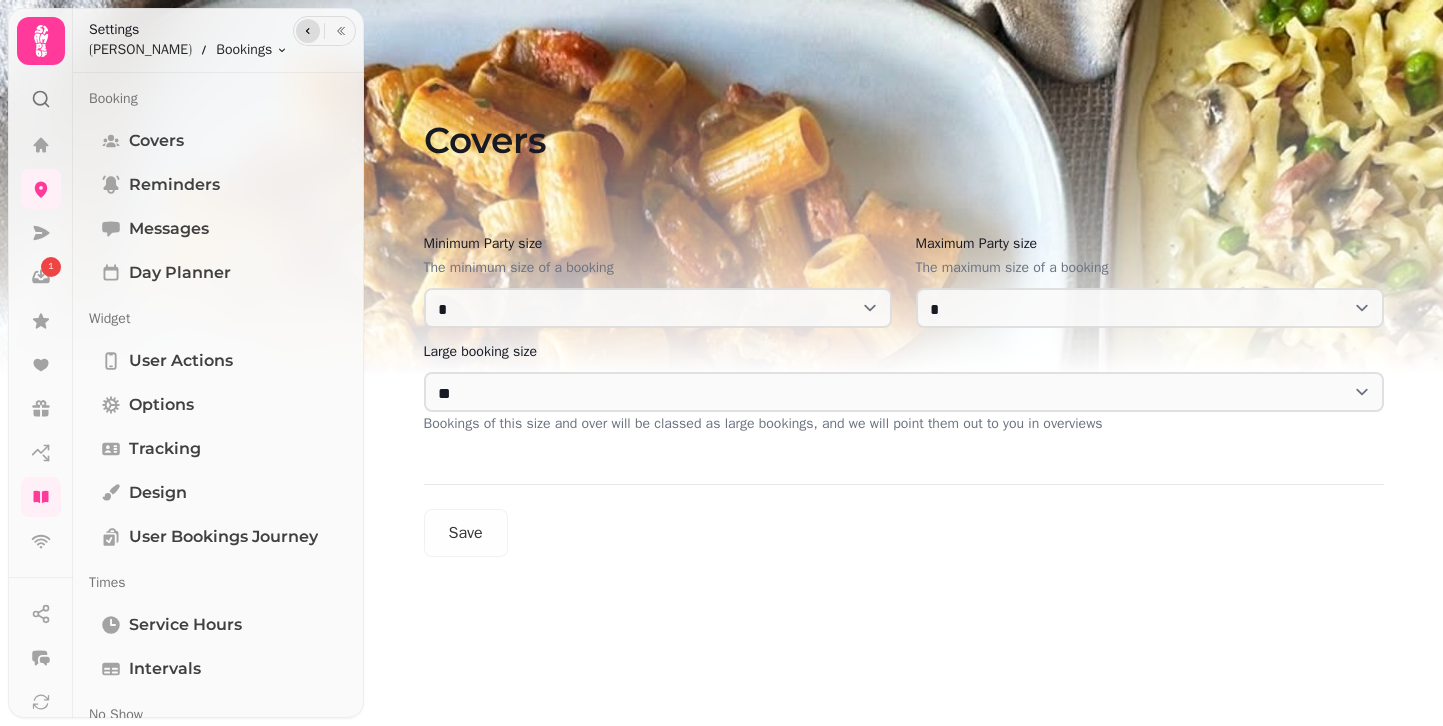 click 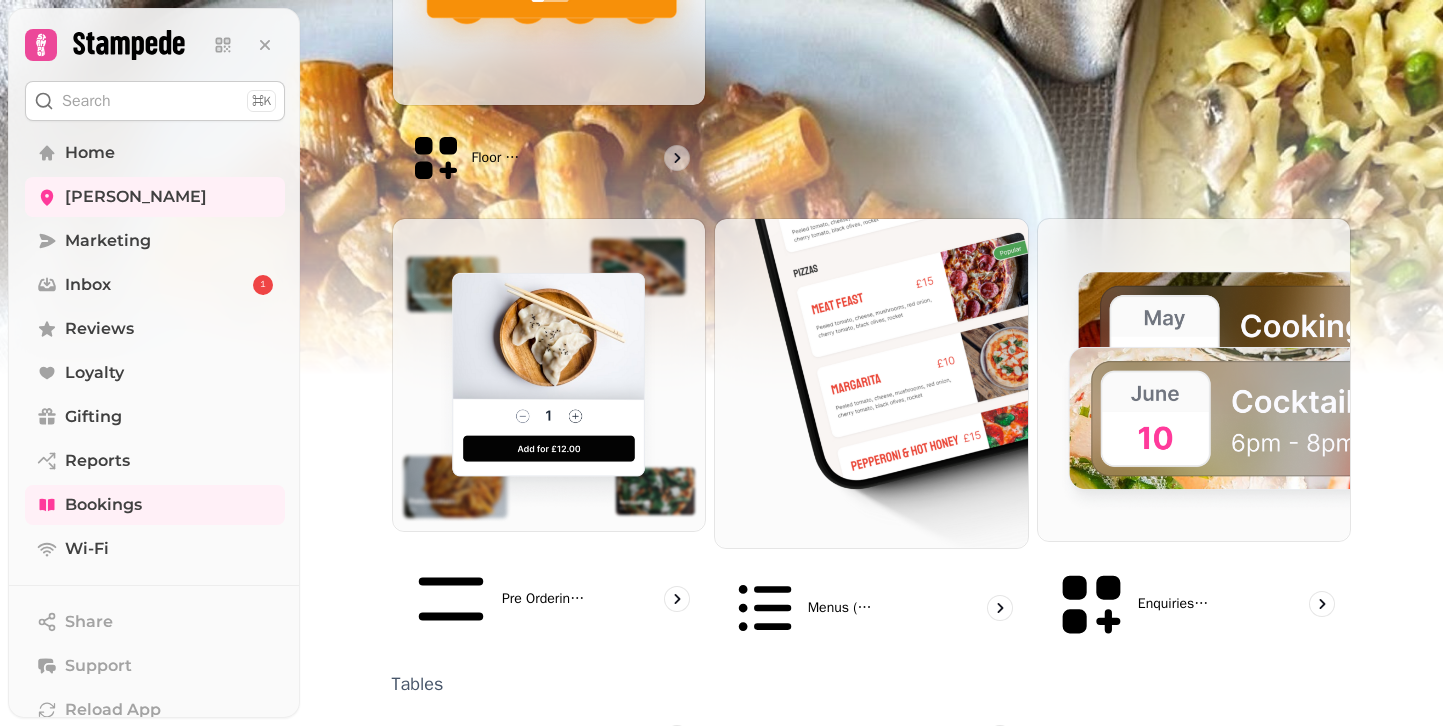 scroll, scrollTop: 1192, scrollLeft: 0, axis: vertical 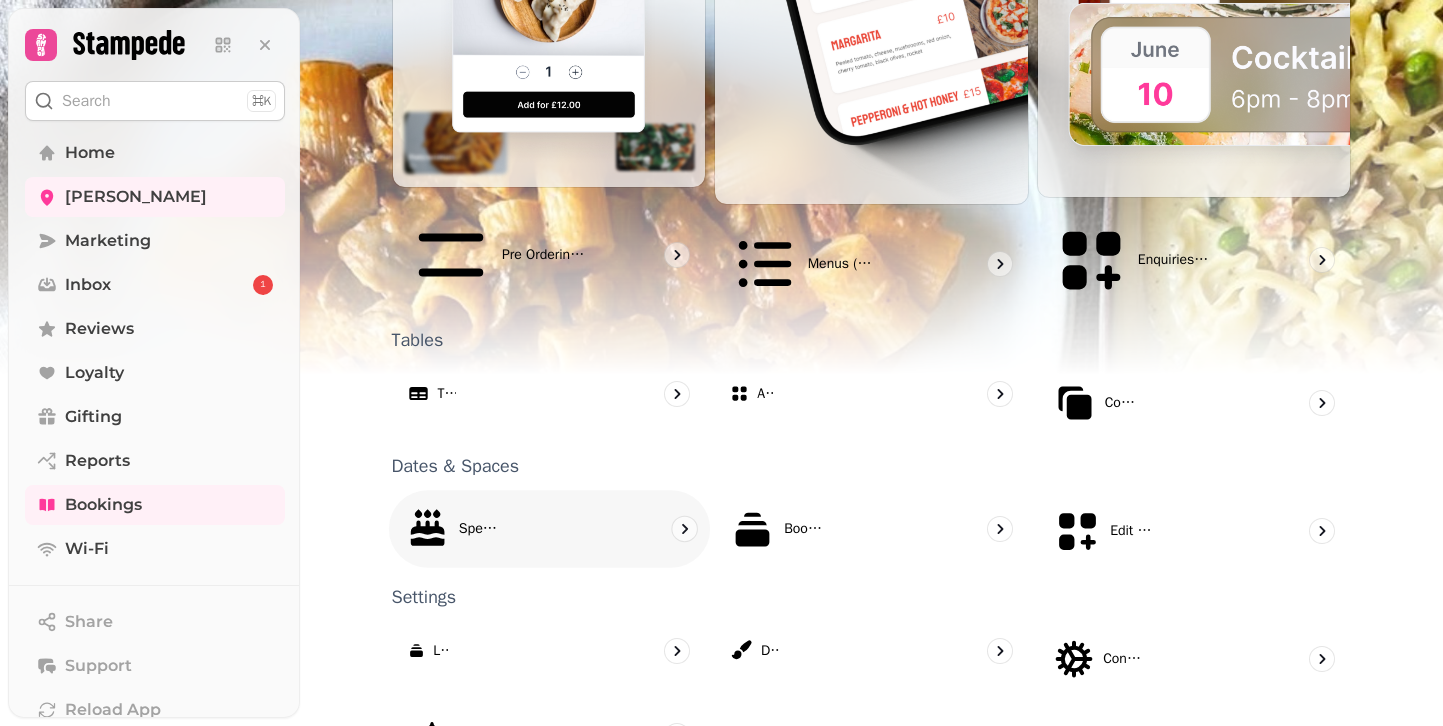click on "Special Dates" at bounding box center (548, 529) 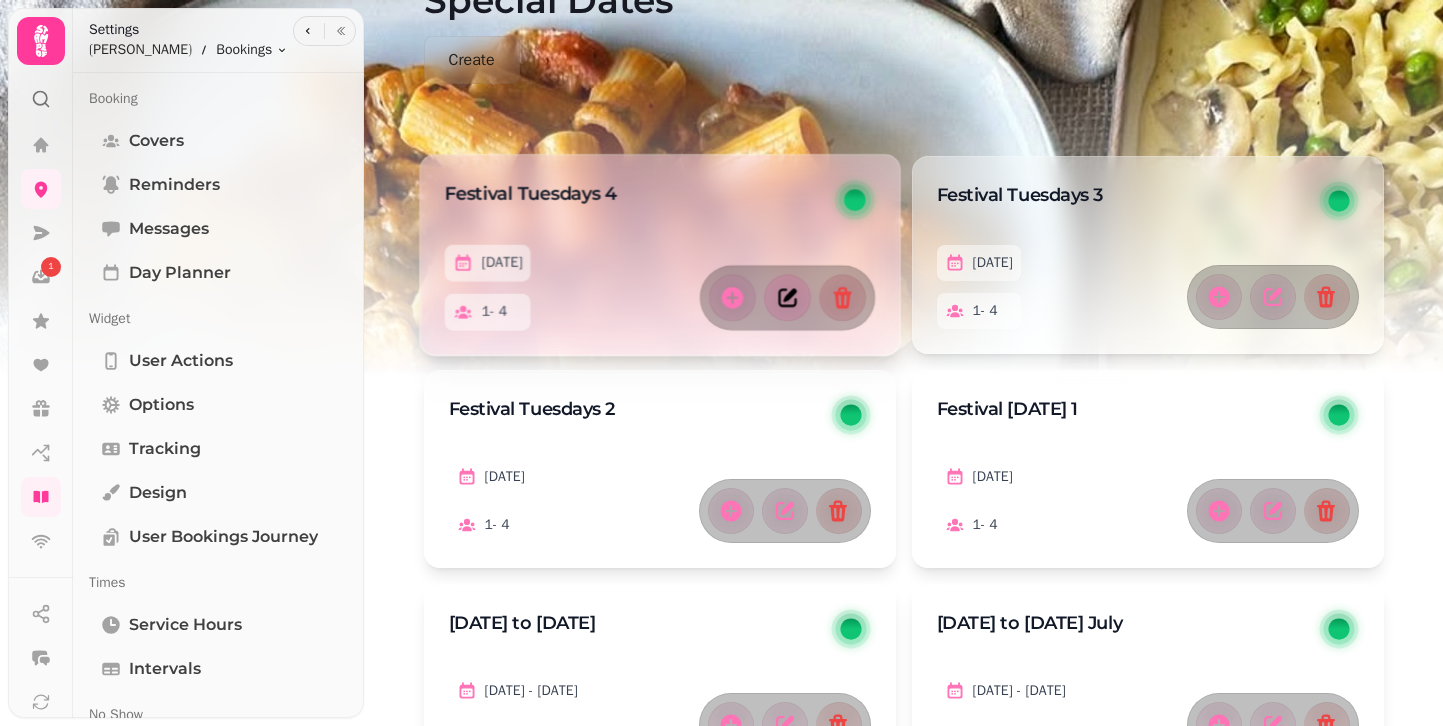 scroll, scrollTop: 168, scrollLeft: 0, axis: vertical 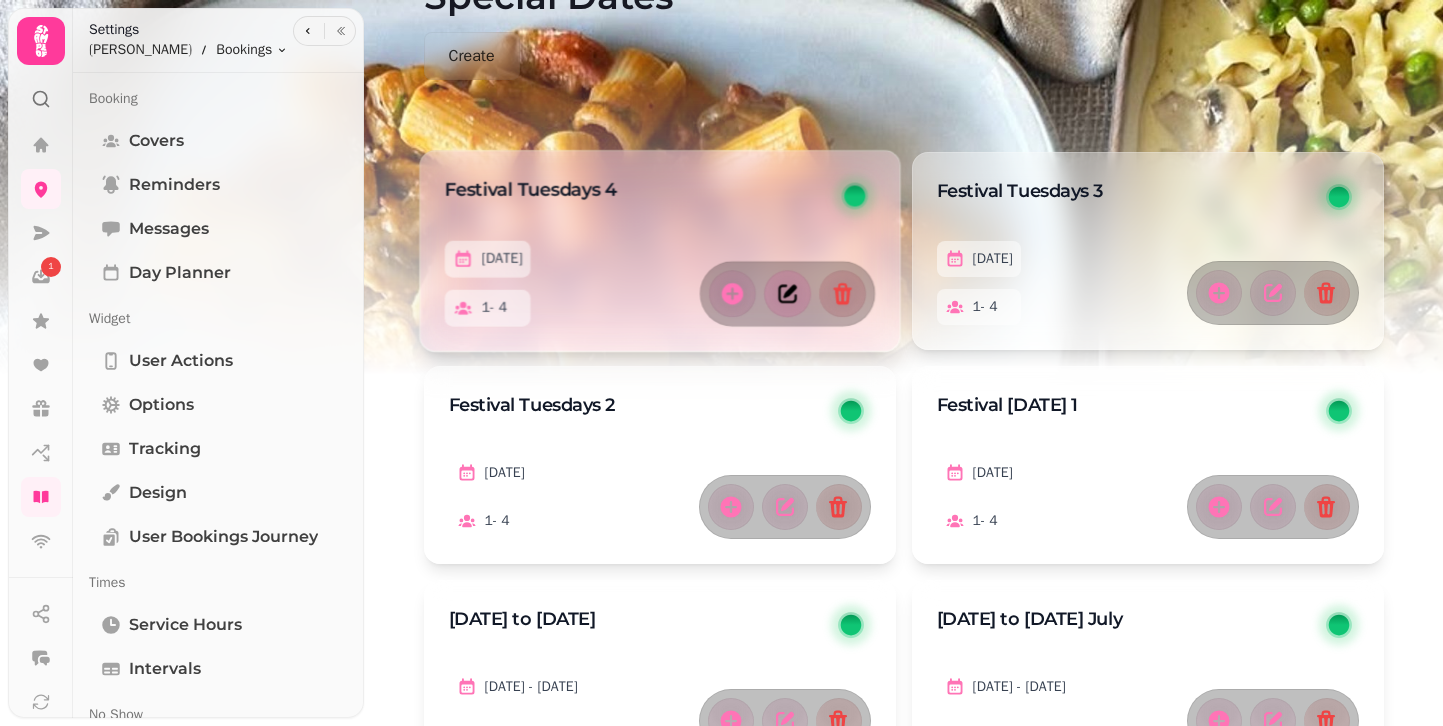 click 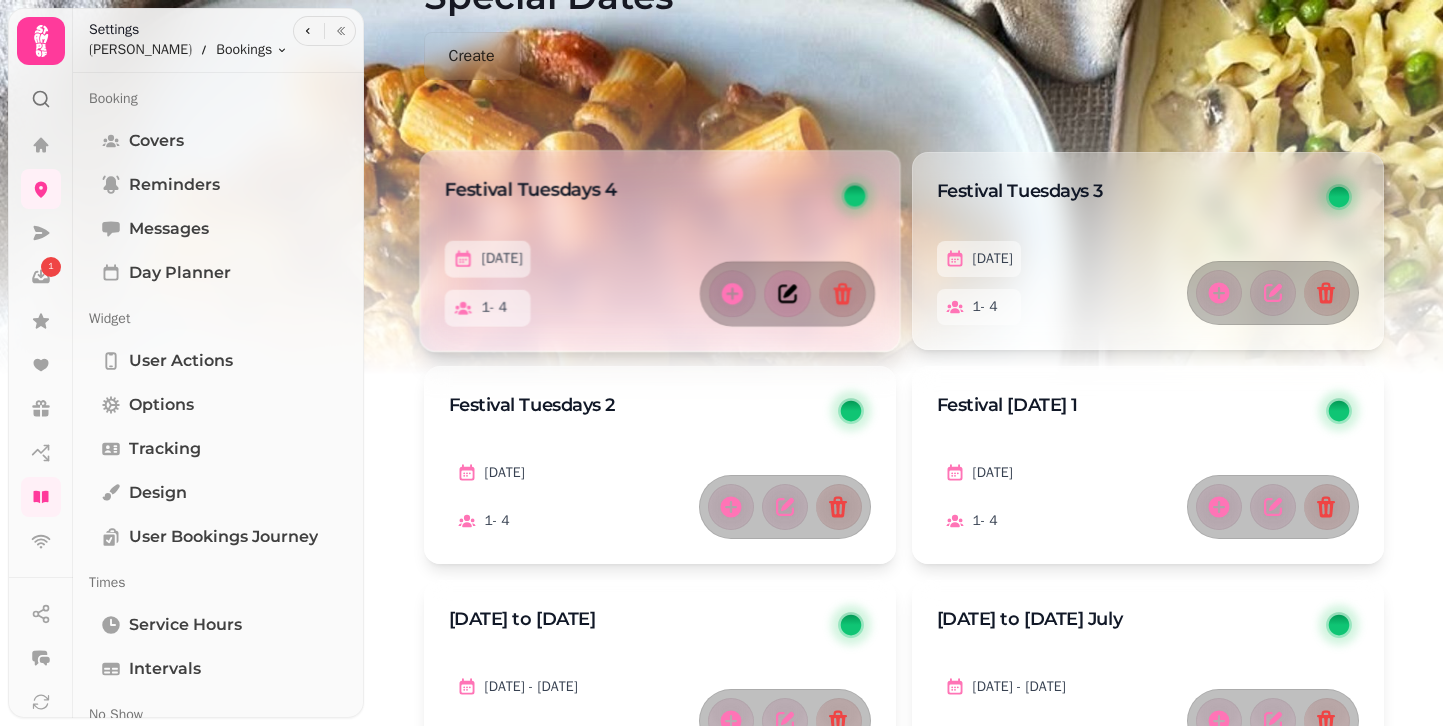 select on "*" 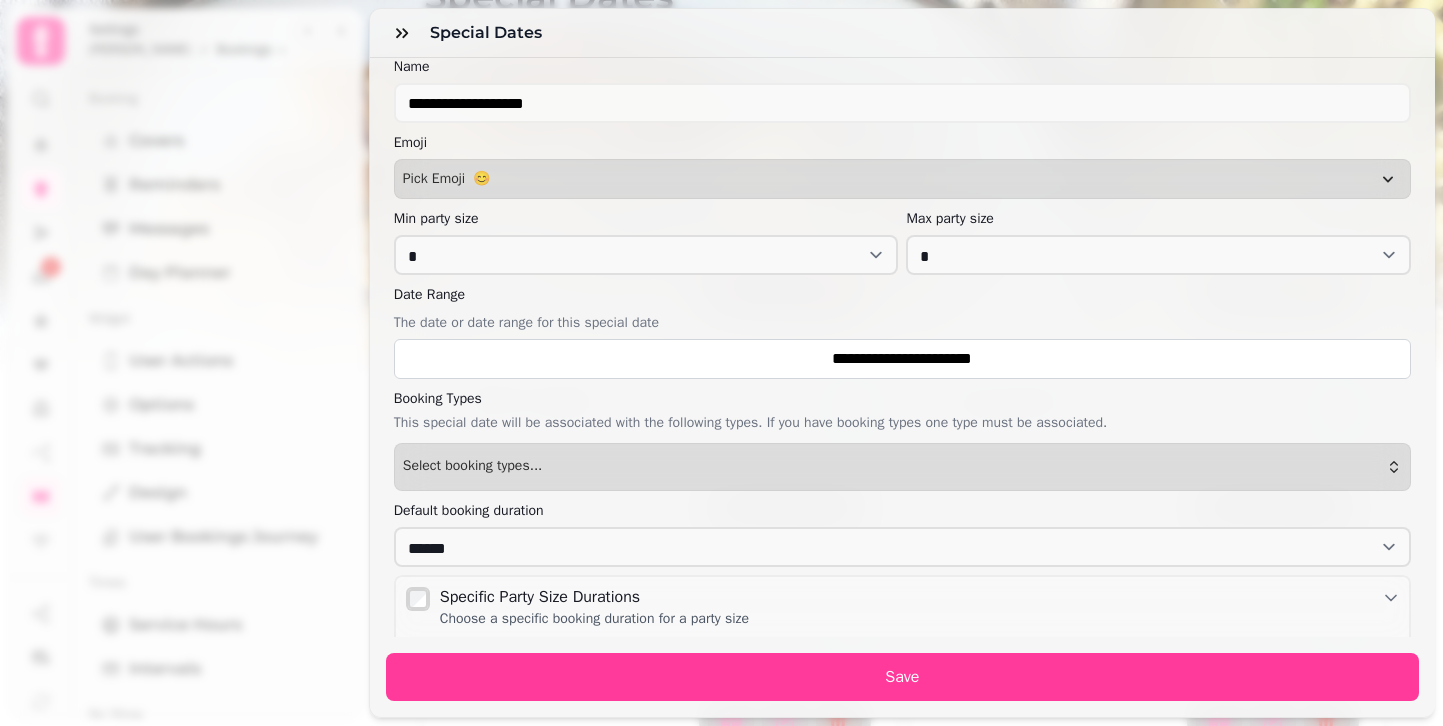 scroll, scrollTop: 410, scrollLeft: 0, axis: vertical 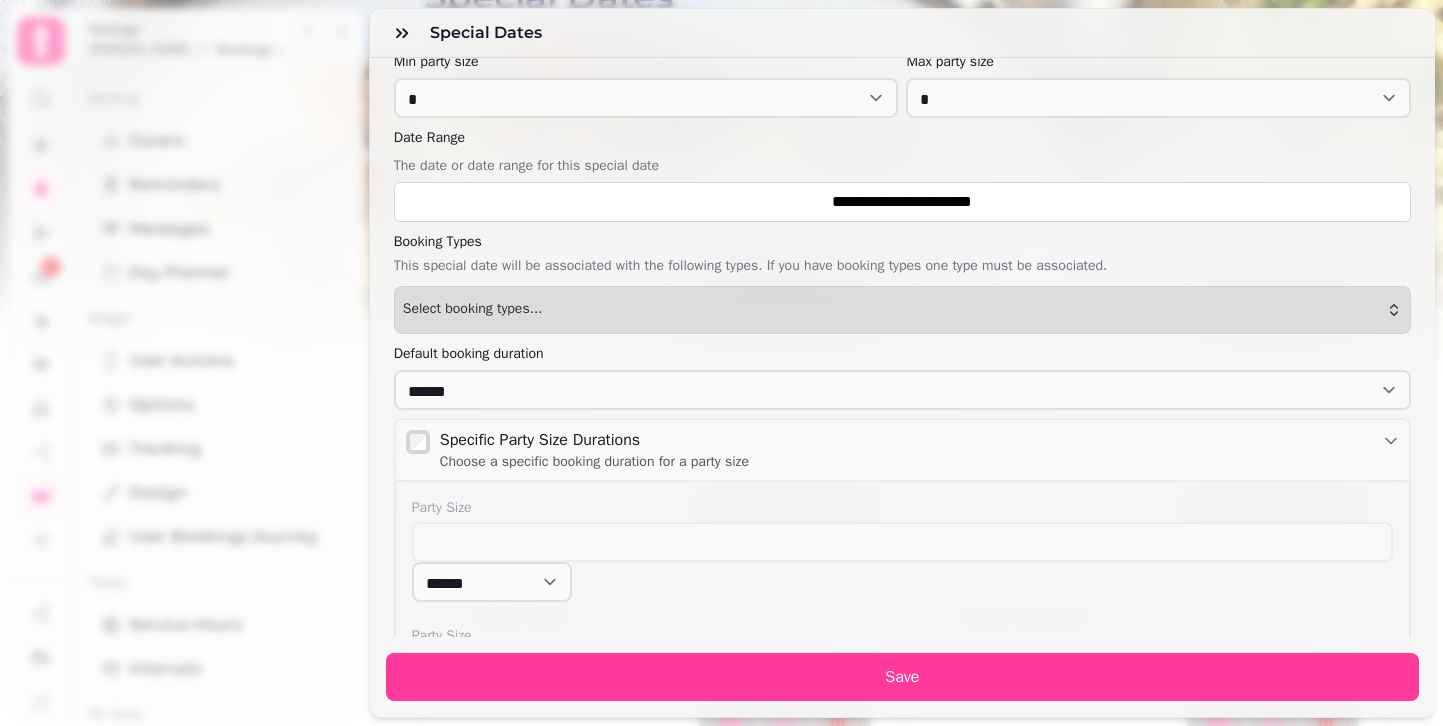click on "This special date will be associated with the following types. If you have booking types one type must be associated." at bounding box center (902, 166) 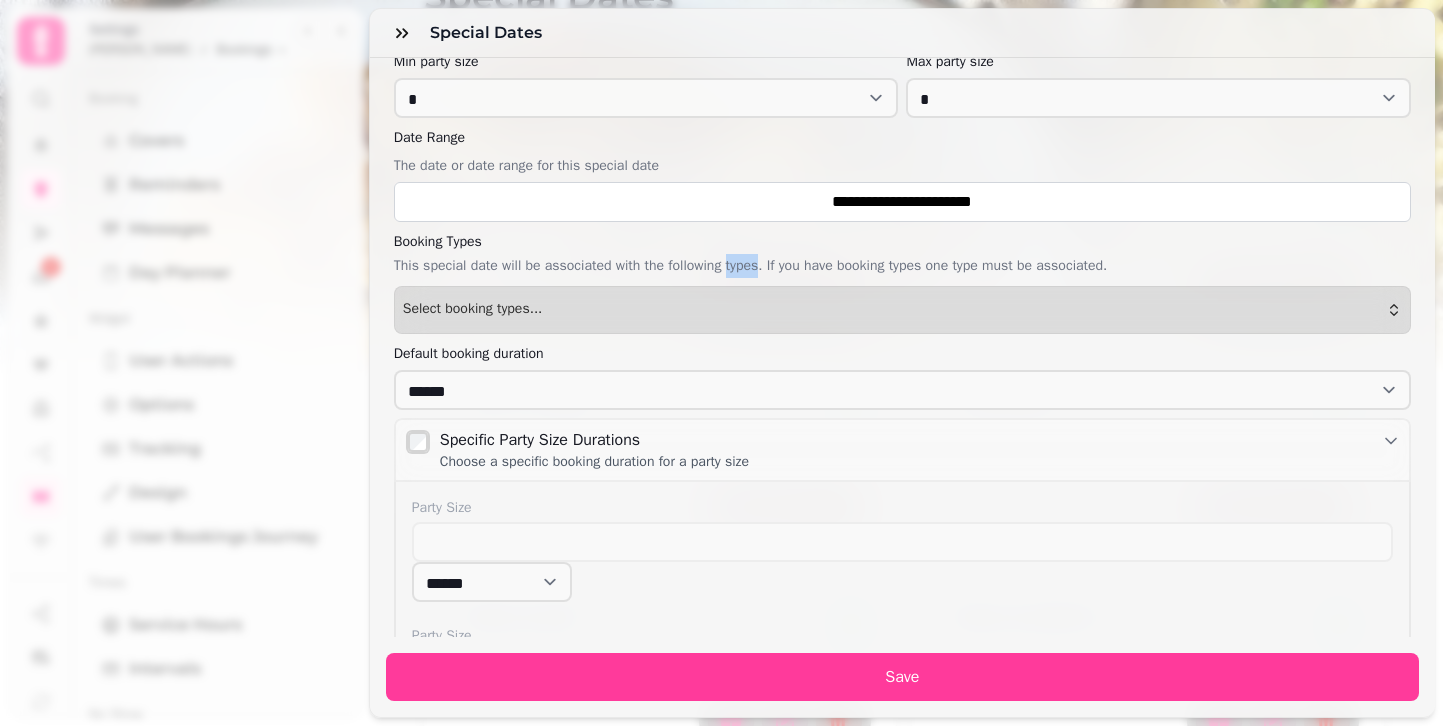 click on "This special date will be associated with the following types. If you have booking types one type must be associated." at bounding box center [902, 166] 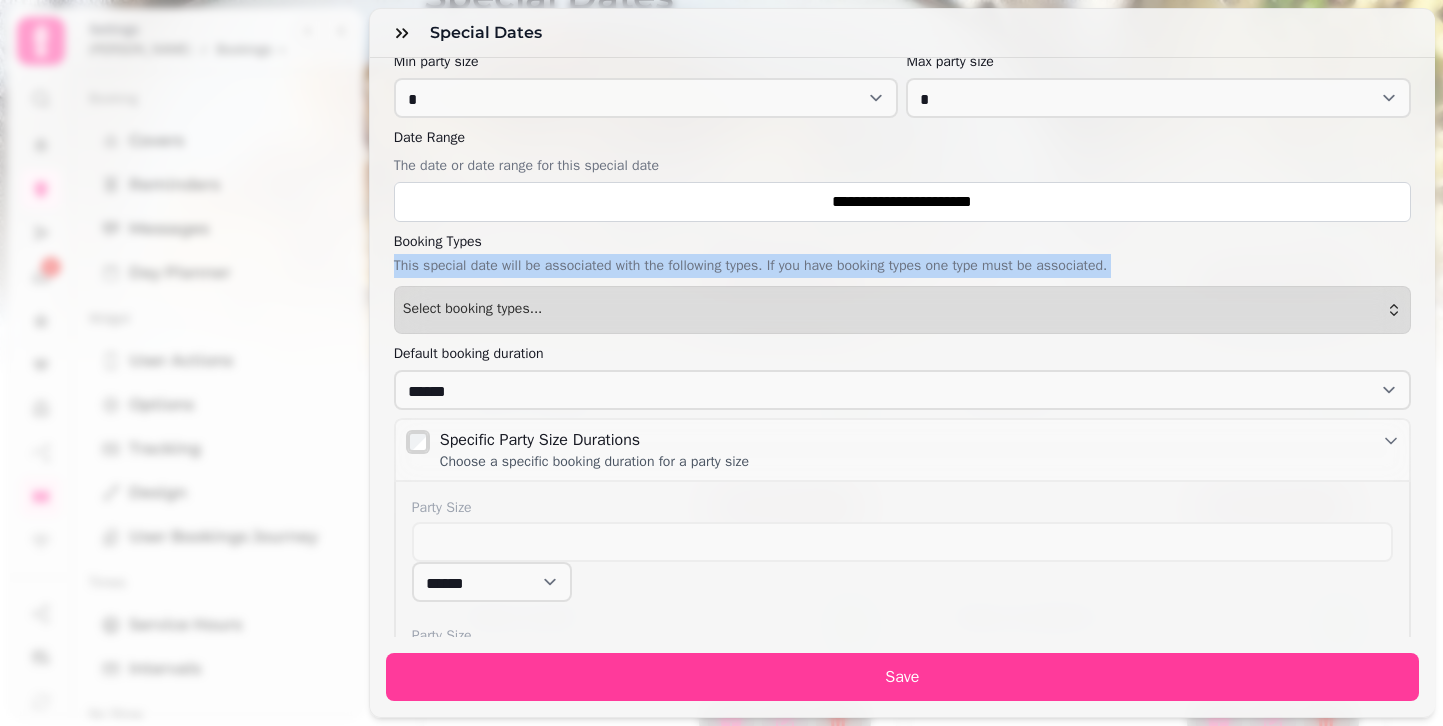 click on "This special date will be associated with the following types. If you have booking types one type must be associated." at bounding box center (902, 166) 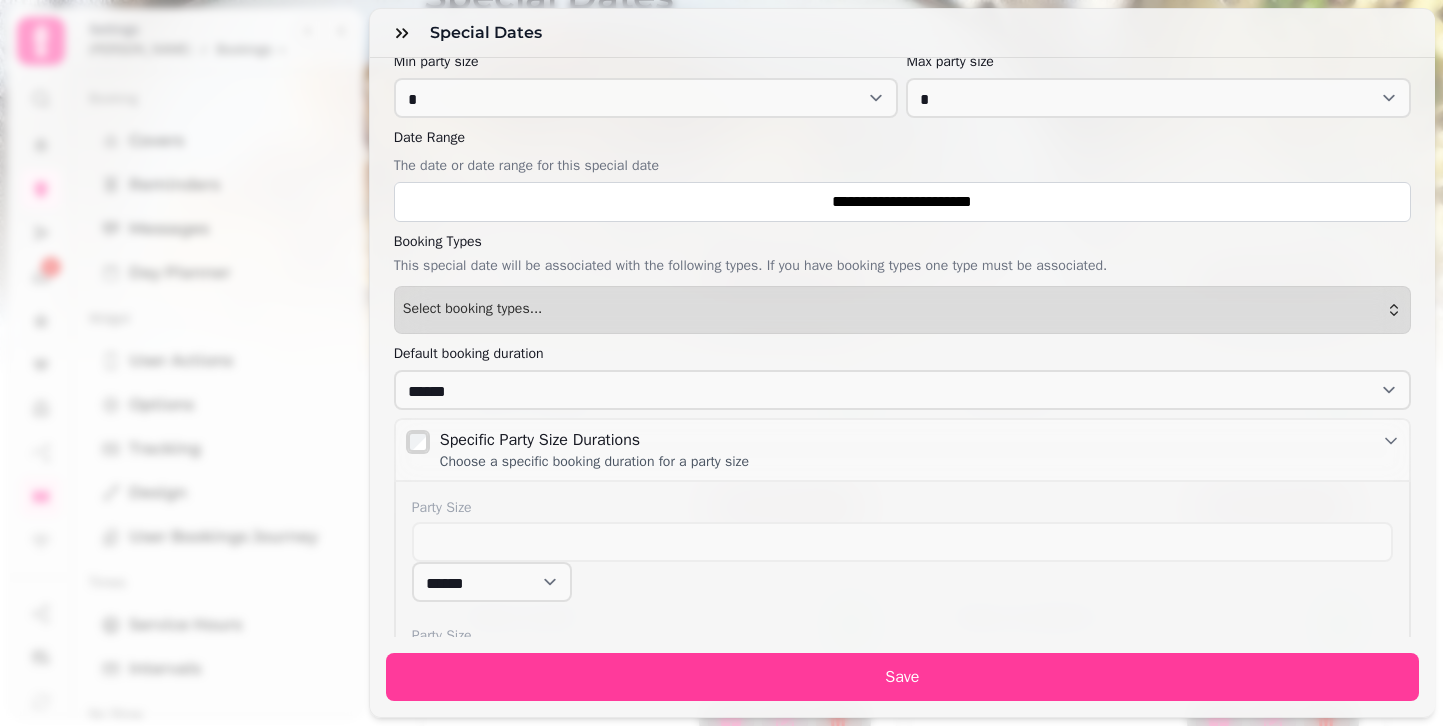 click on "Booking Types" at bounding box center [902, 242] 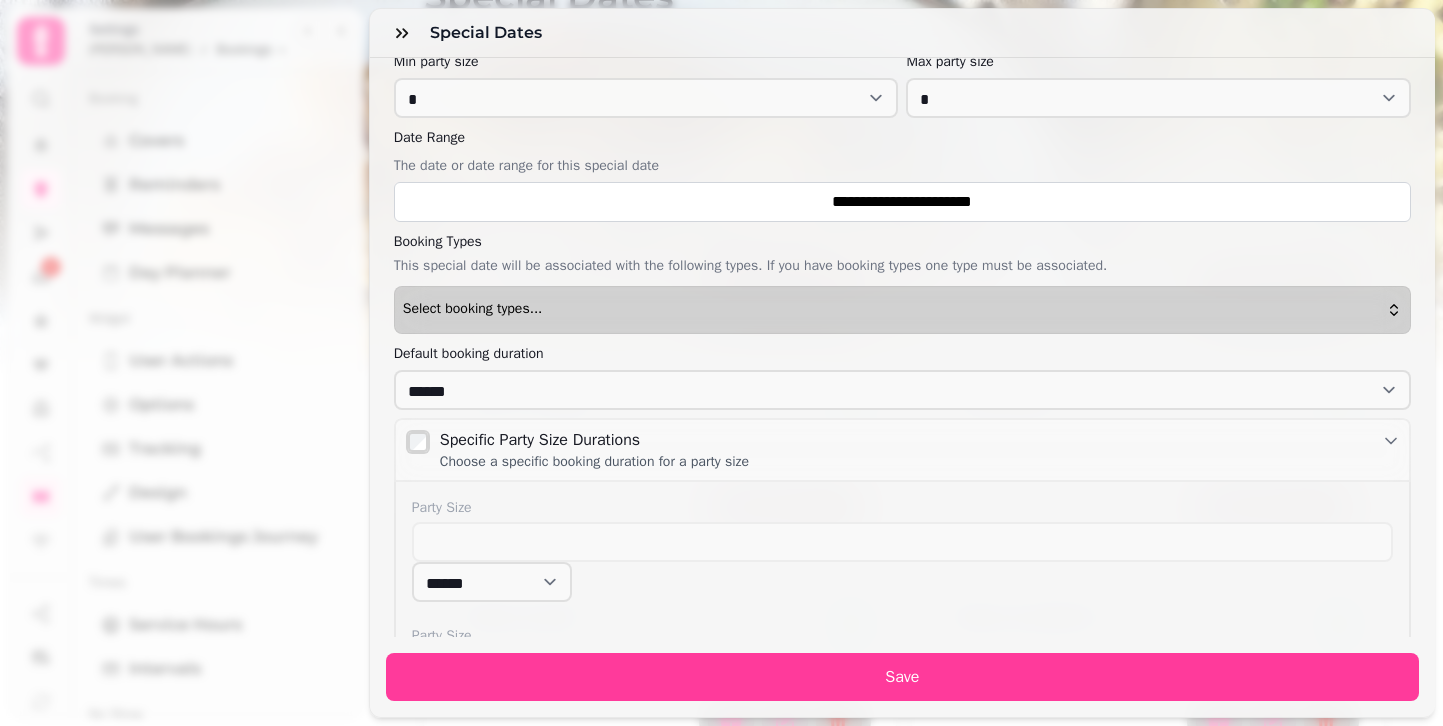 click on "Select booking types..." at bounding box center [902, 310] 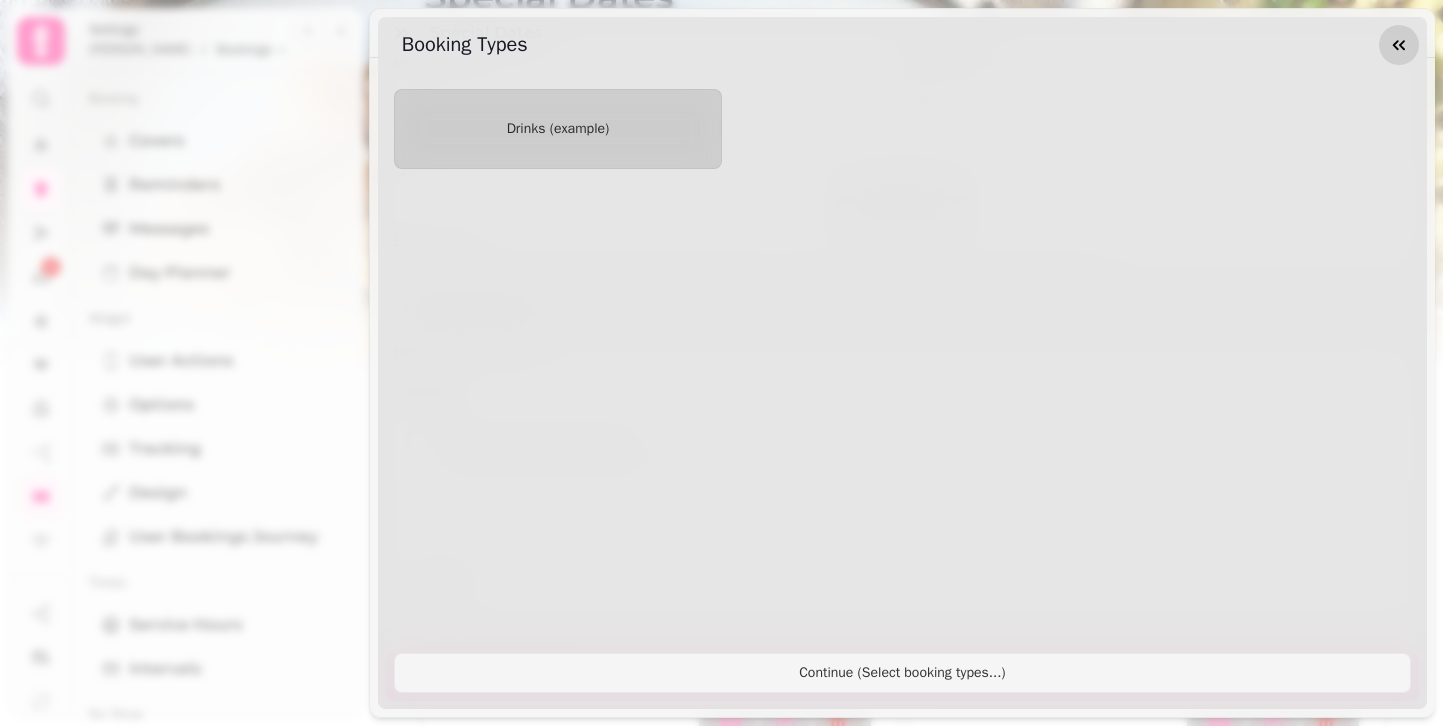 click 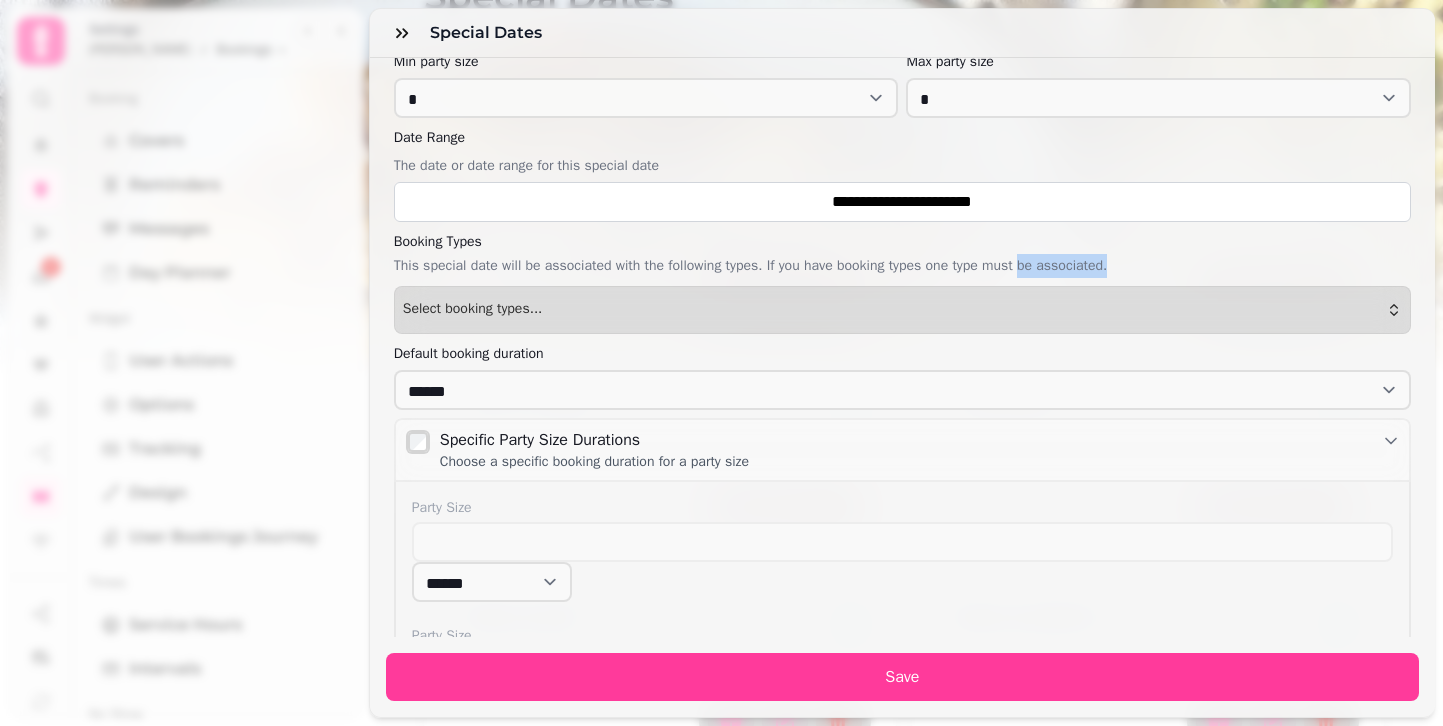 drag, startPoint x: 1049, startPoint y: 261, endPoint x: 1186, endPoint y: 264, distance: 137.03284 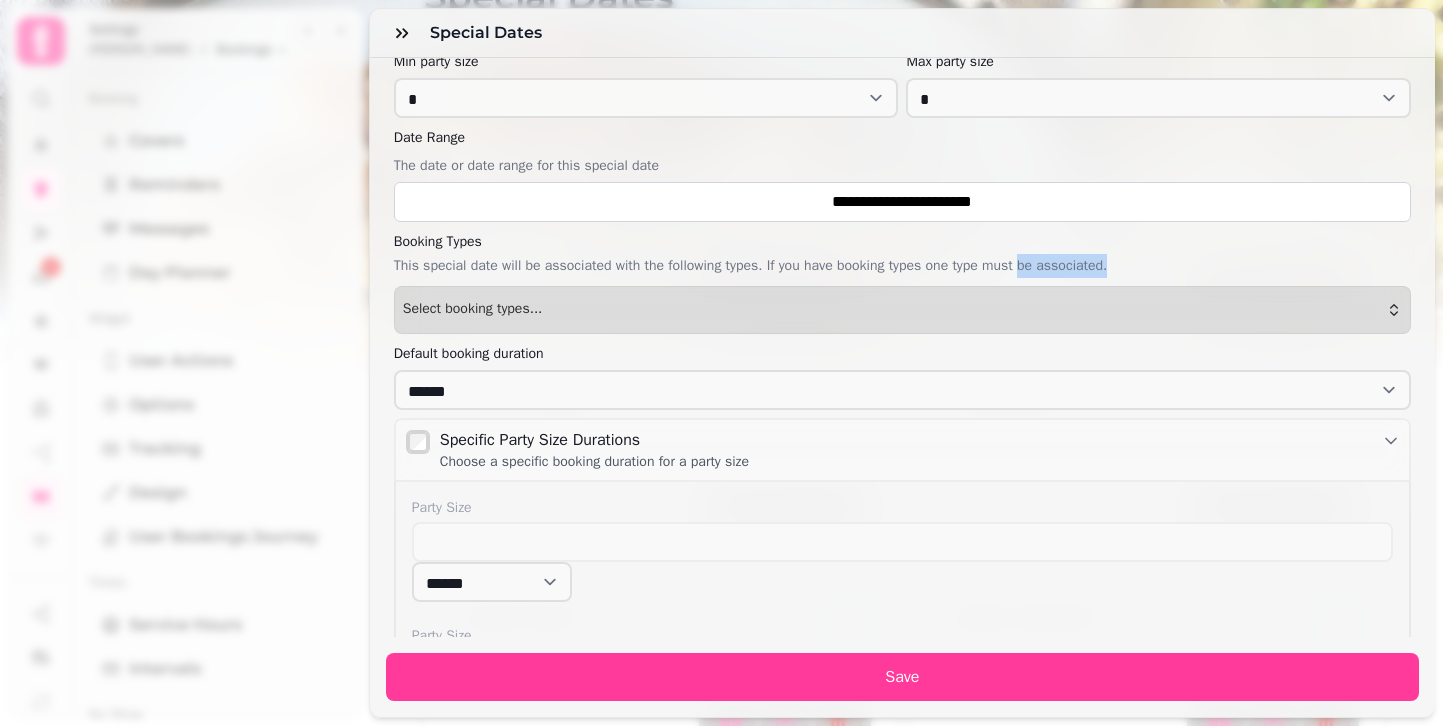 click on "This special date will be associated with the following types. If you have booking types one type must be associated." at bounding box center [902, 166] 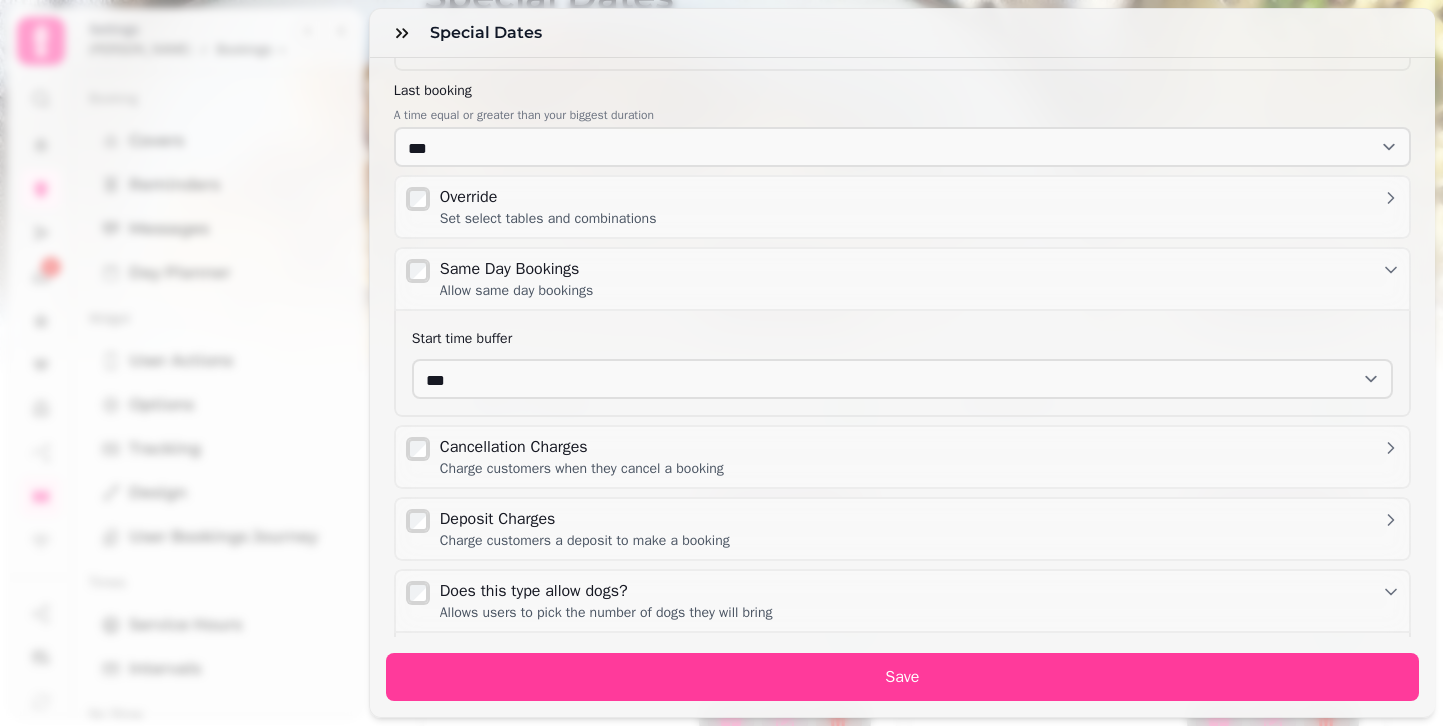 scroll, scrollTop: 1798, scrollLeft: 0, axis: vertical 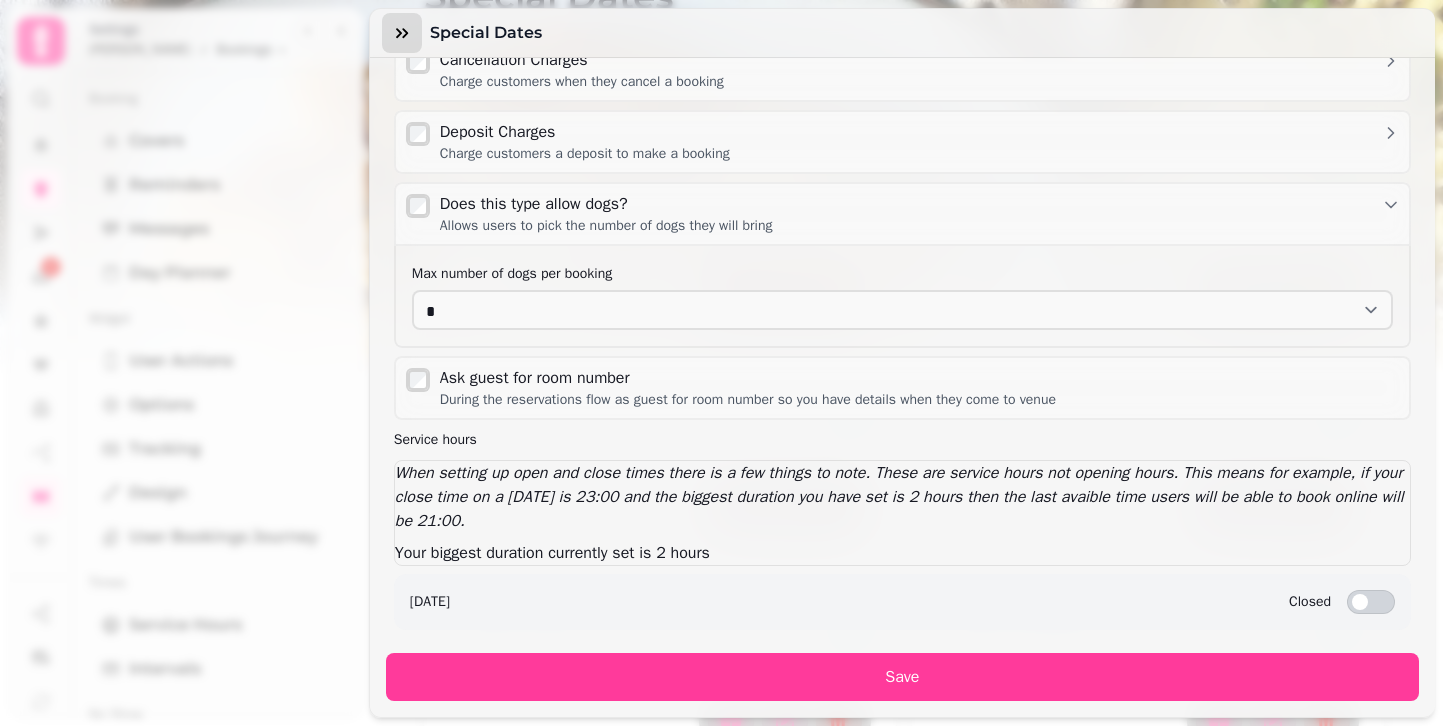 click 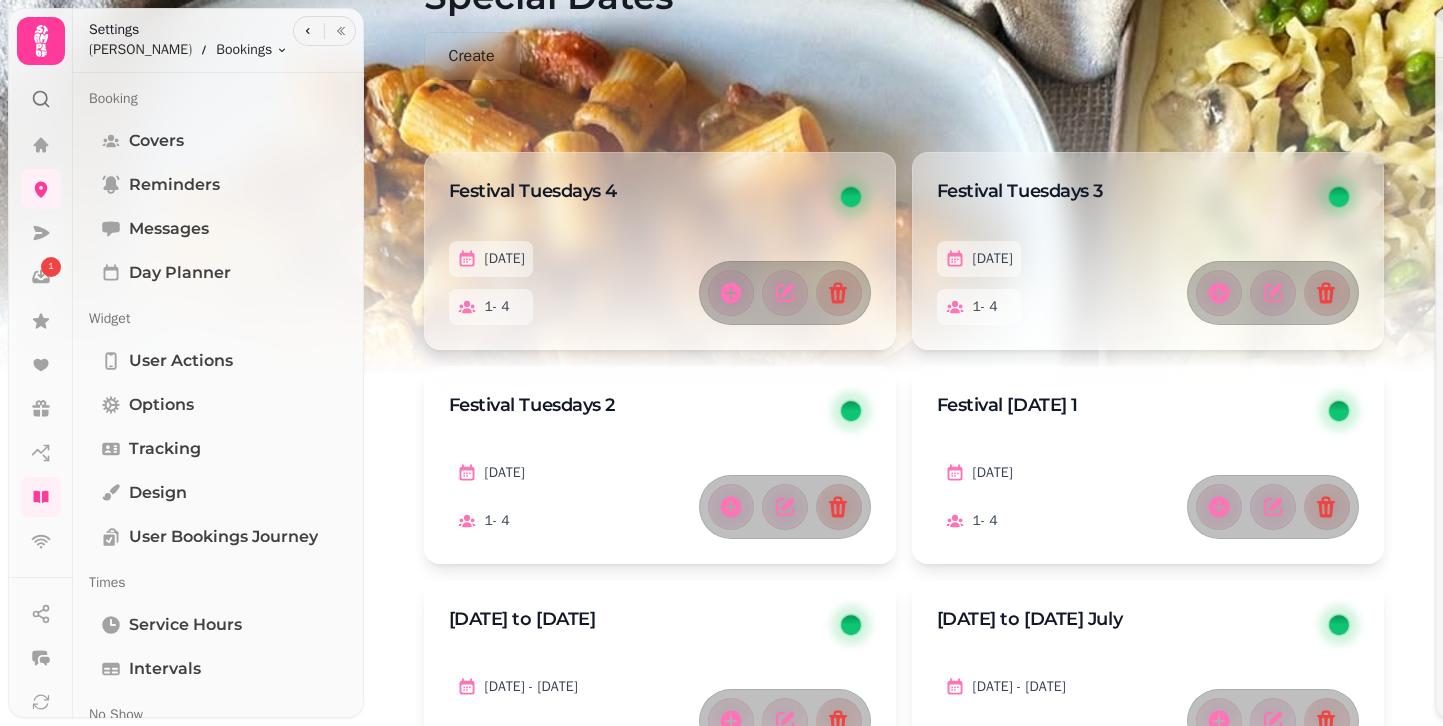 scroll, scrollTop: 1586, scrollLeft: 0, axis: vertical 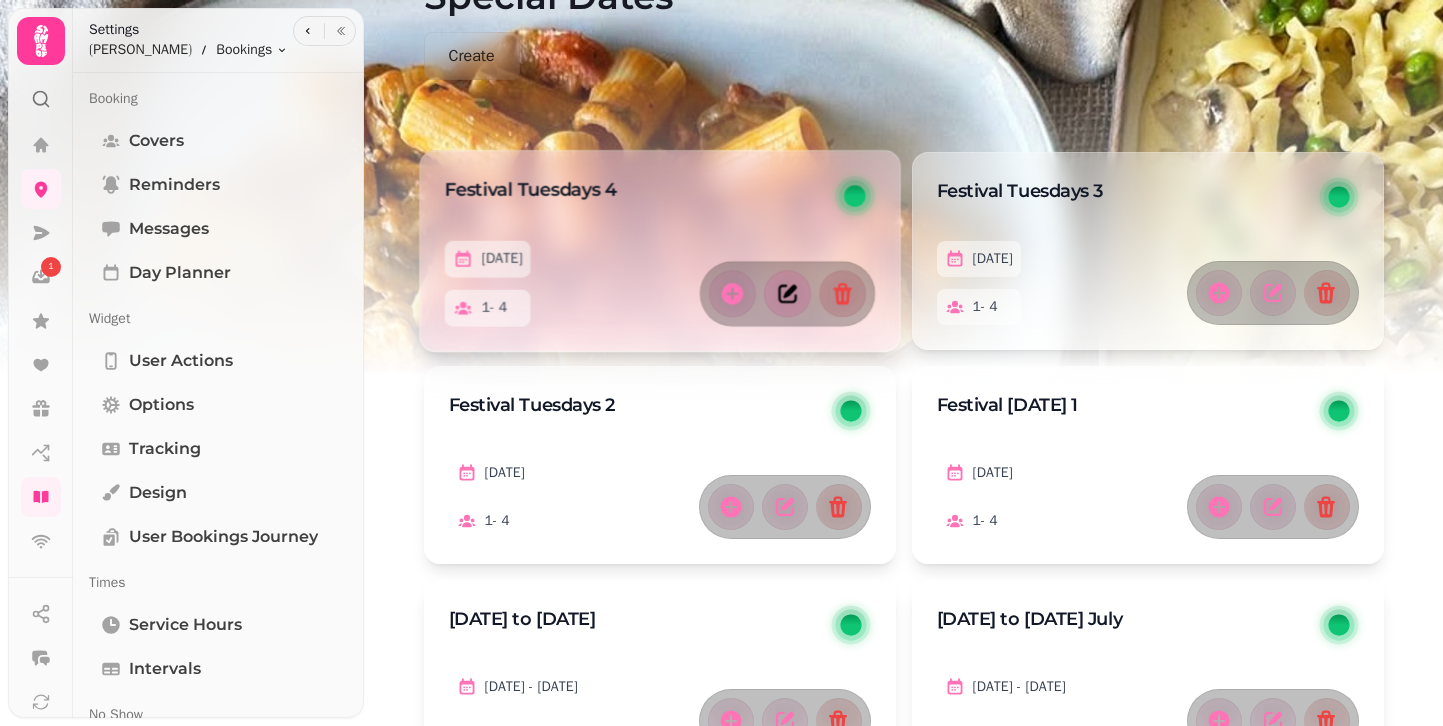 click 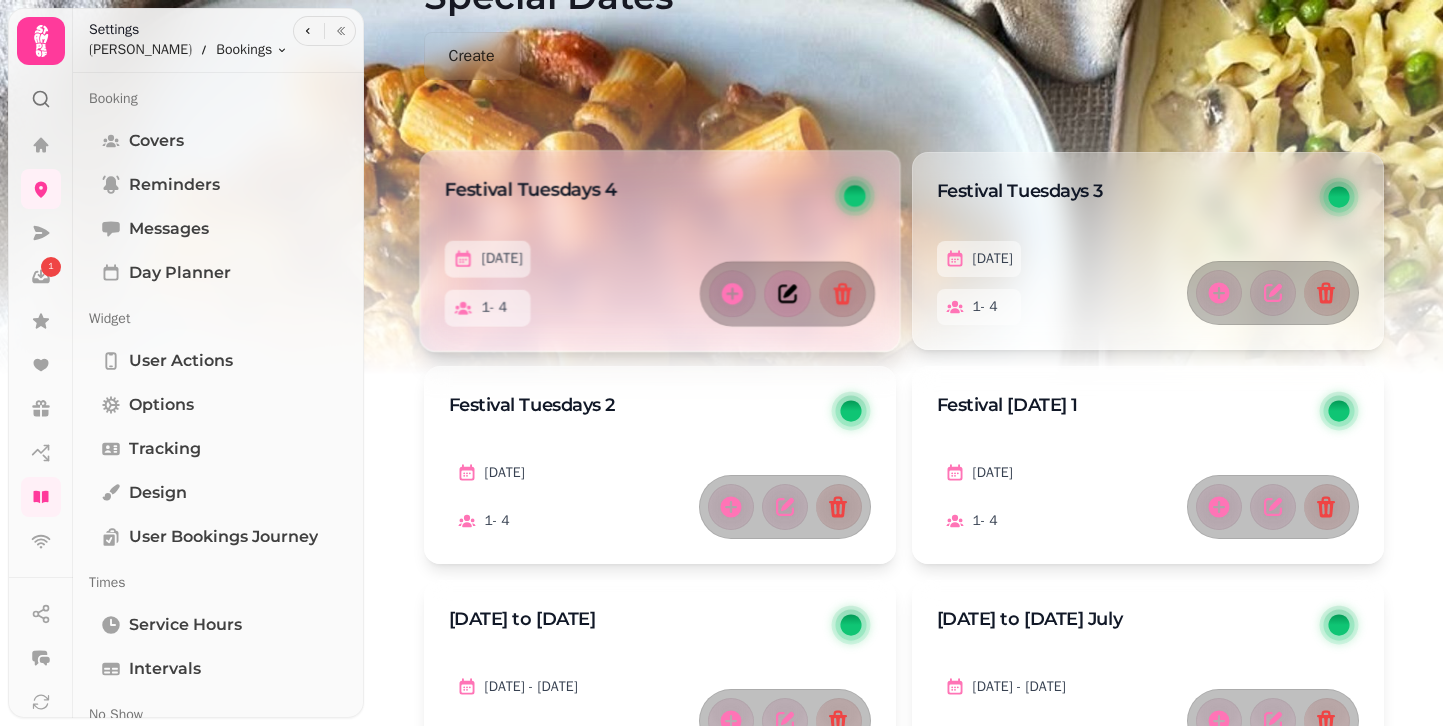 select on "*" 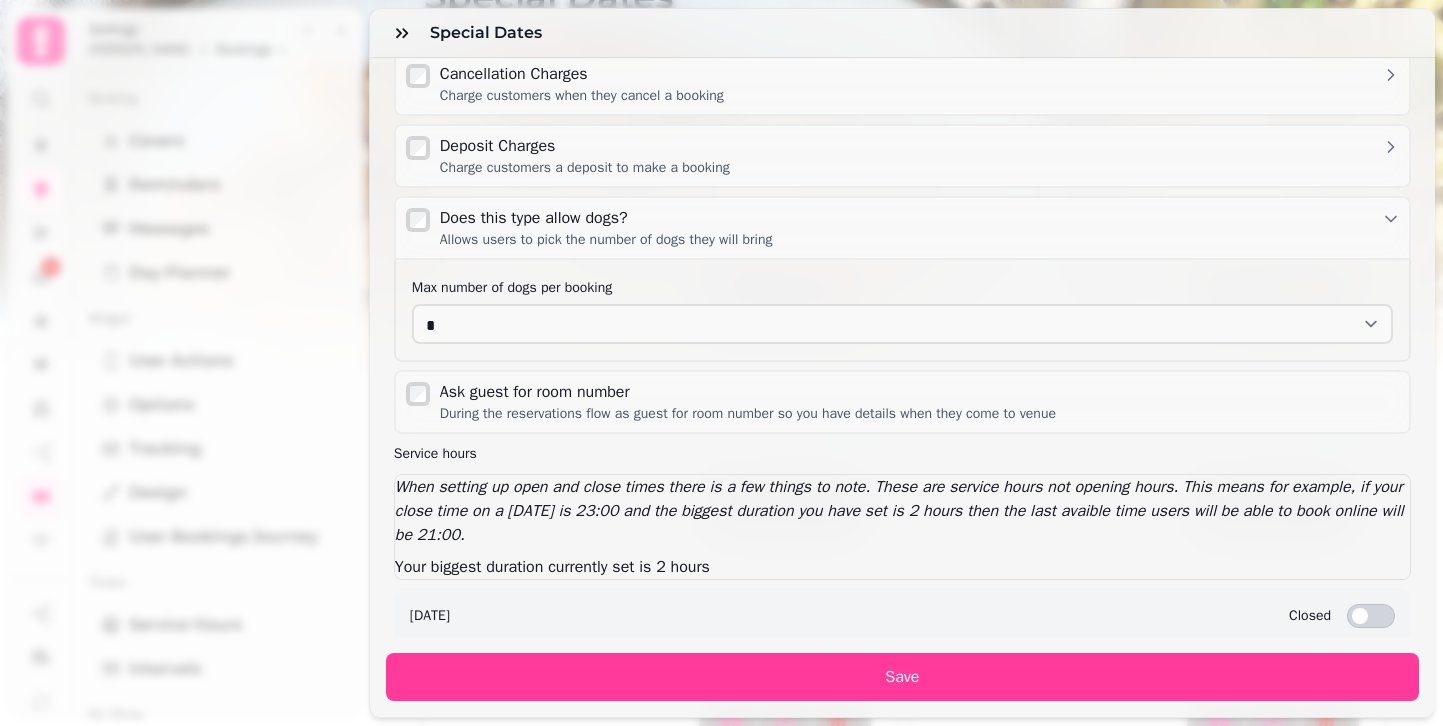 scroll, scrollTop: 1798, scrollLeft: 0, axis: vertical 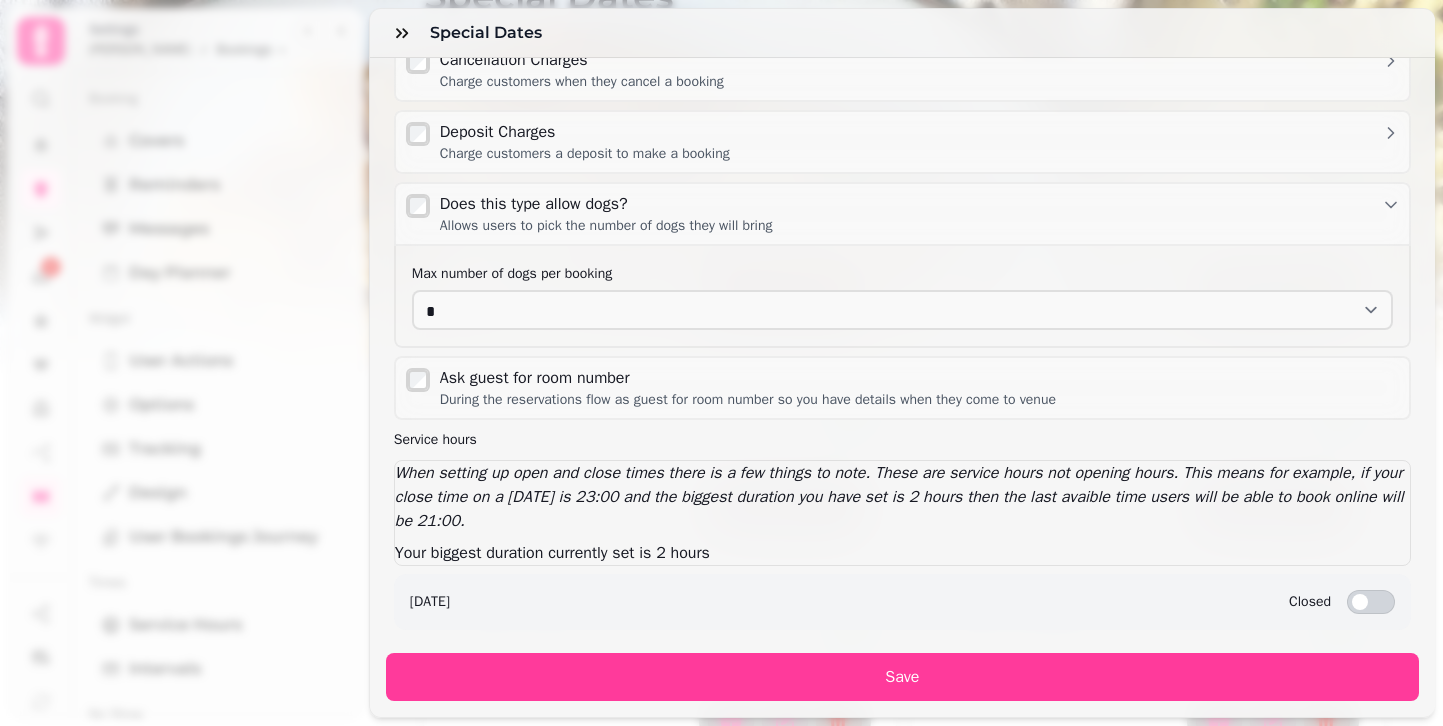 click on "tuesday" at bounding box center [774, 759] 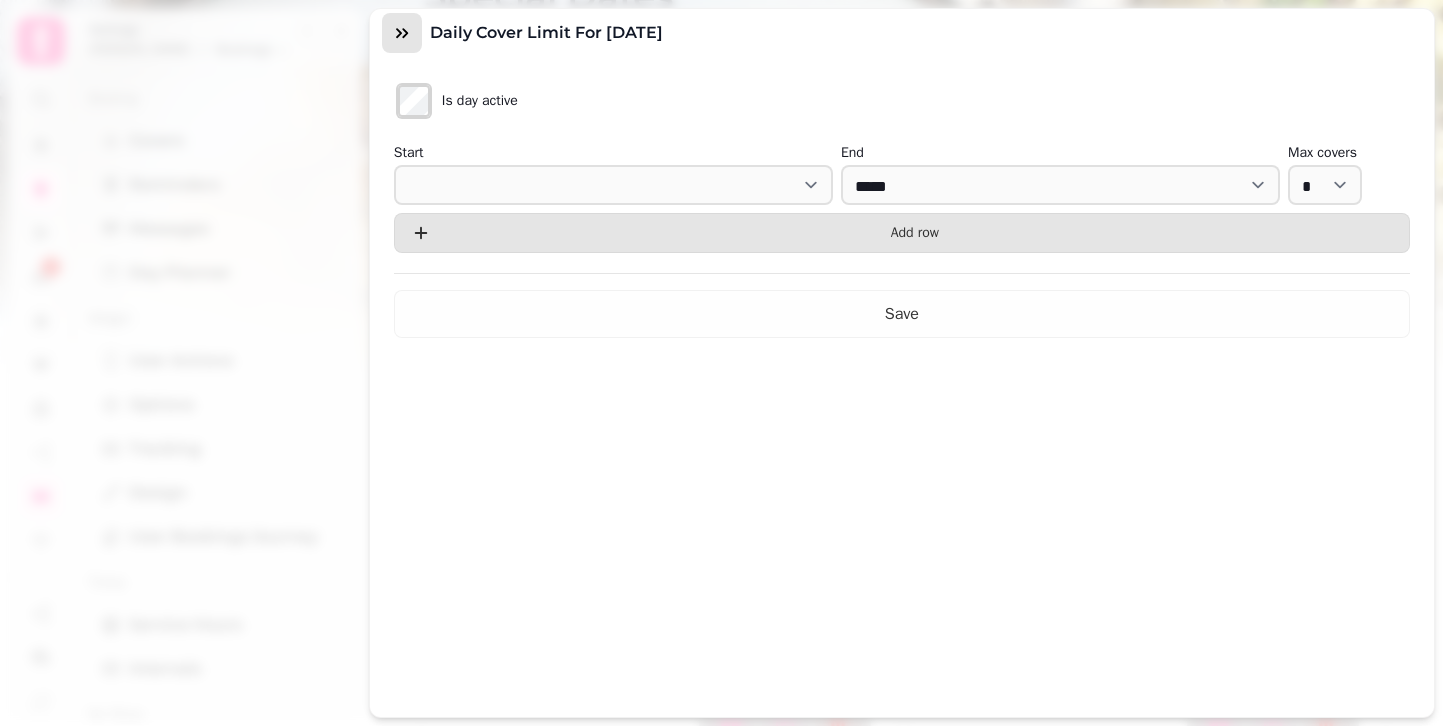 click 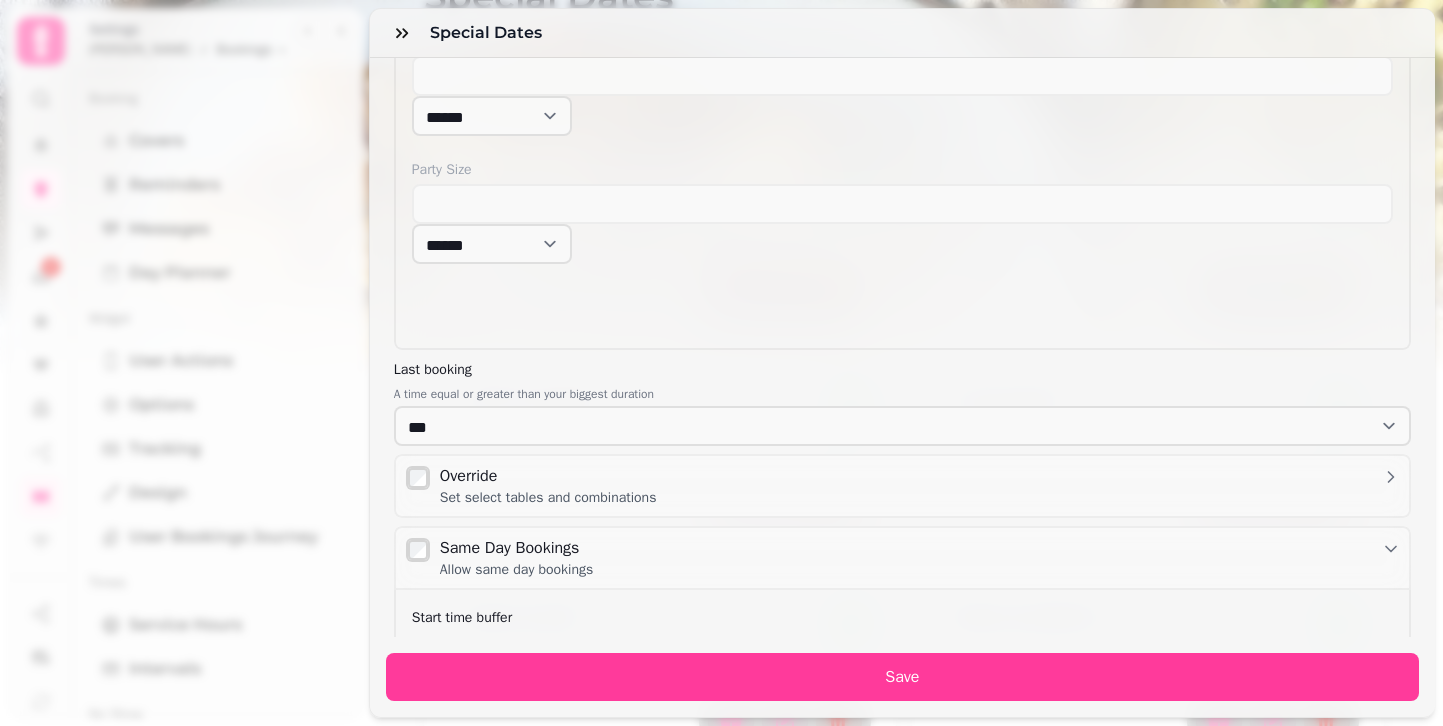 scroll, scrollTop: 1027, scrollLeft: 0, axis: vertical 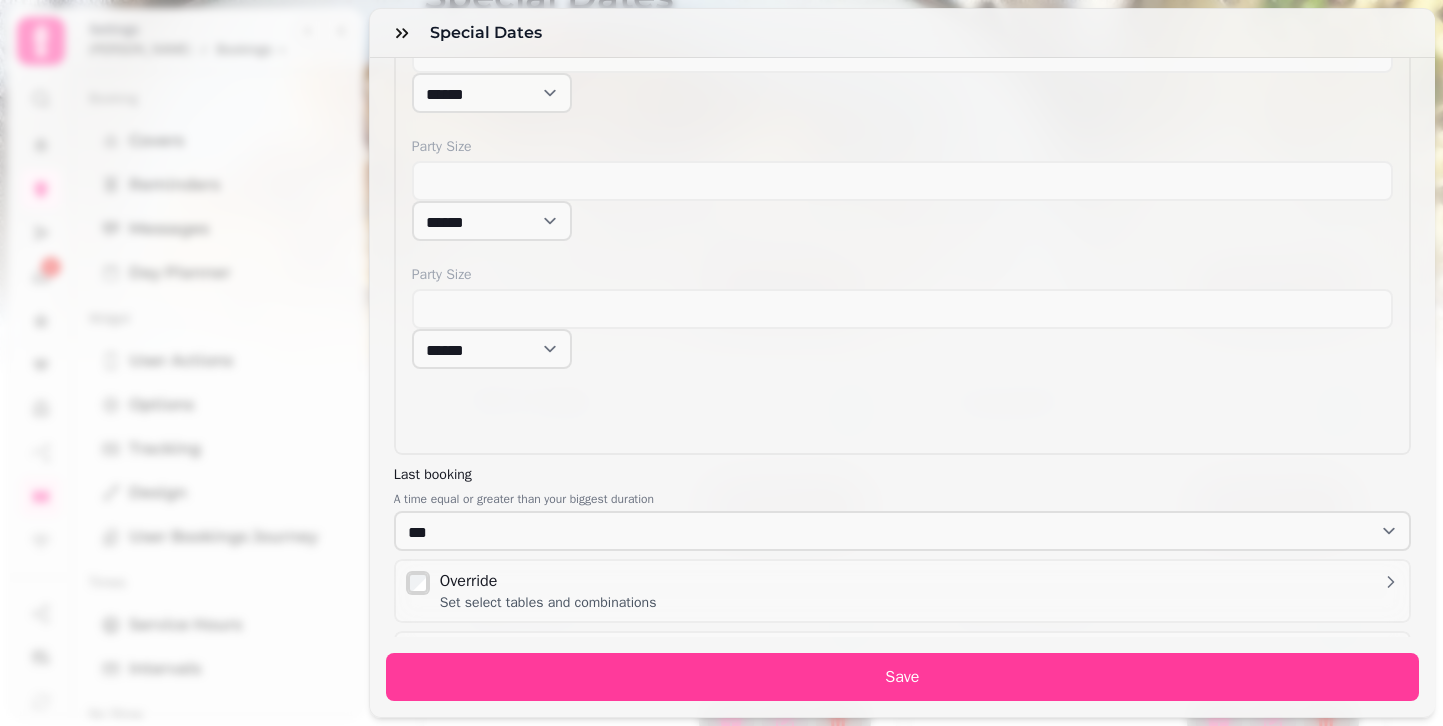 click on "**********" at bounding box center (721, 379) 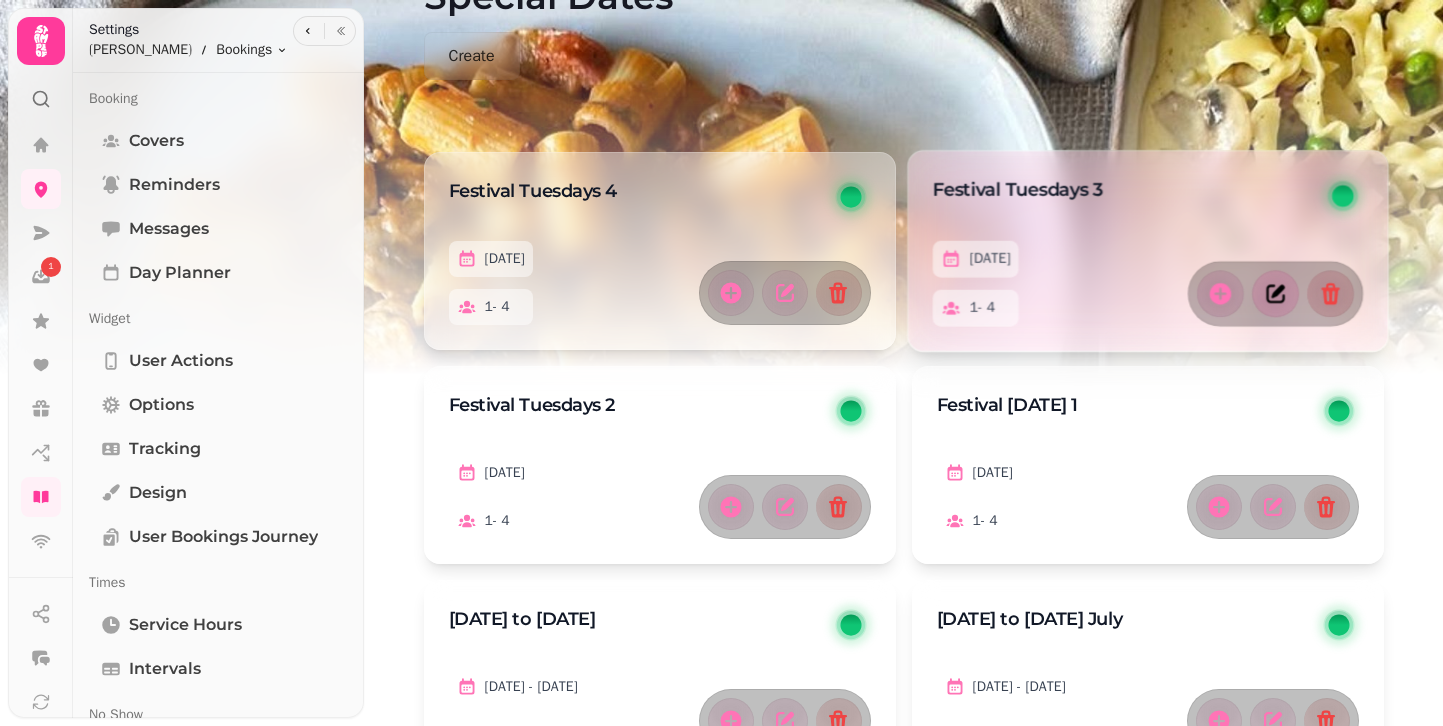 click 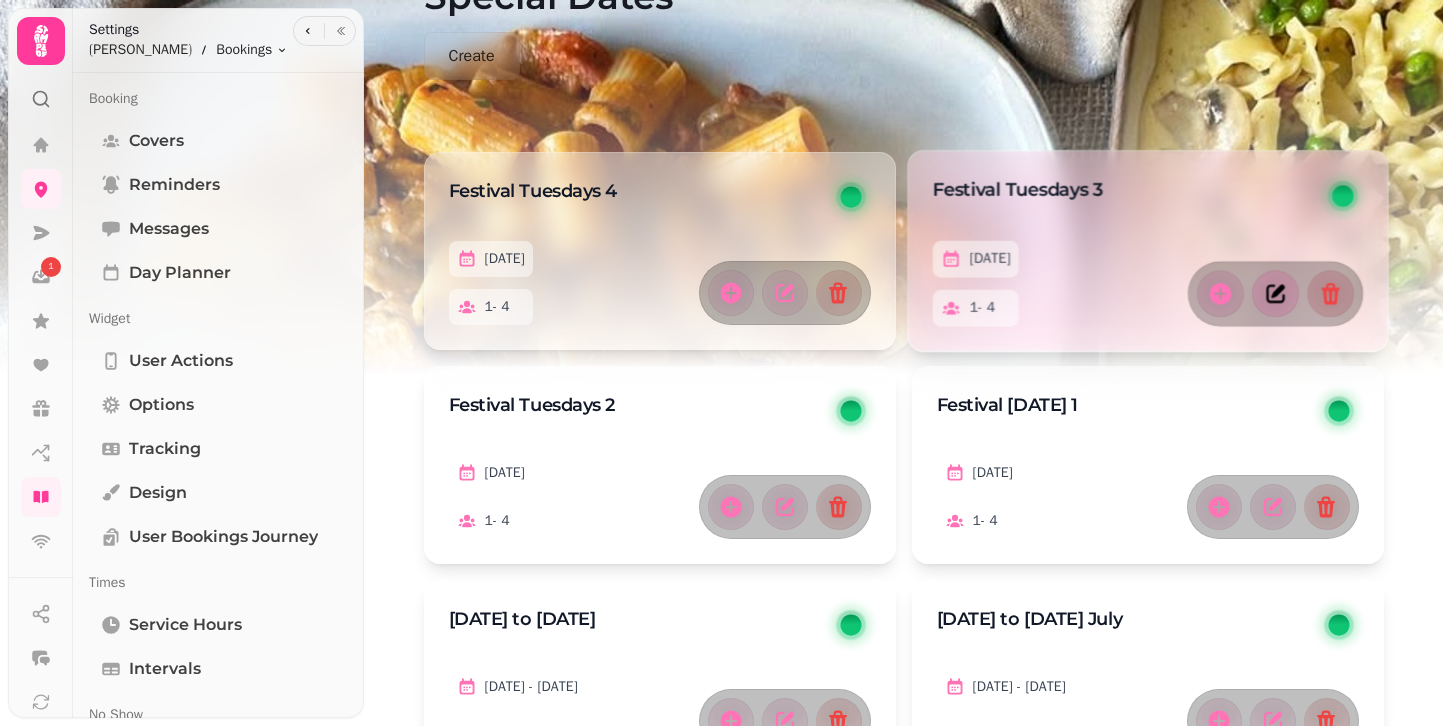 select on "*" 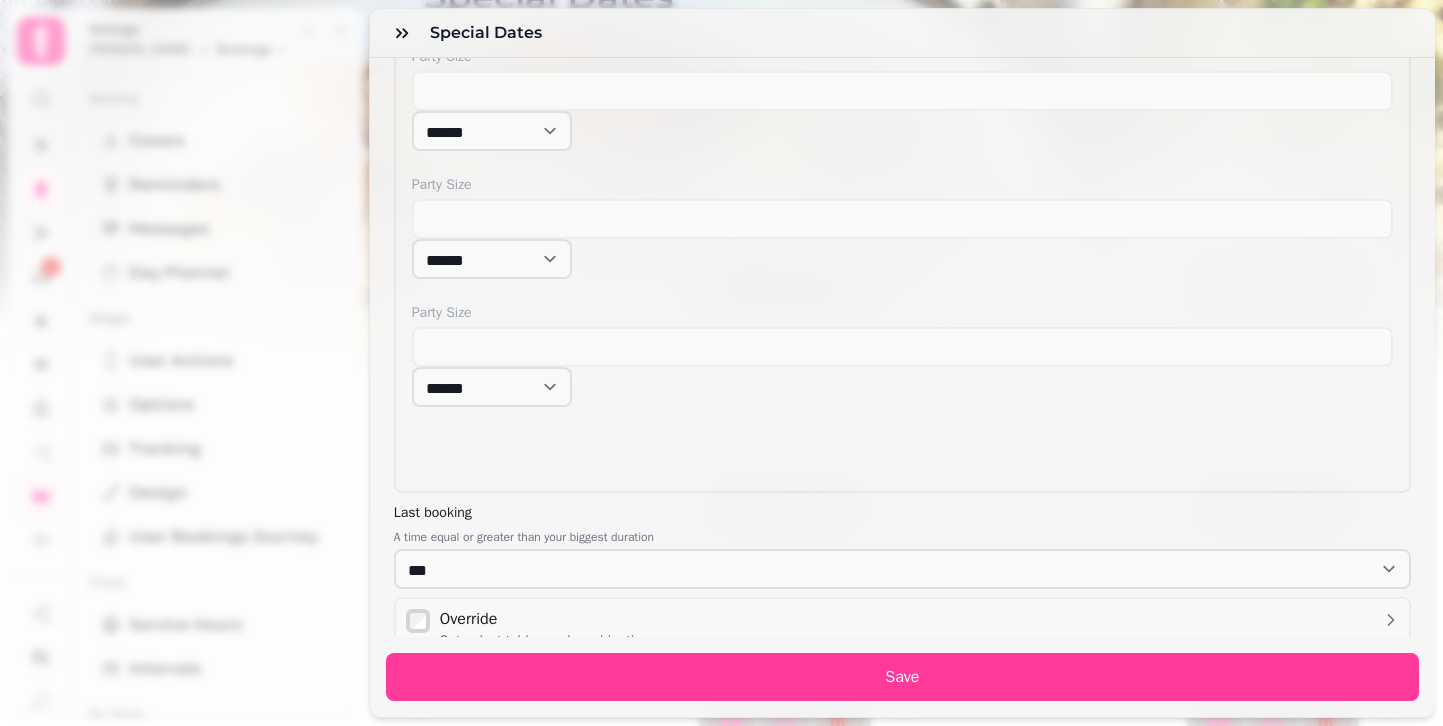 scroll, scrollTop: 843, scrollLeft: 0, axis: vertical 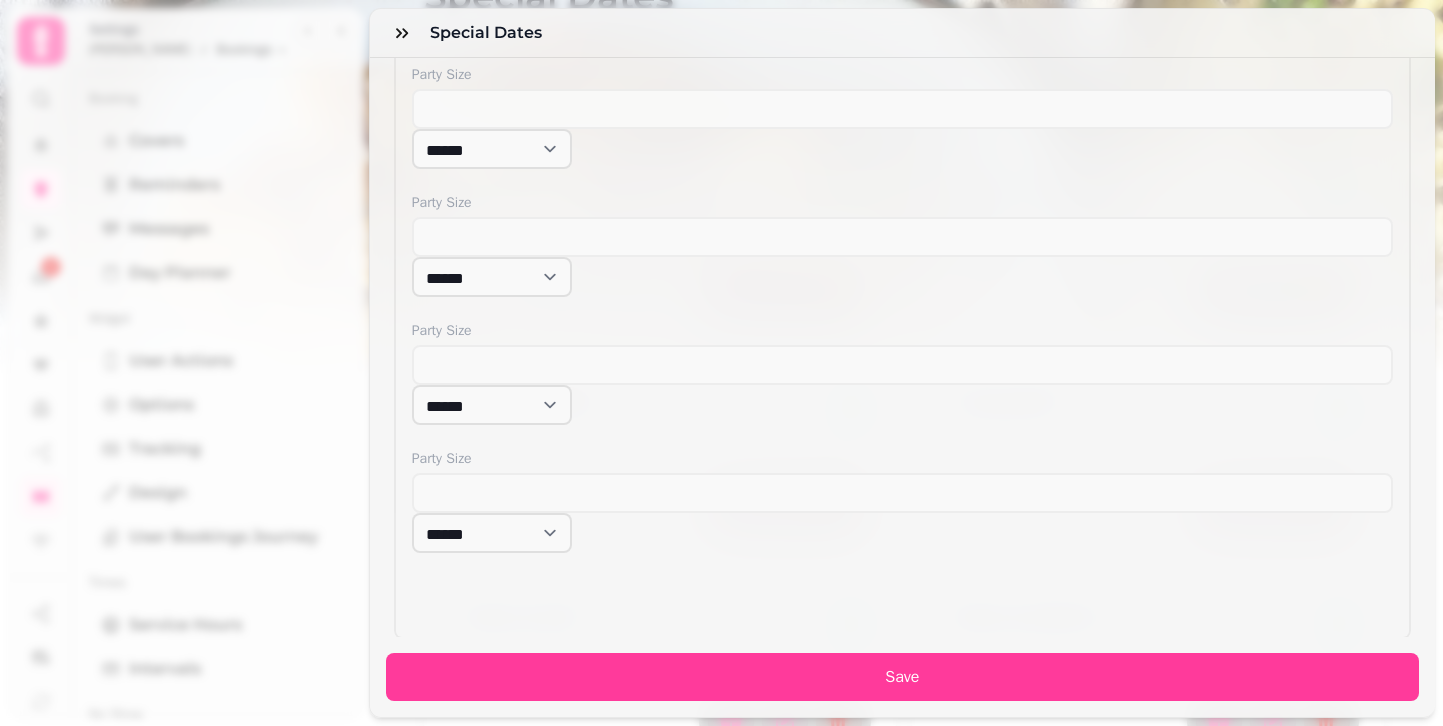 click on "**********" at bounding box center [721, 379] 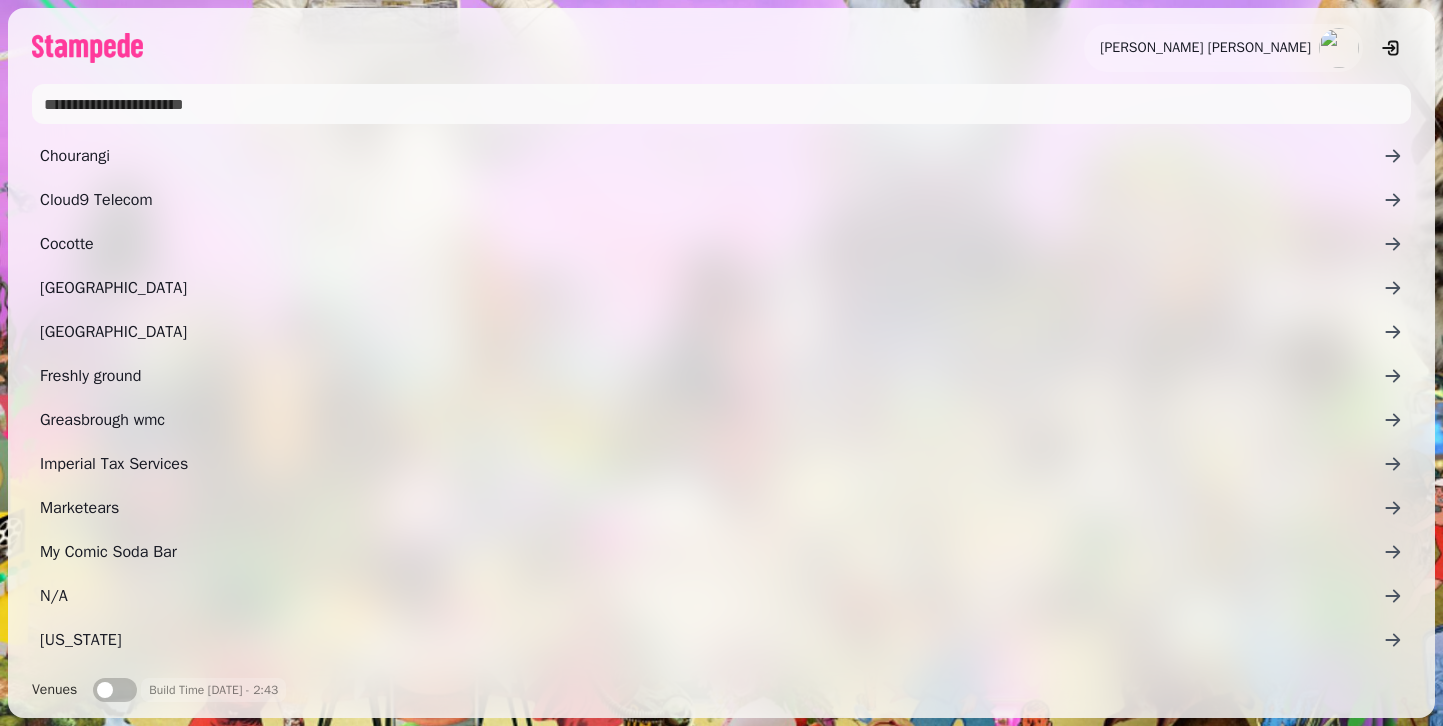 scroll, scrollTop: 0, scrollLeft: 0, axis: both 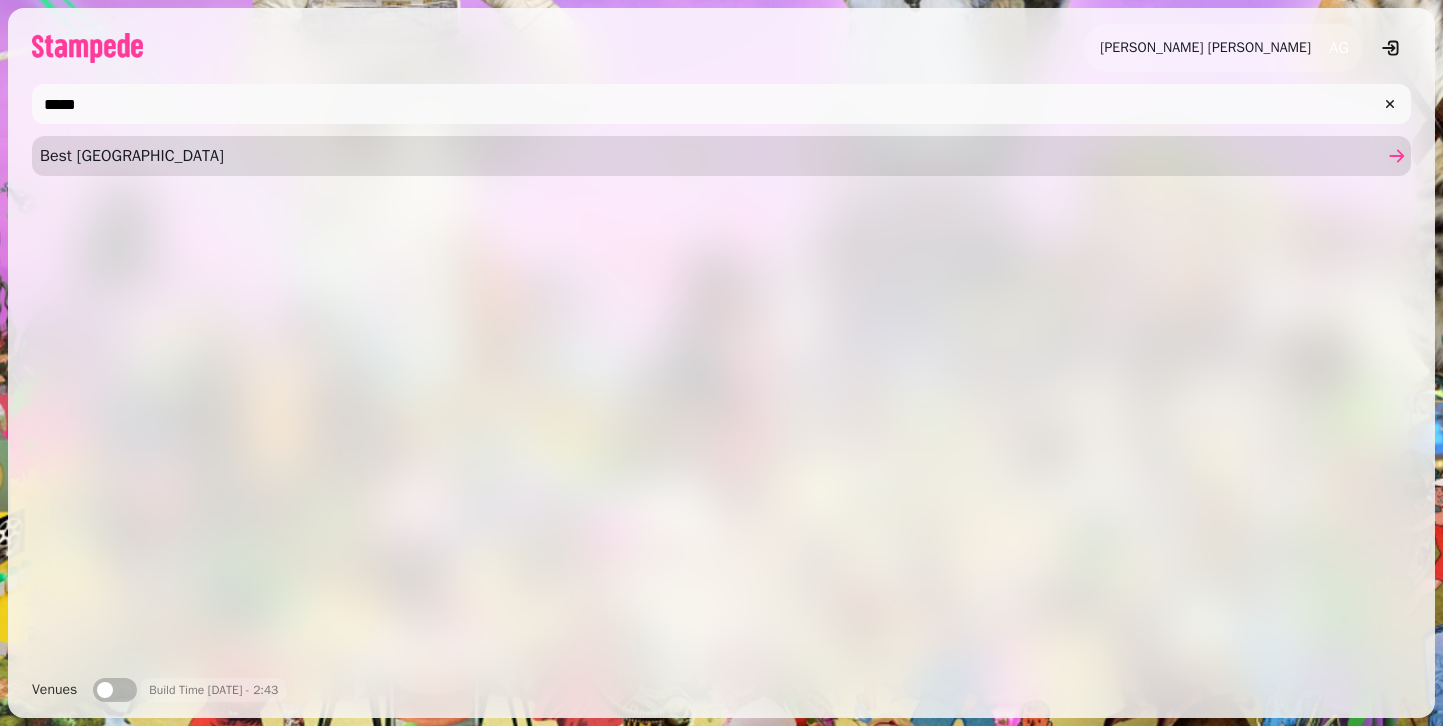 type on "*****" 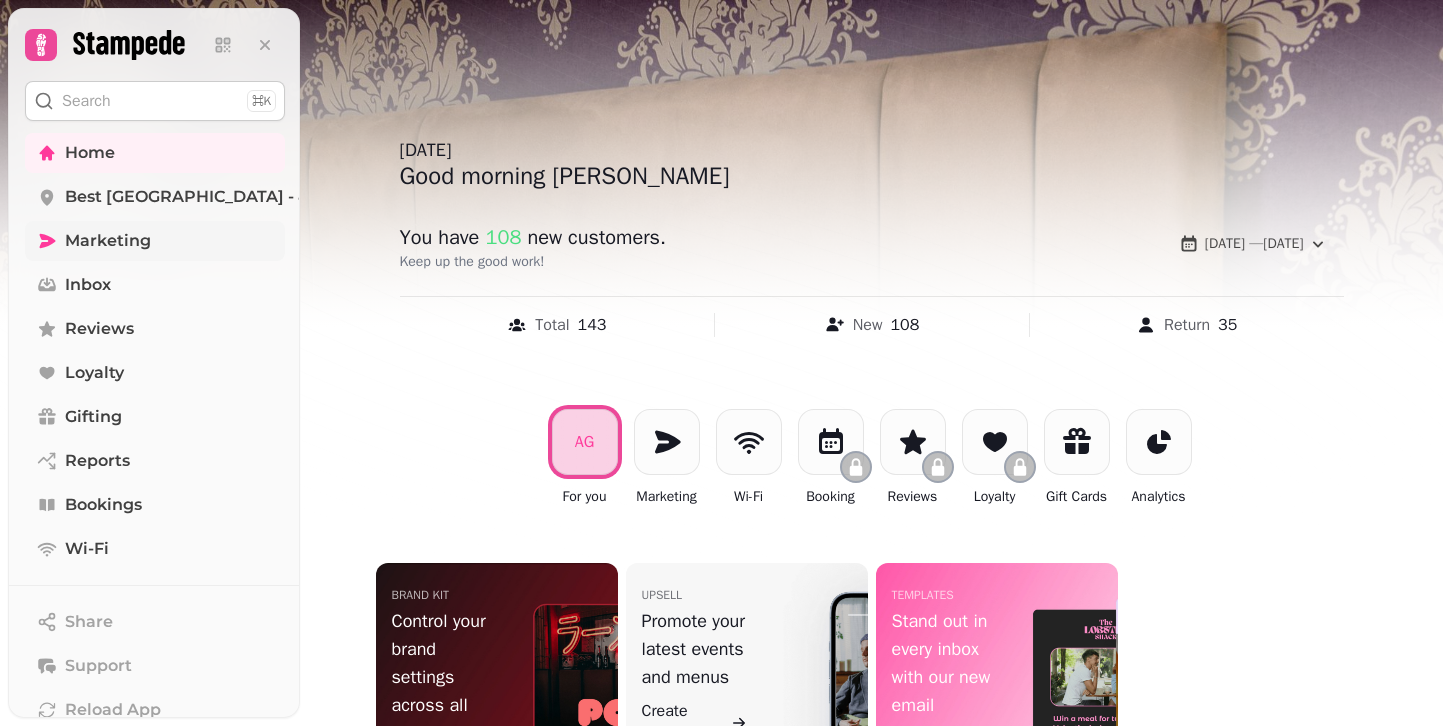 click on "Marketing" at bounding box center (108, 241) 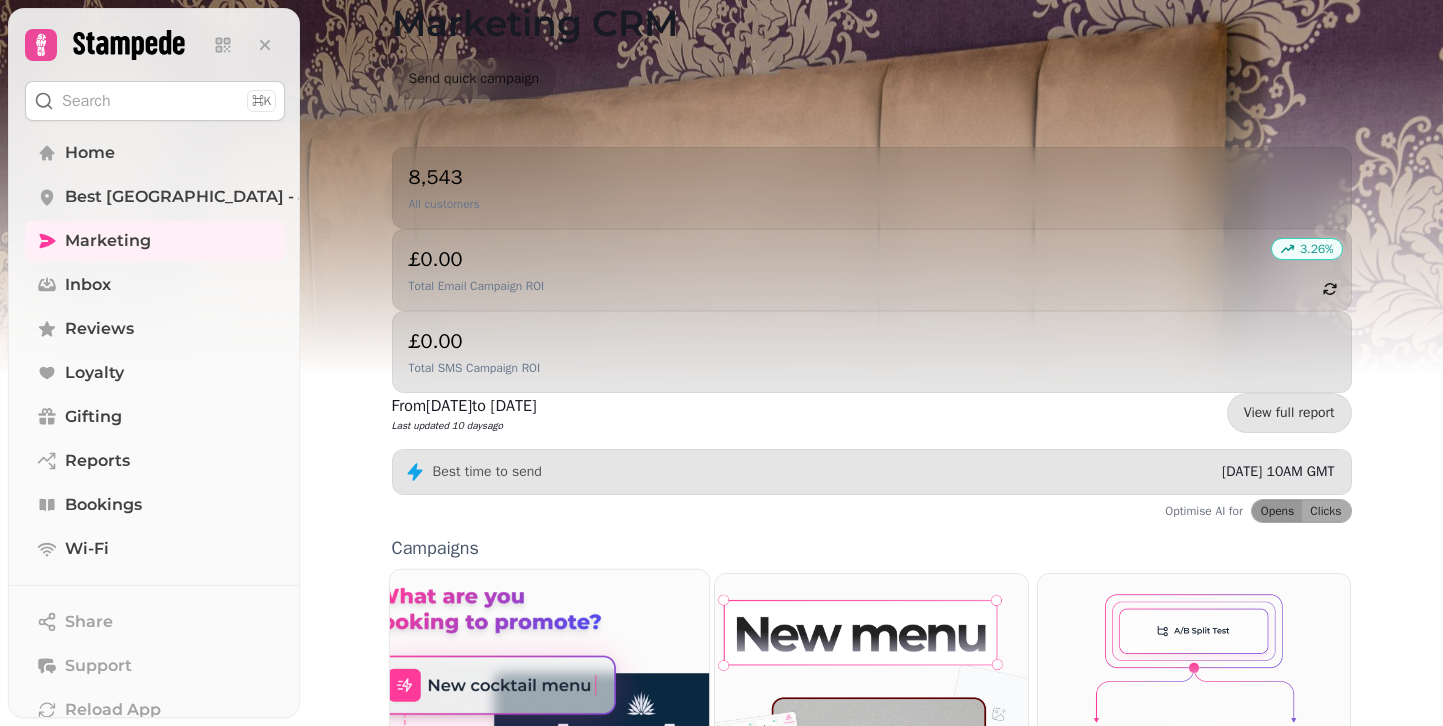 scroll, scrollTop: 522, scrollLeft: 0, axis: vertical 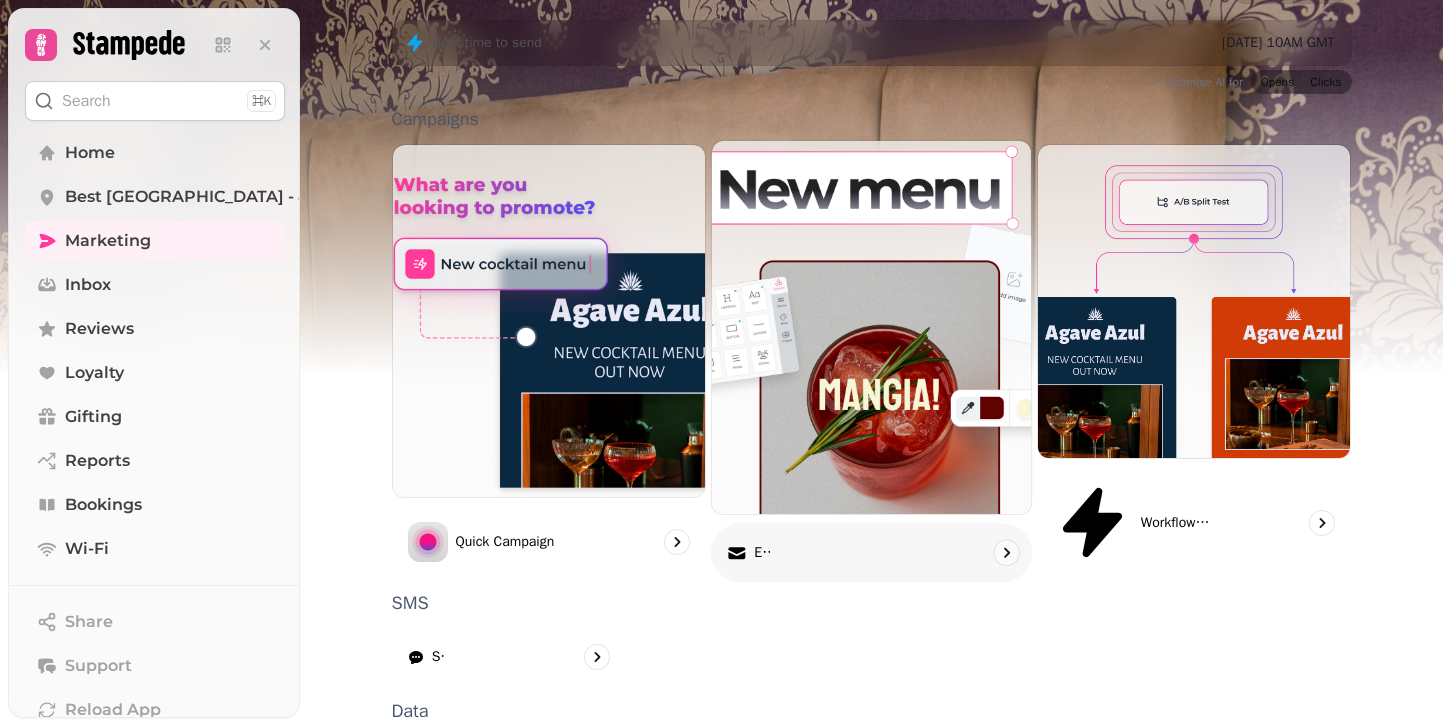 click at bounding box center [871, 327] 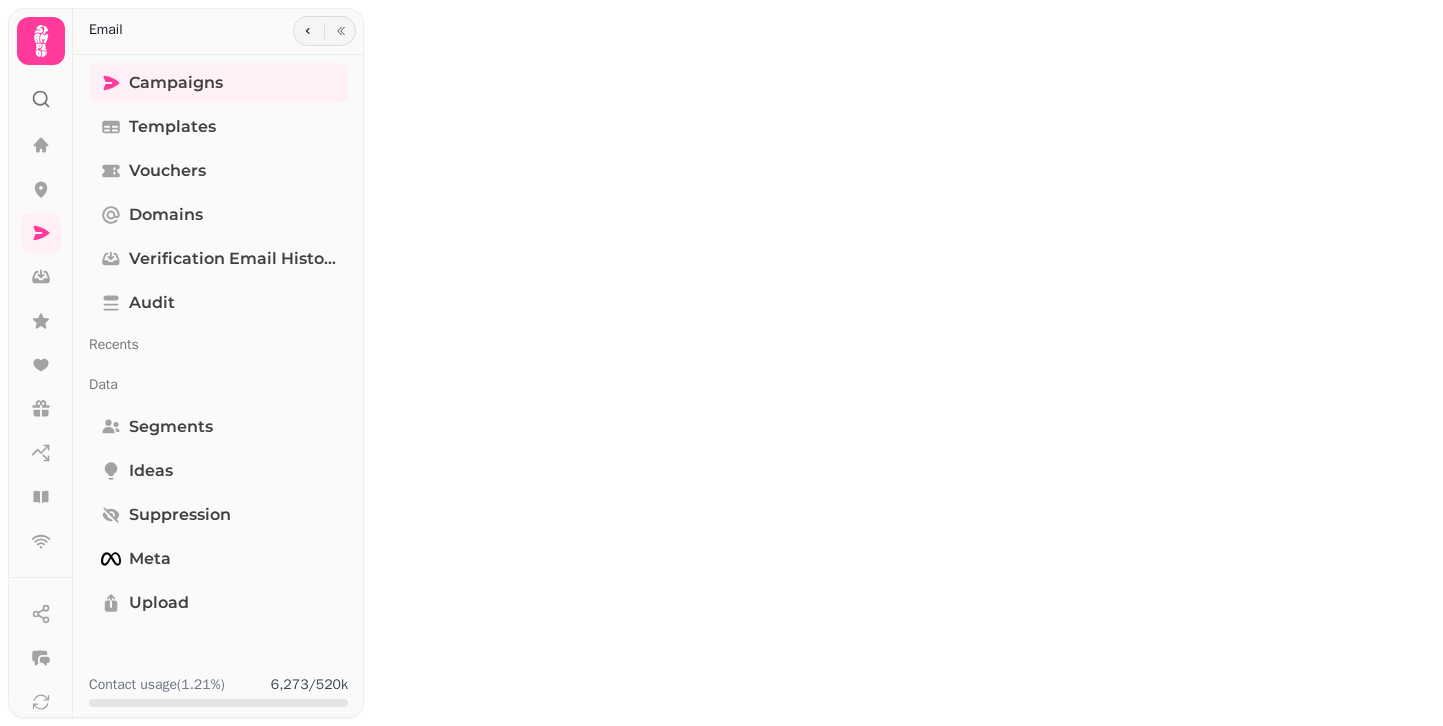 scroll, scrollTop: 0, scrollLeft: 0, axis: both 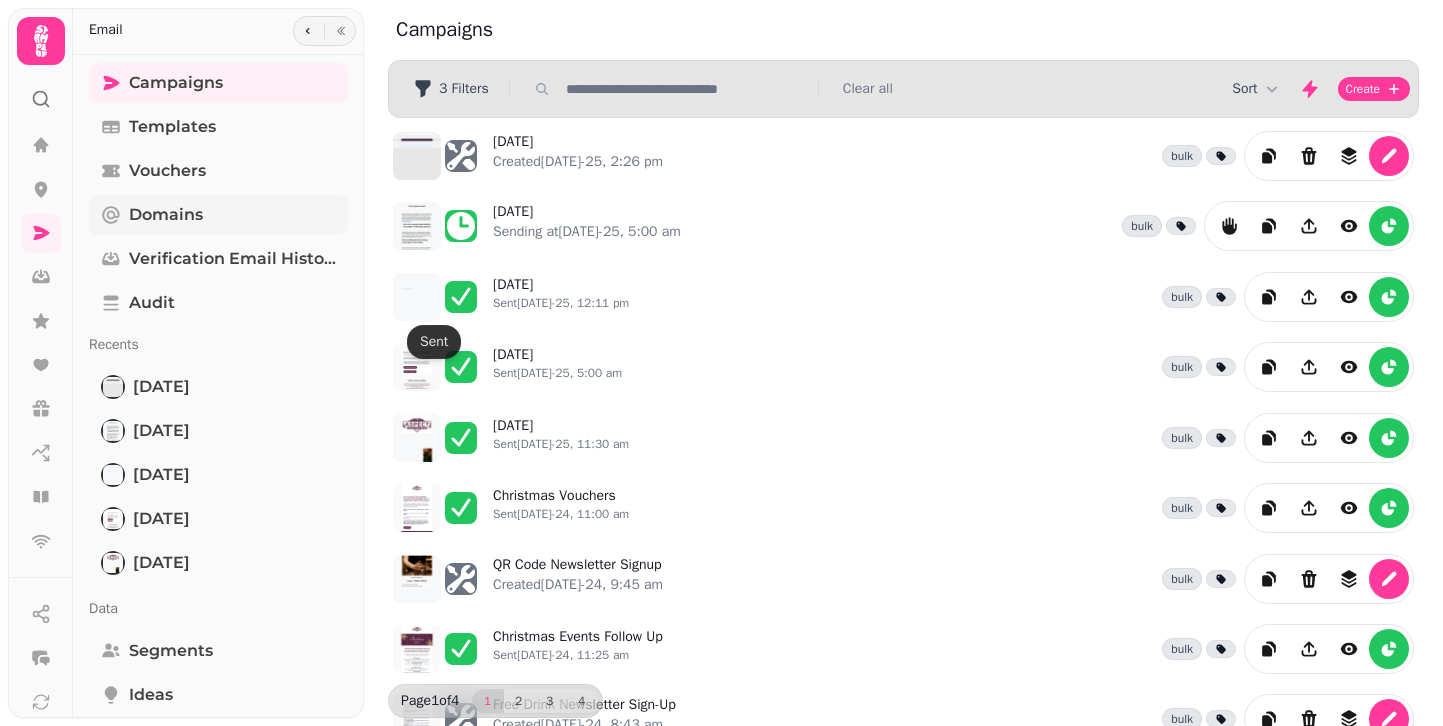 click on "Domains" at bounding box center (218, 215) 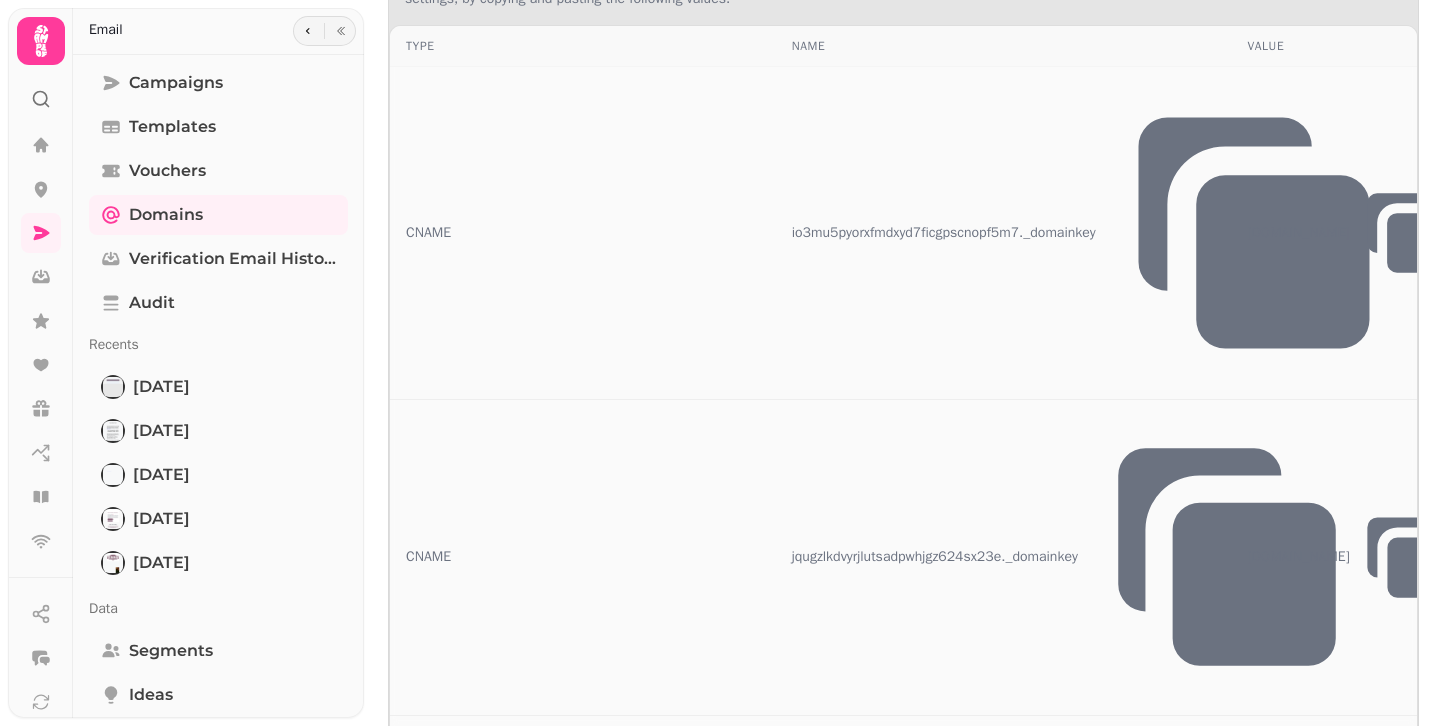 scroll, scrollTop: 1010, scrollLeft: 0, axis: vertical 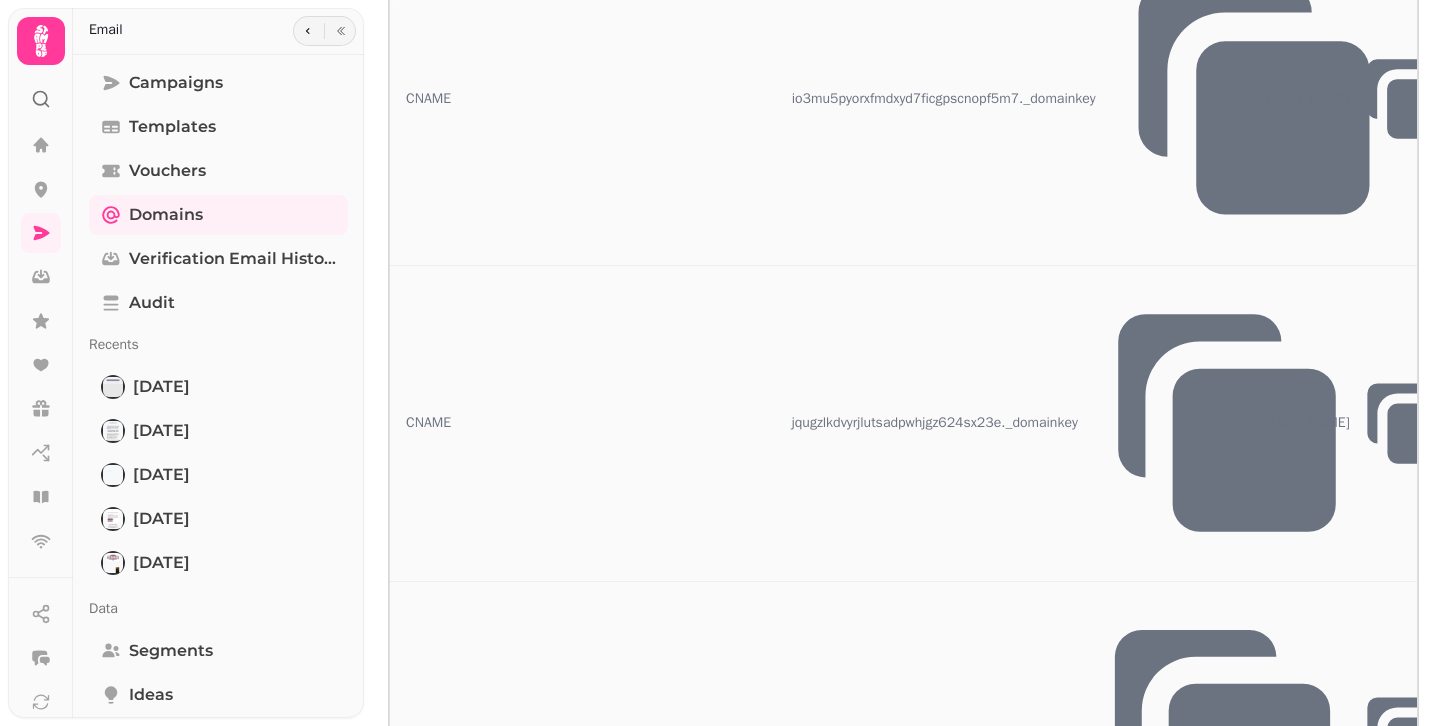 click on "Email Addresses" at bounding box center [470, 2254] 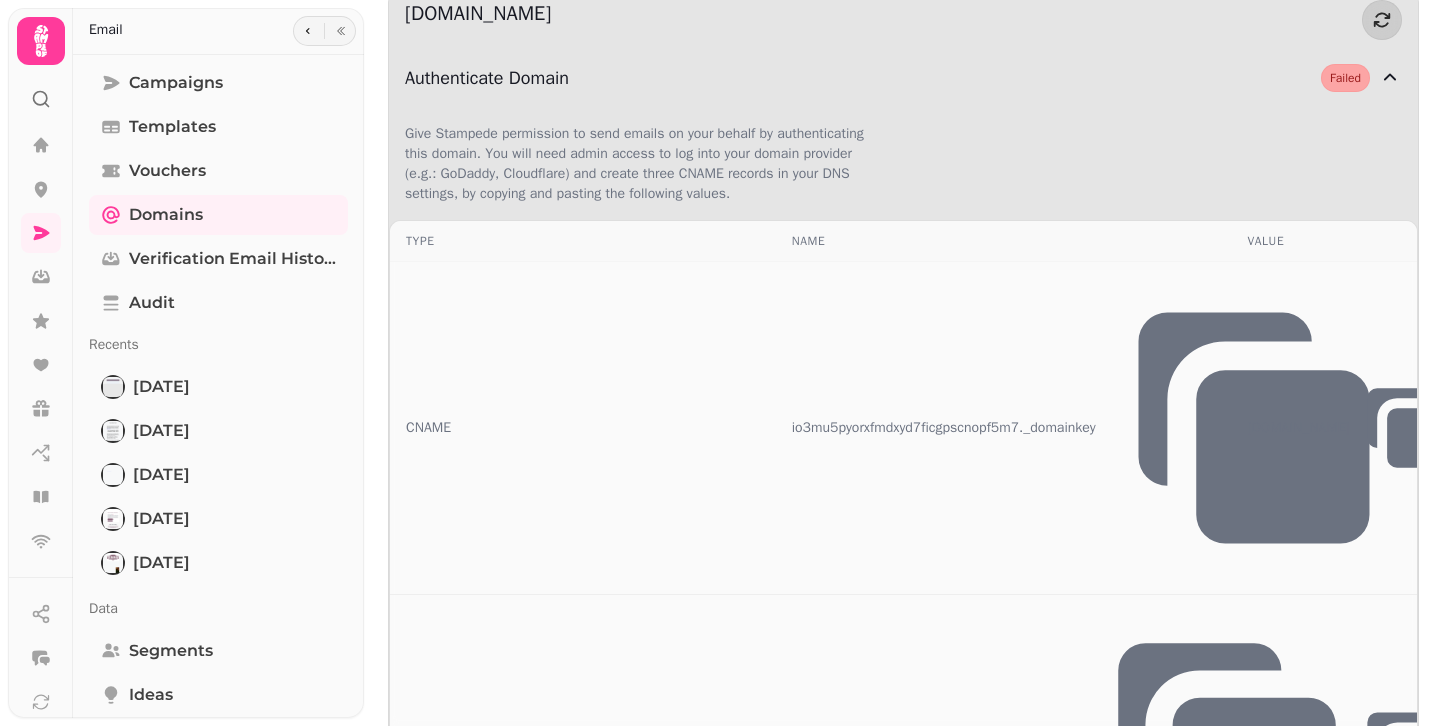 scroll, scrollTop: 814, scrollLeft: 0, axis: vertical 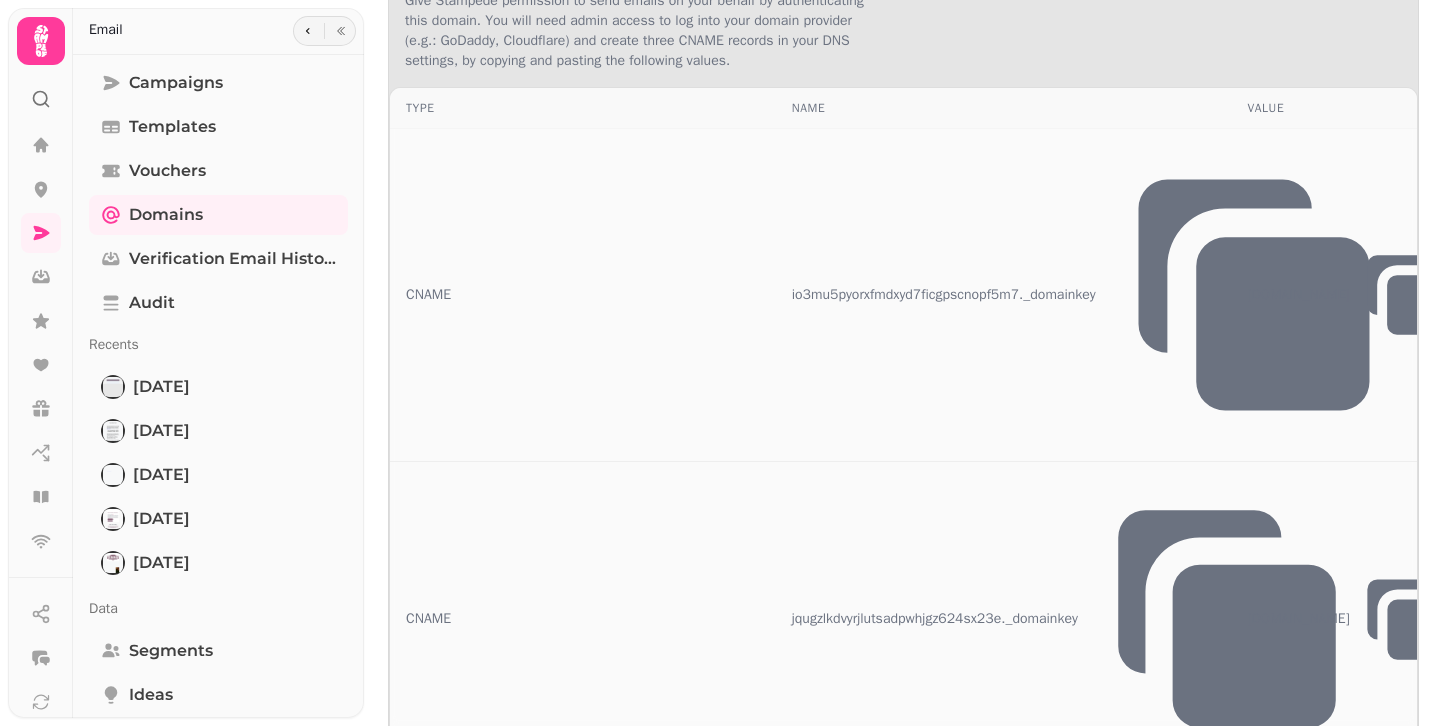 click on "Email Addresses" at bounding box center (470, 1121) 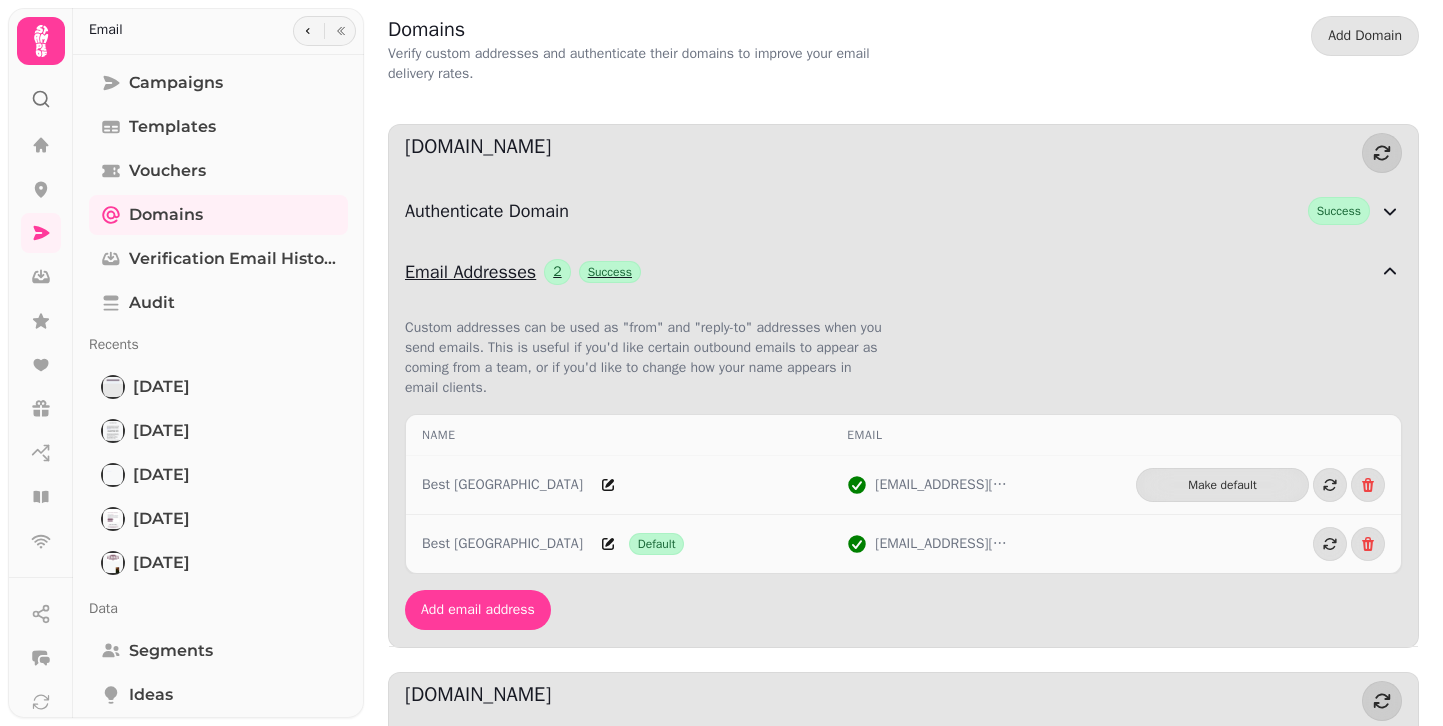 scroll, scrollTop: 0, scrollLeft: 0, axis: both 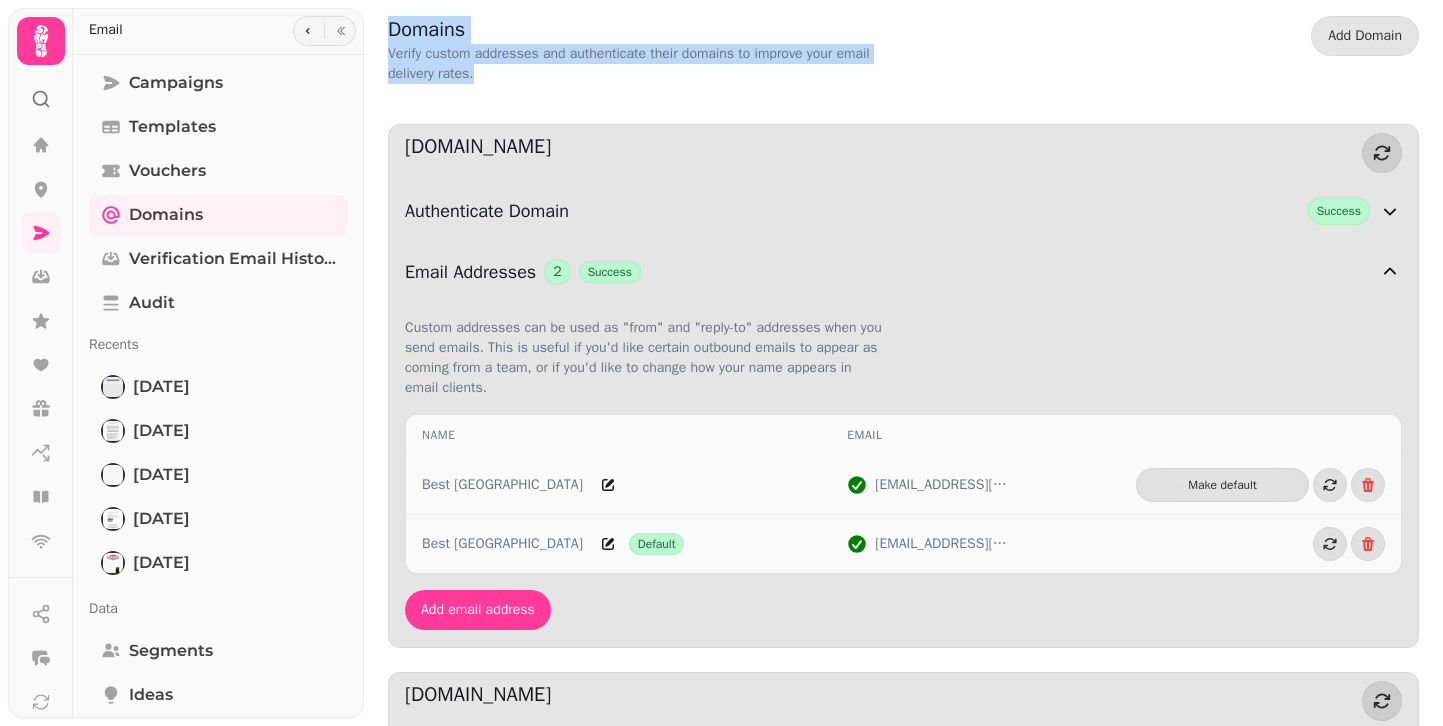 drag, startPoint x: 373, startPoint y: 15, endPoint x: 637, endPoint y: 73, distance: 270.29614 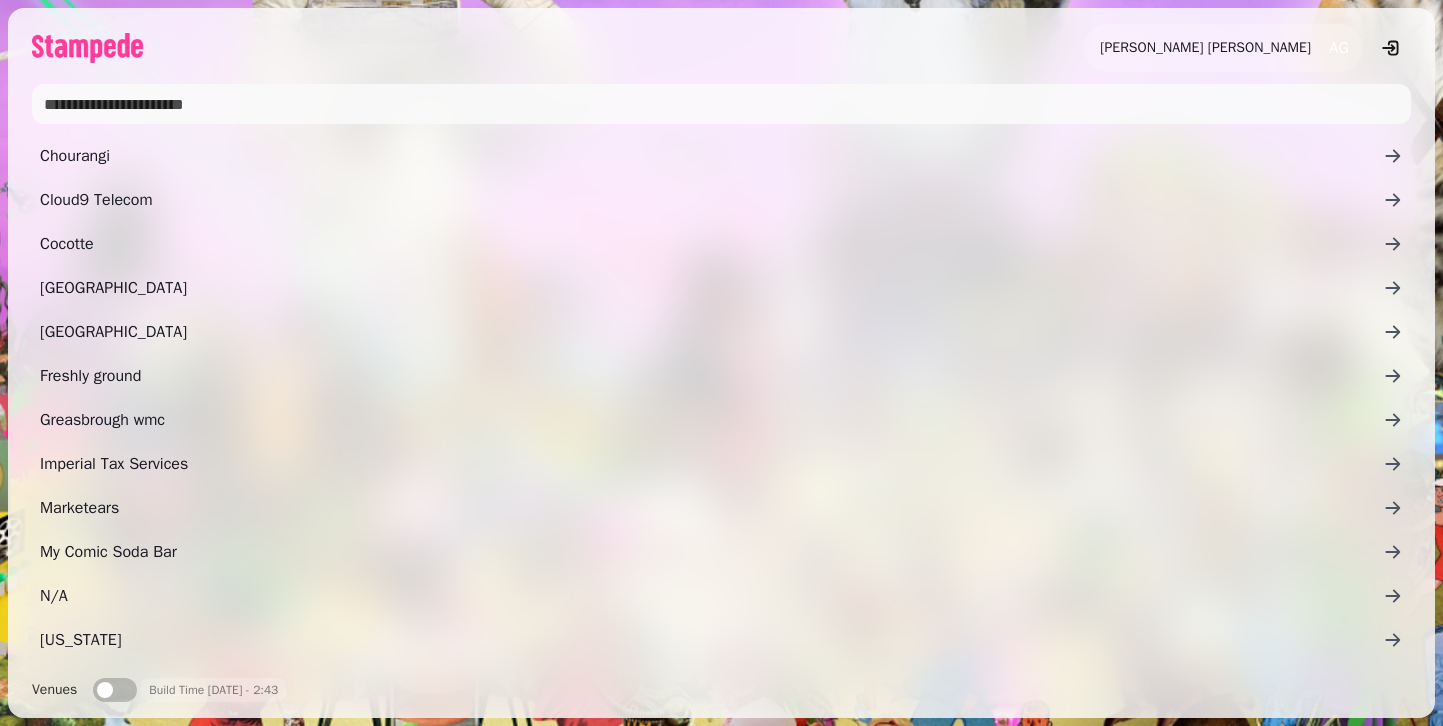 scroll, scrollTop: 0, scrollLeft: 0, axis: both 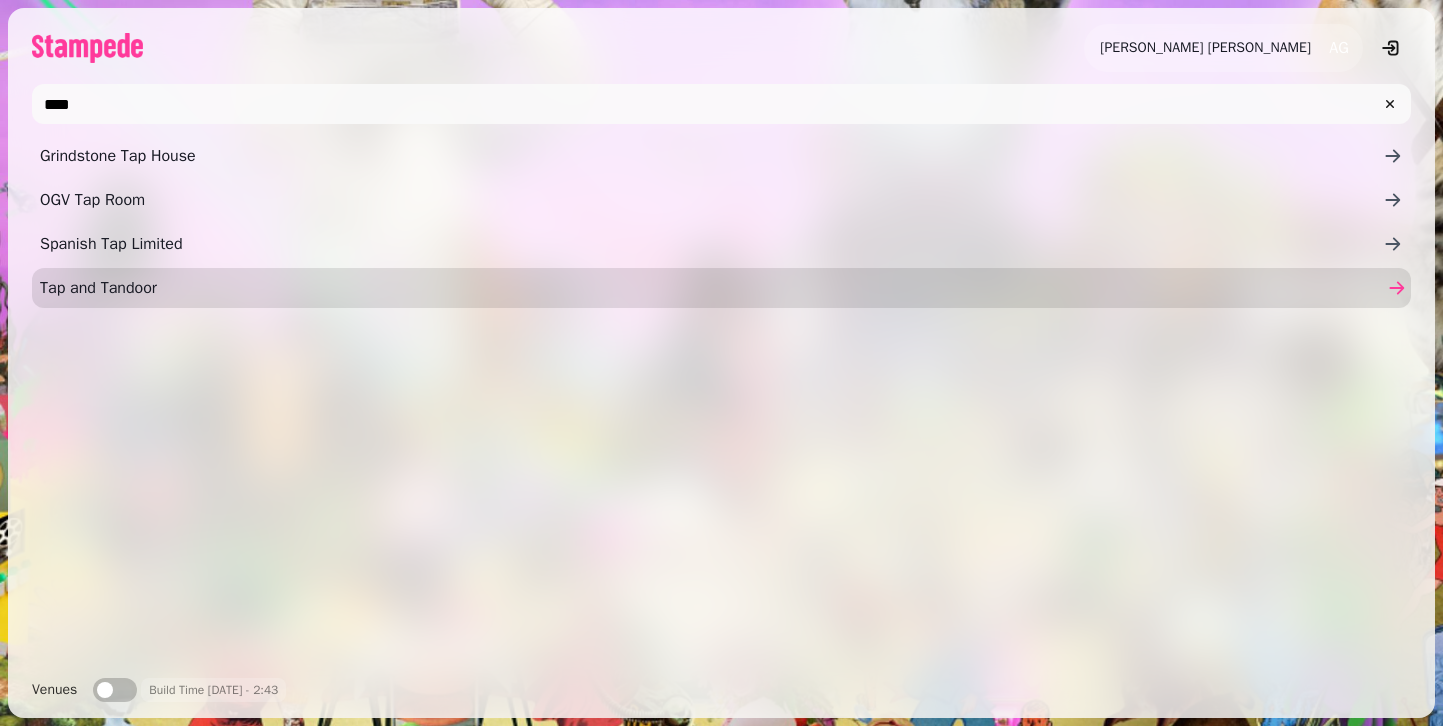 type on "***" 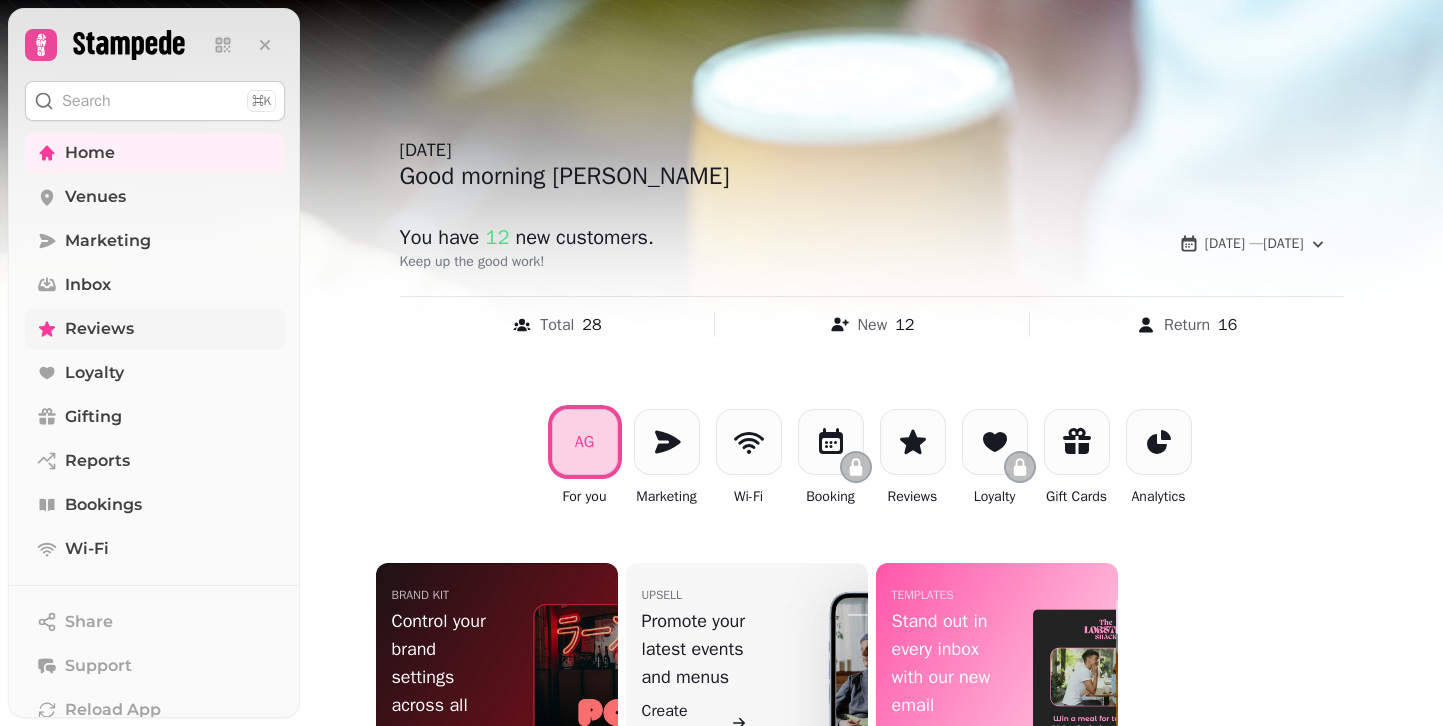 click on "Reviews" at bounding box center [99, 329] 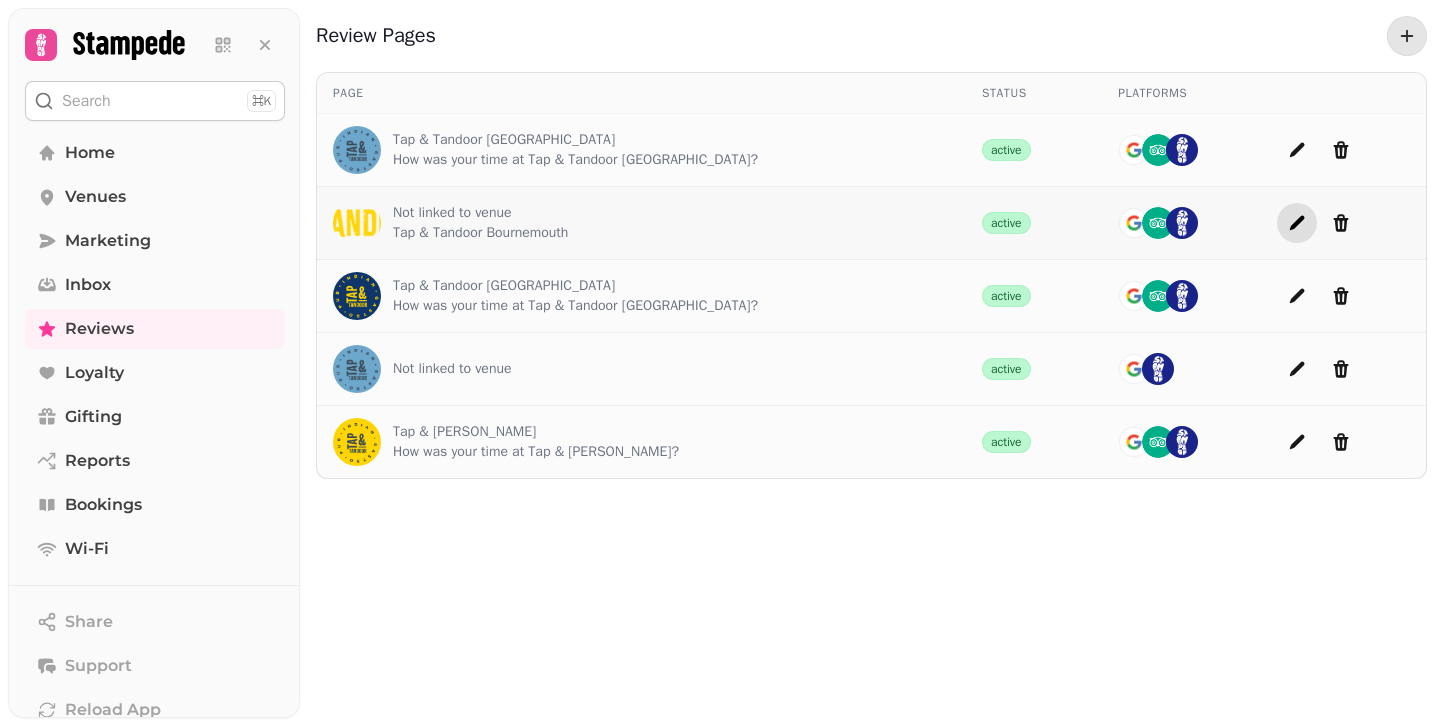 click 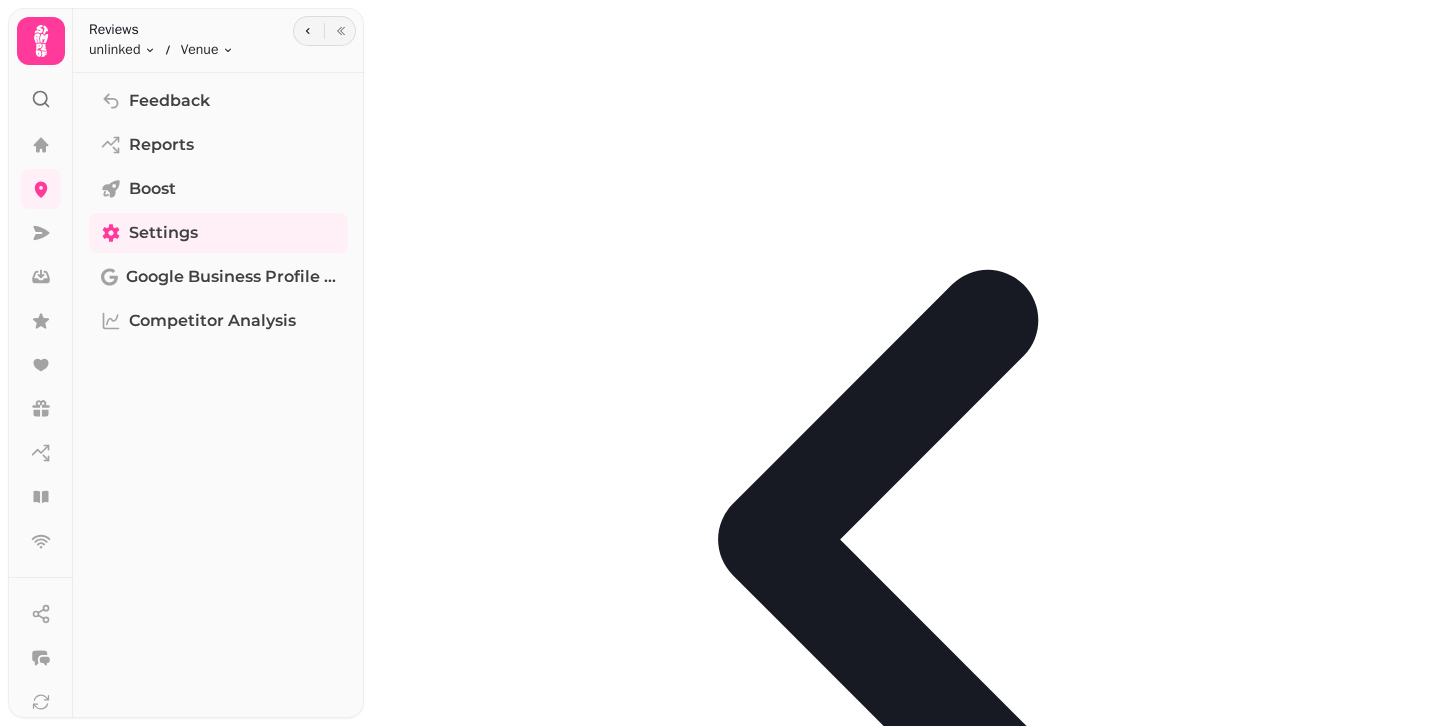 type on "**********" 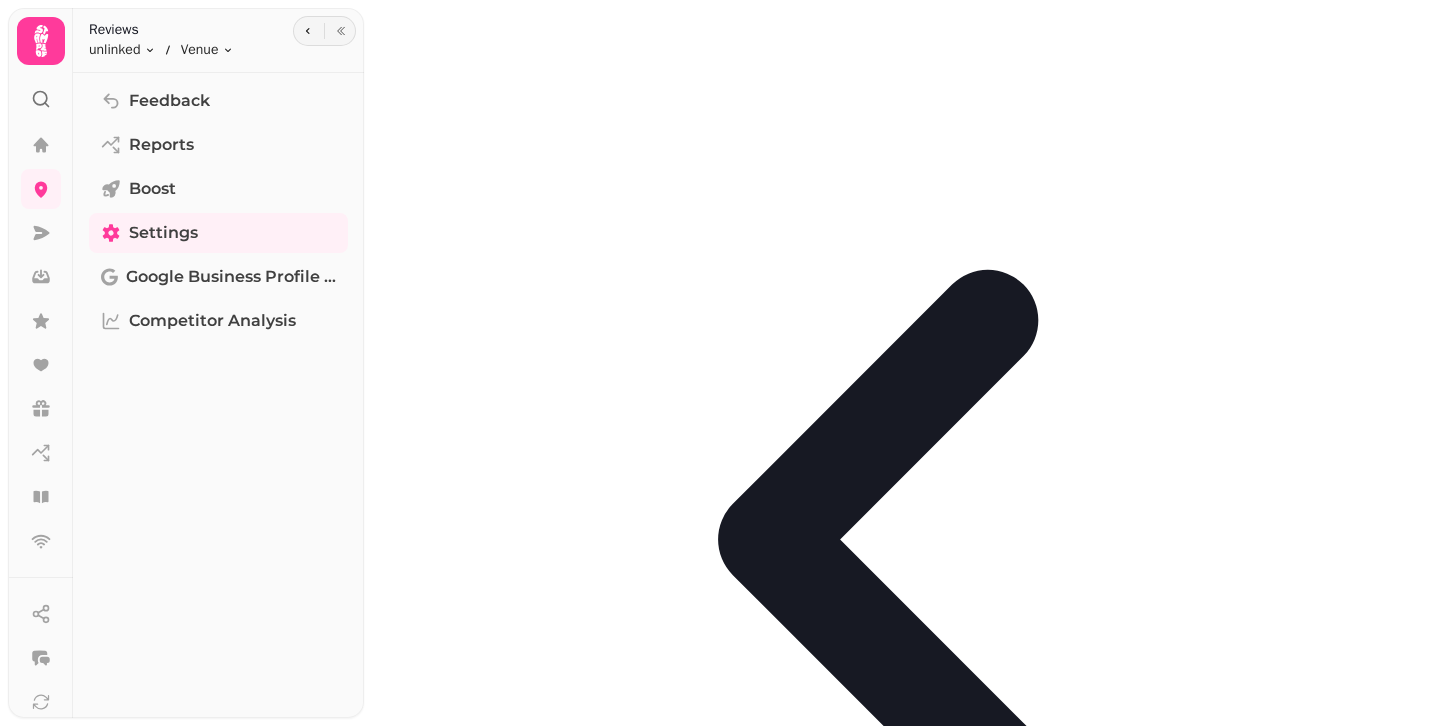 click on "Generate reviews on autopilot." at bounding box center [524, 1341] 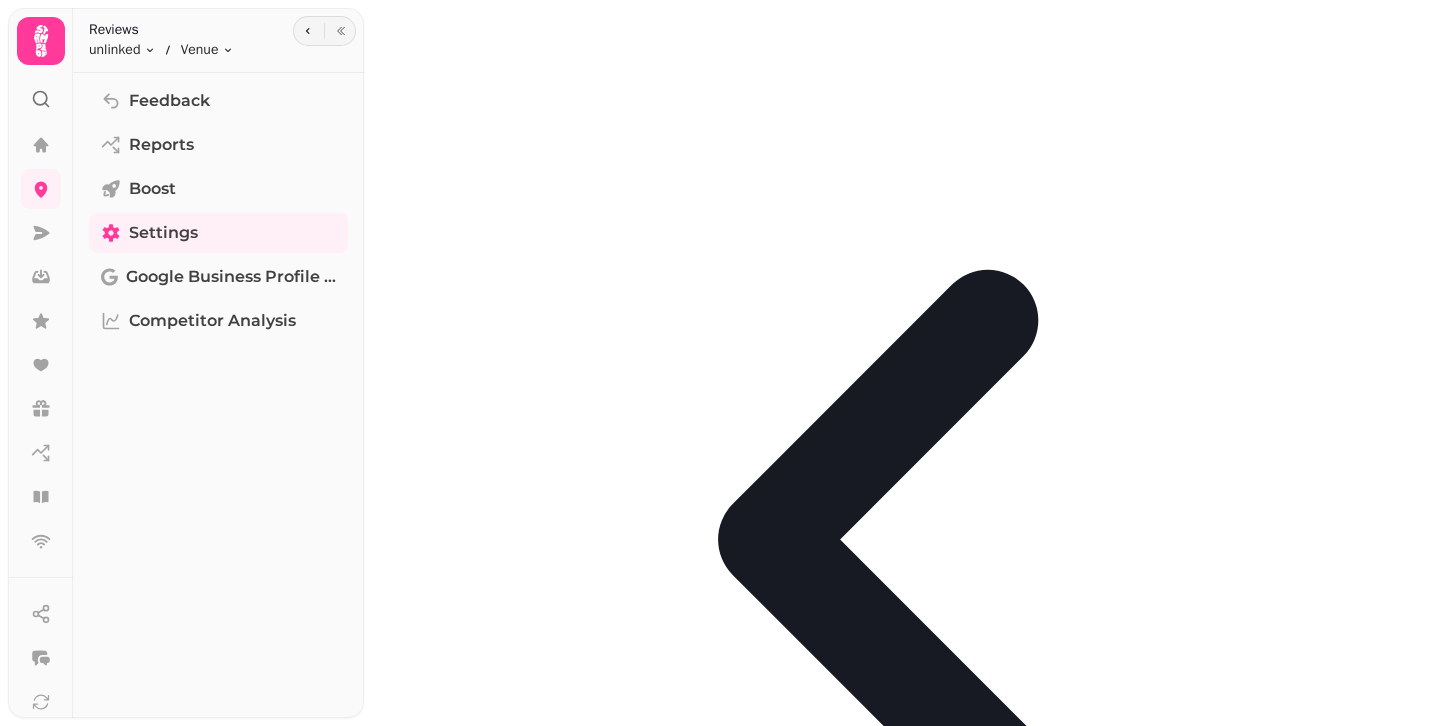drag, startPoint x: 462, startPoint y: 396, endPoint x: 483, endPoint y: 411, distance: 25.806976 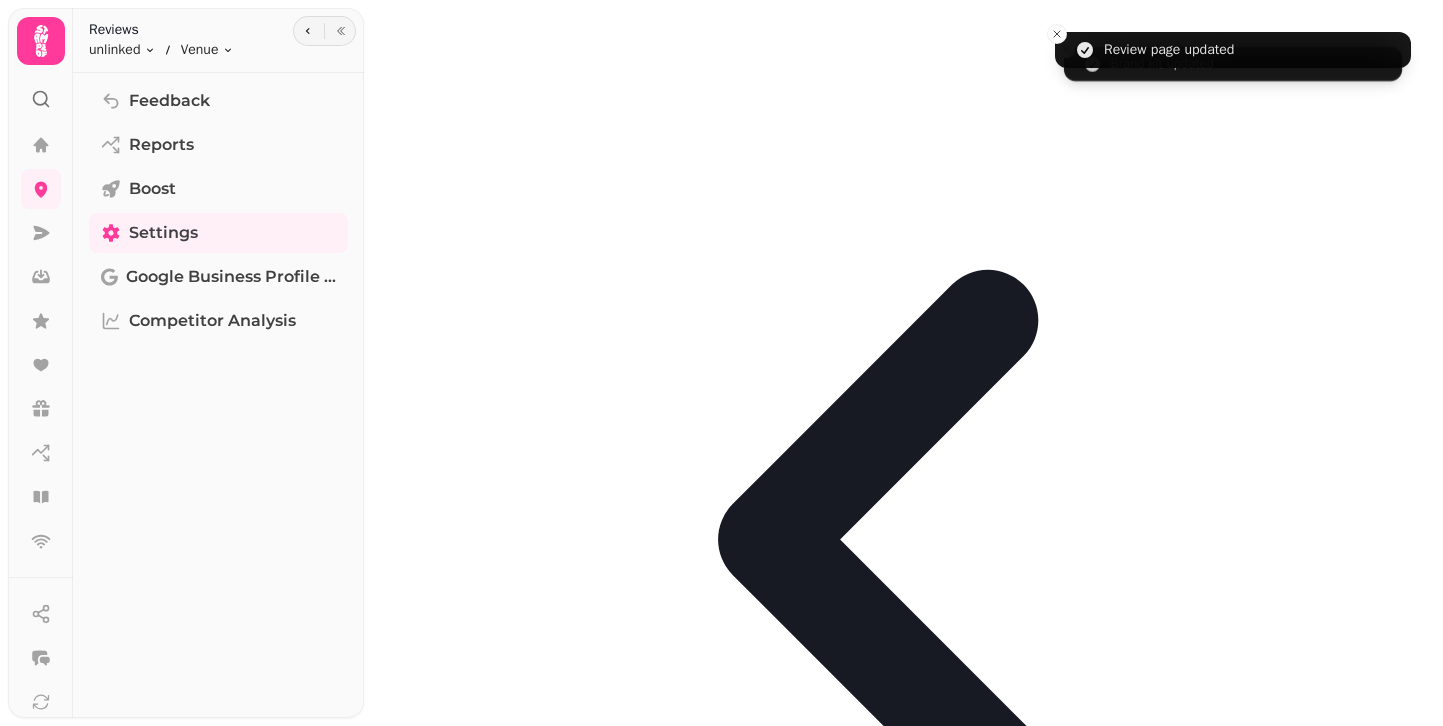 click on "**********" at bounding box center [502, 1767] 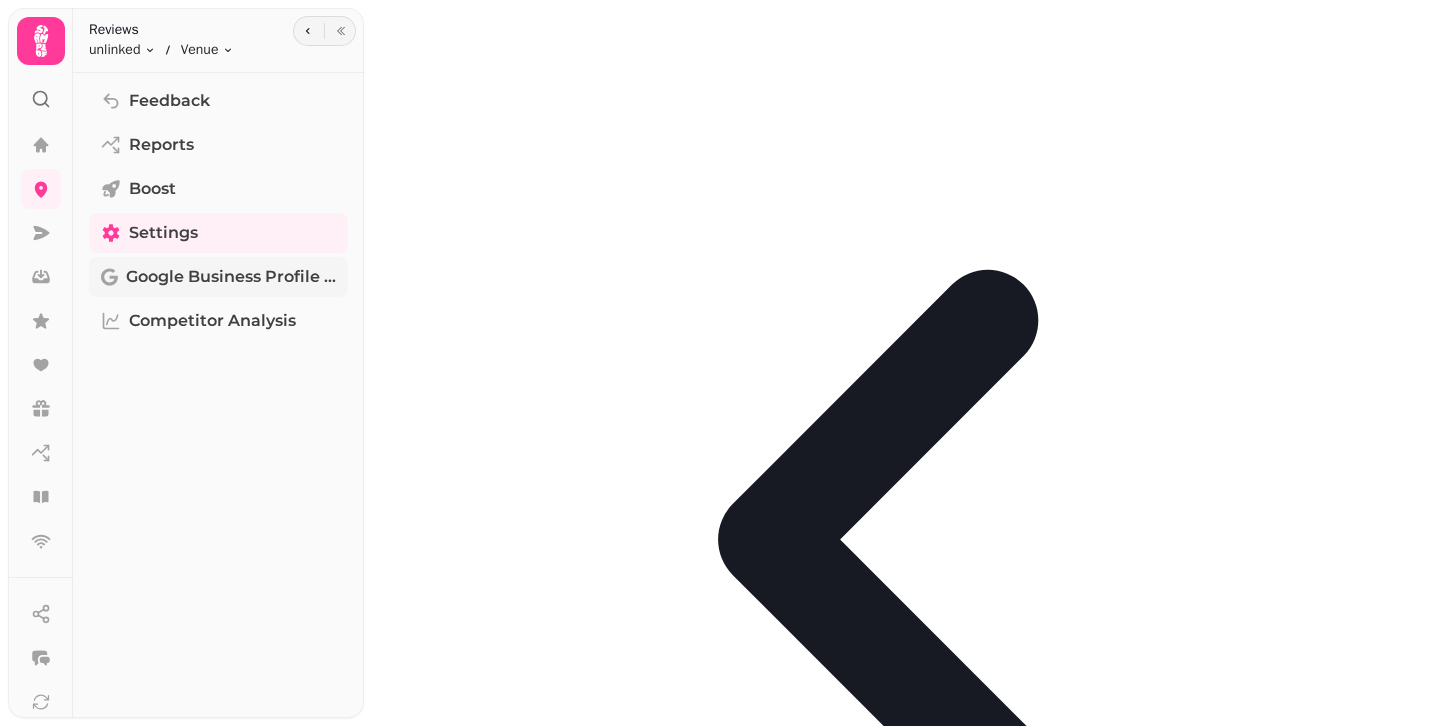 click on "Google Business Profile (Beta)" at bounding box center (231, 277) 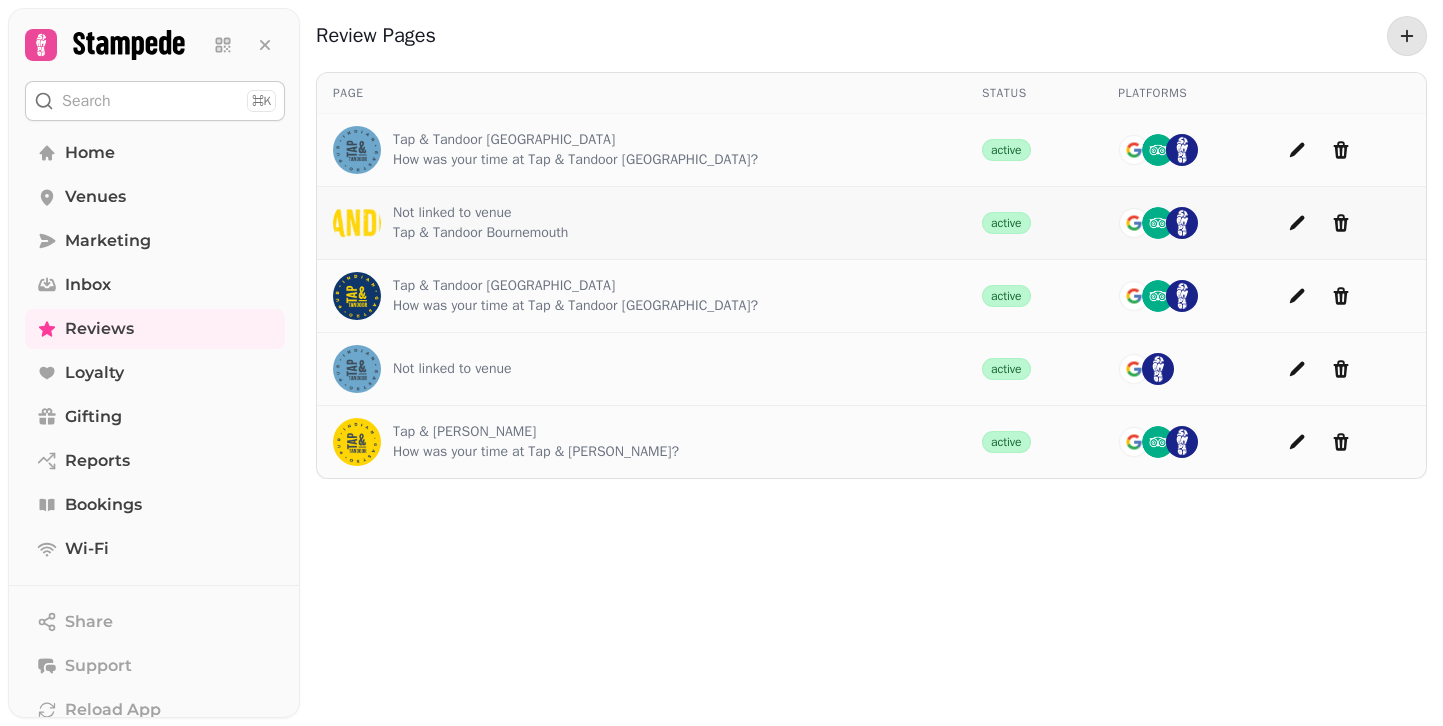 click on "Not linked to venue" at bounding box center (480, 213) 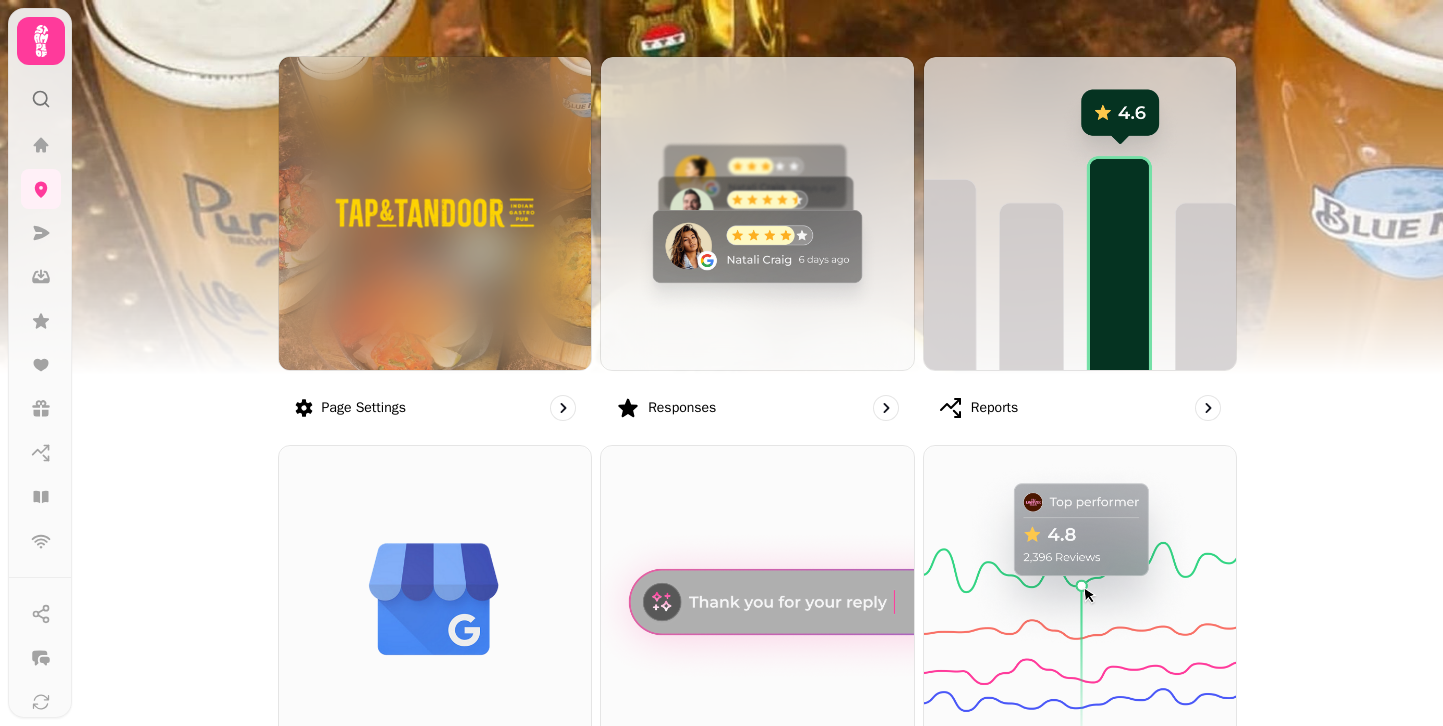 scroll, scrollTop: 0, scrollLeft: 0, axis: both 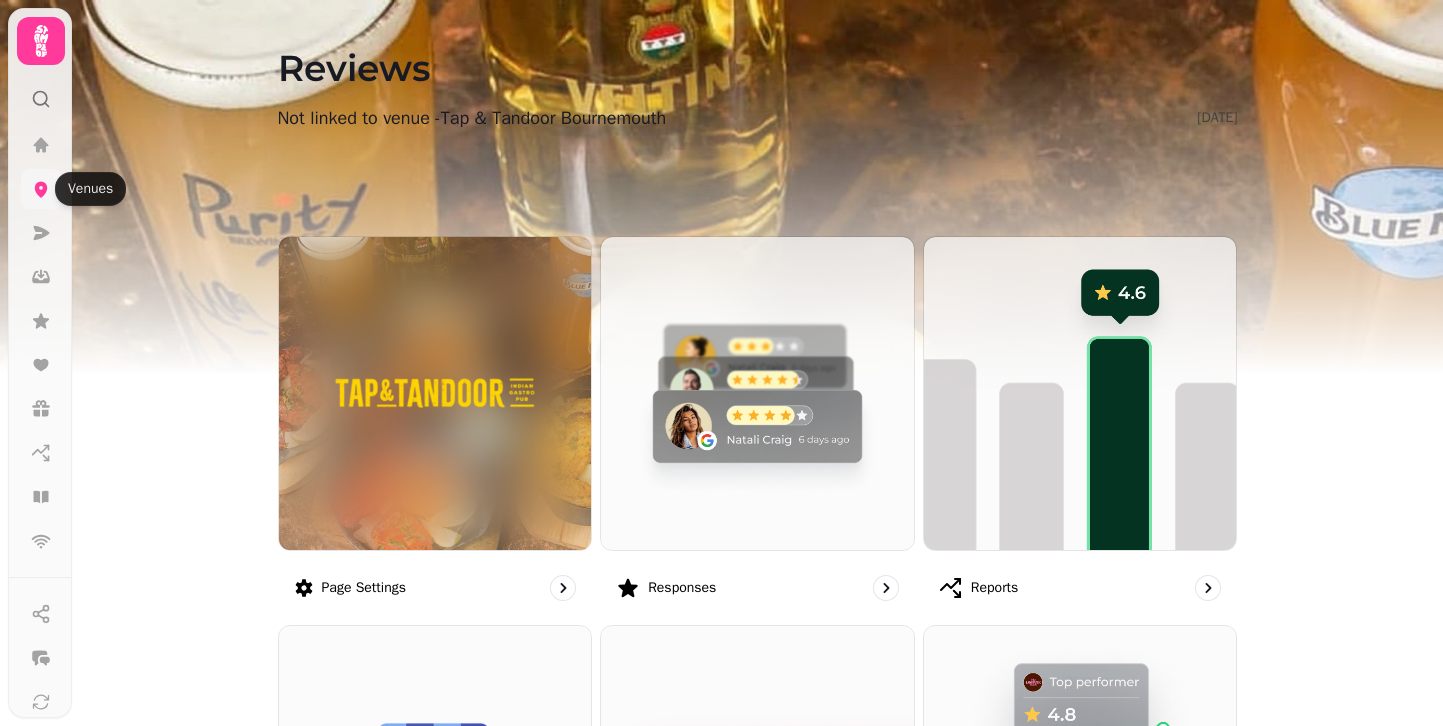 click 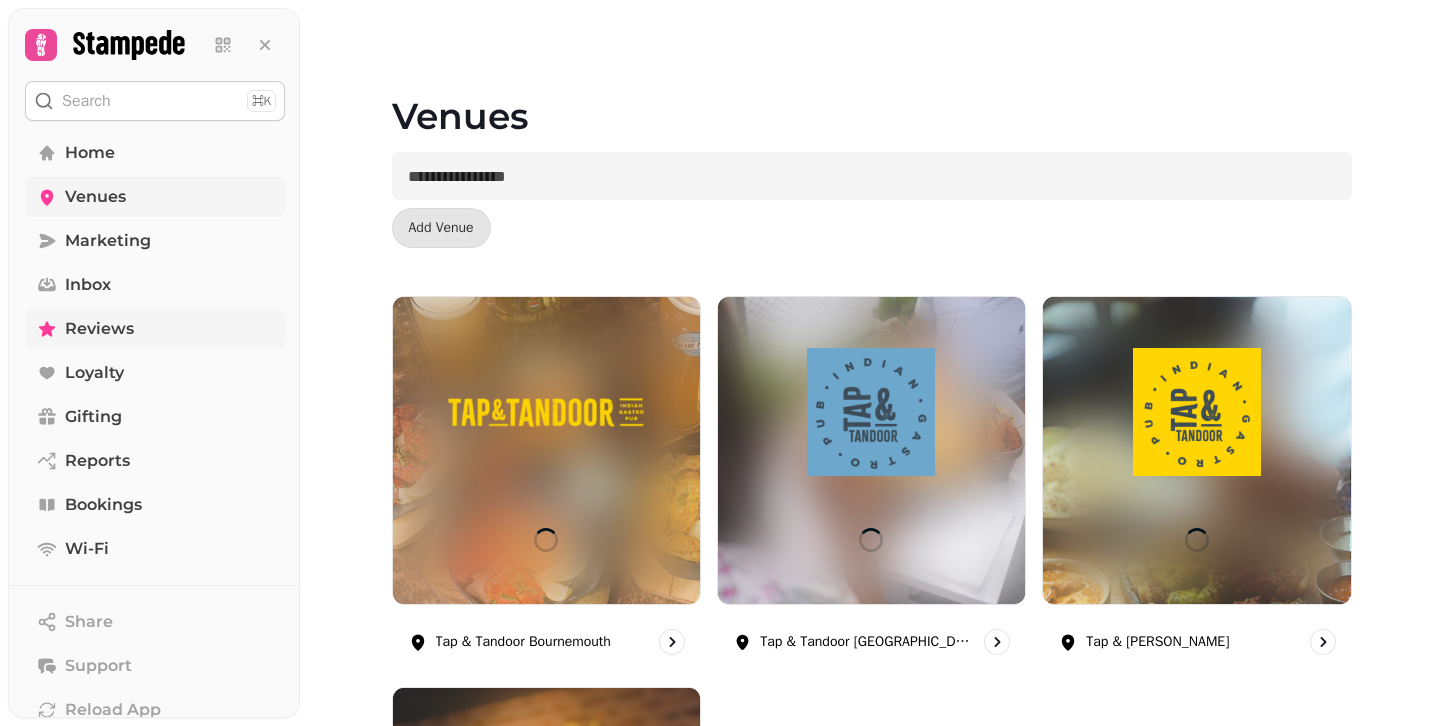click on "Reviews" at bounding box center (155, 329) 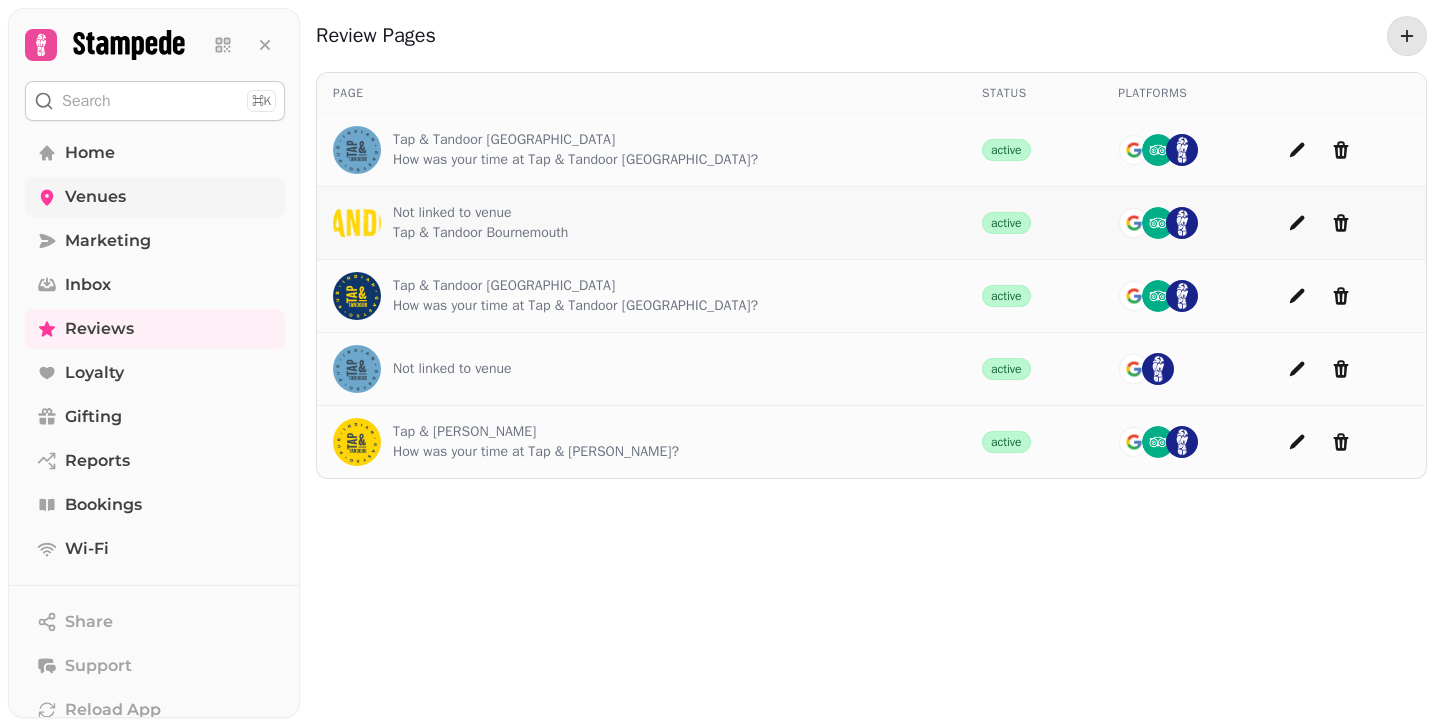 click on "Not linked to venue" at bounding box center [480, 213] 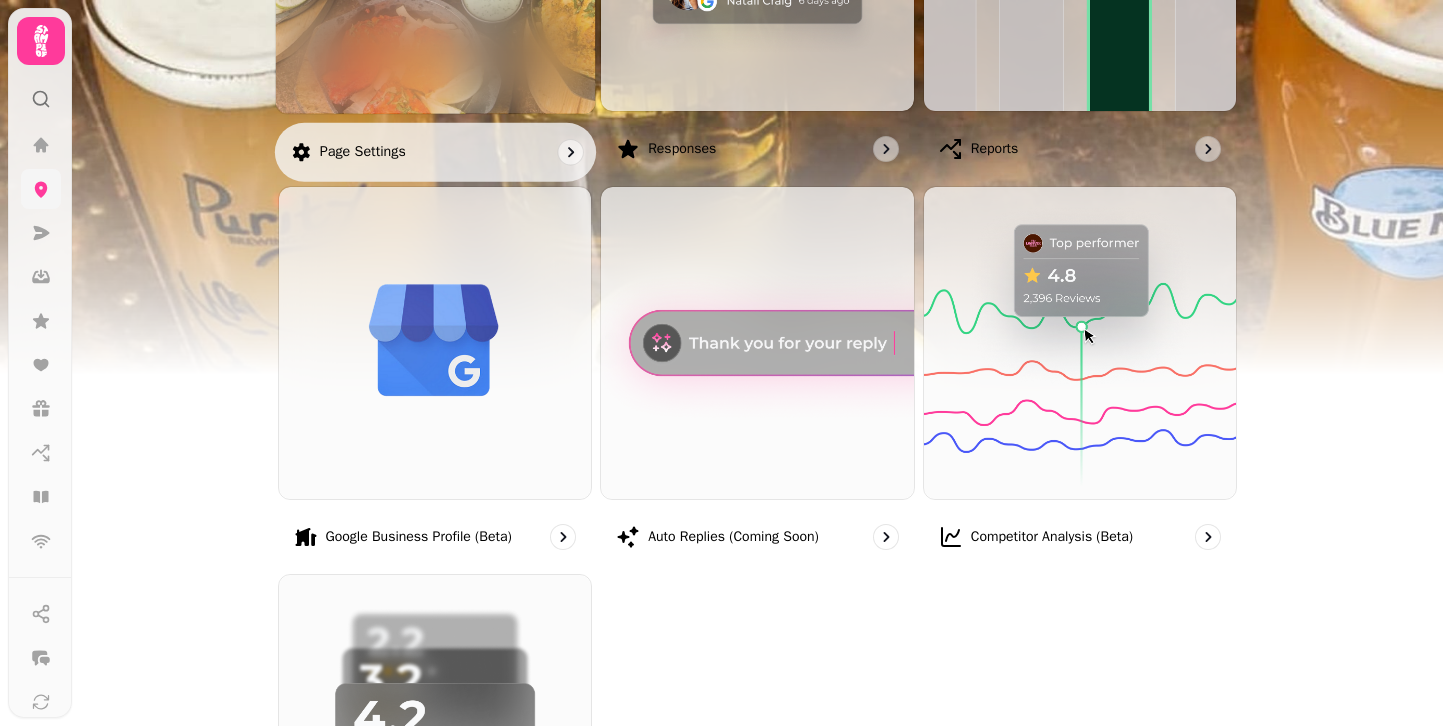 click at bounding box center (435, 343) 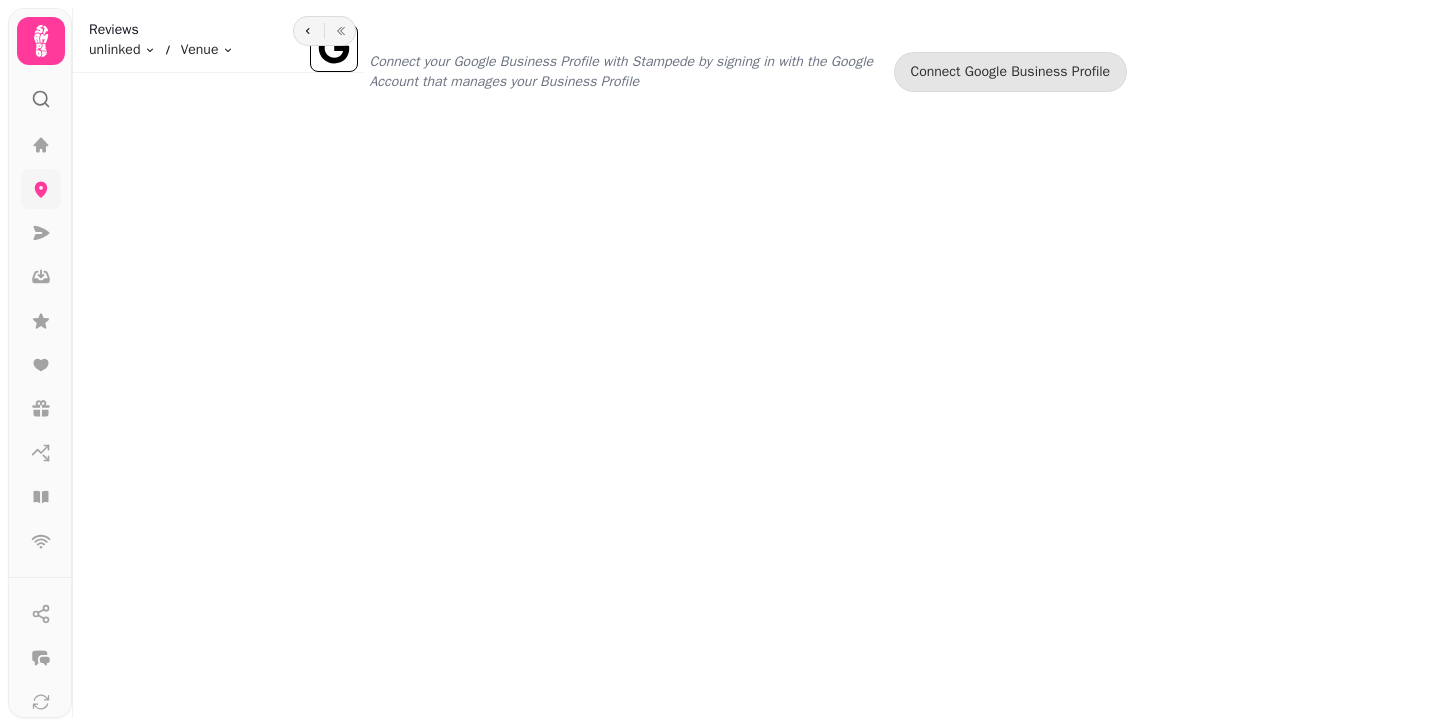 scroll, scrollTop: 0, scrollLeft: 0, axis: both 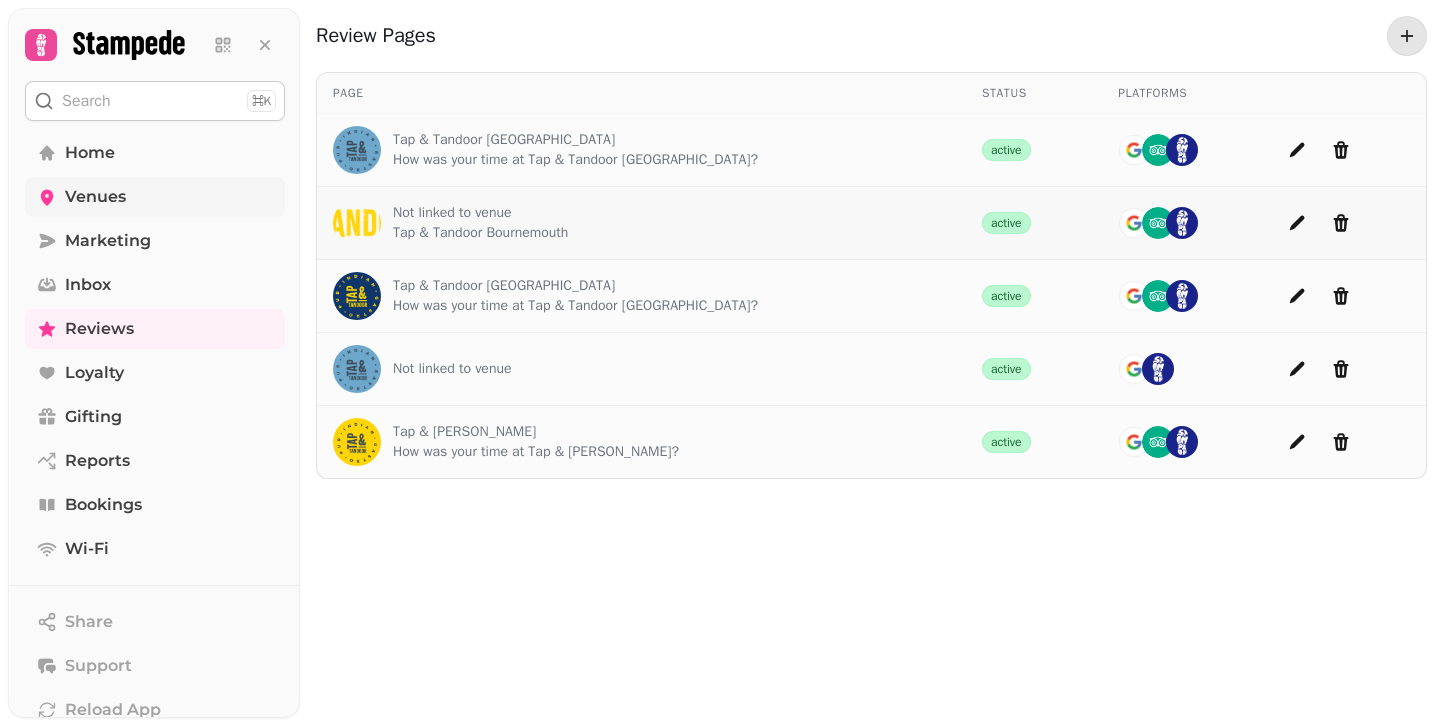click on "Tap & Tandoor Bournemouth" at bounding box center [480, 233] 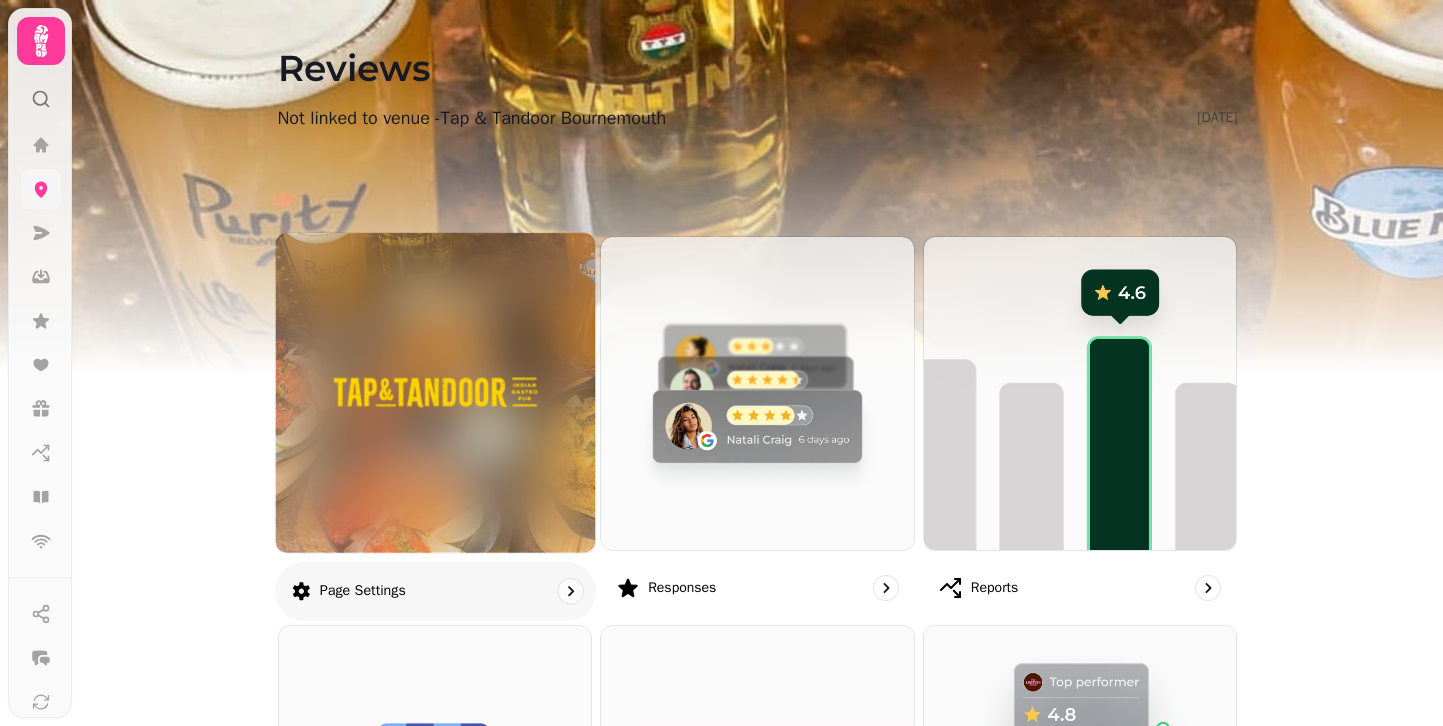 click at bounding box center (434, 392) 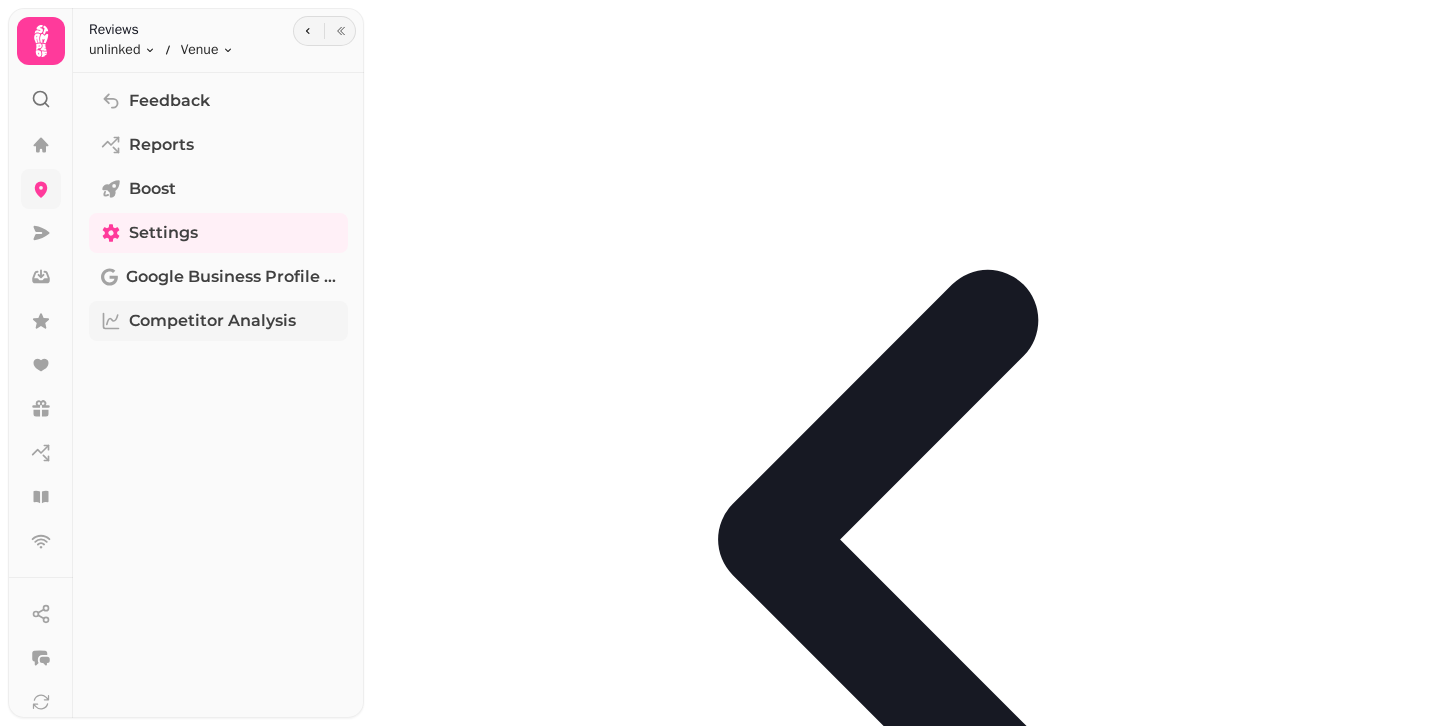 click on "Competitor Analysis" at bounding box center [212, 321] 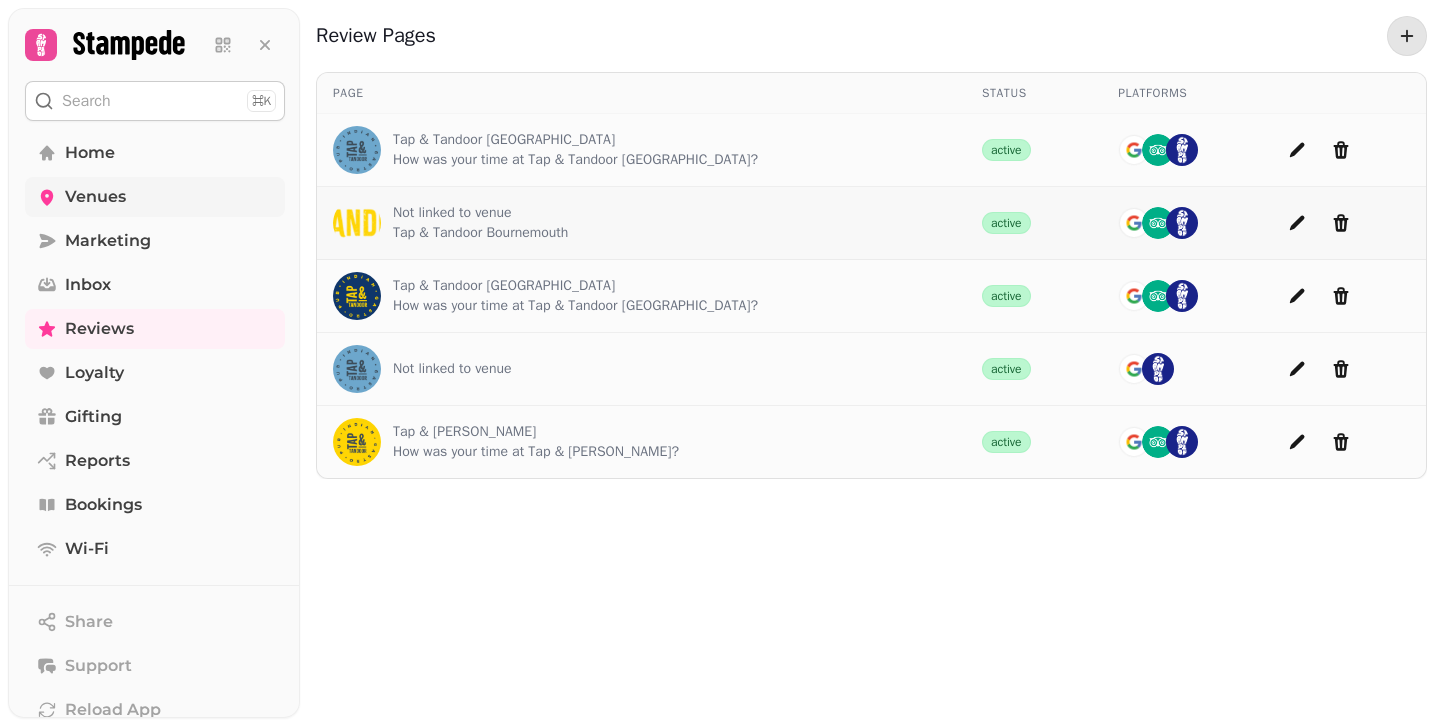 click on "Not linked to venue Tap & Tandoor Bournemouth" at bounding box center (641, 223) 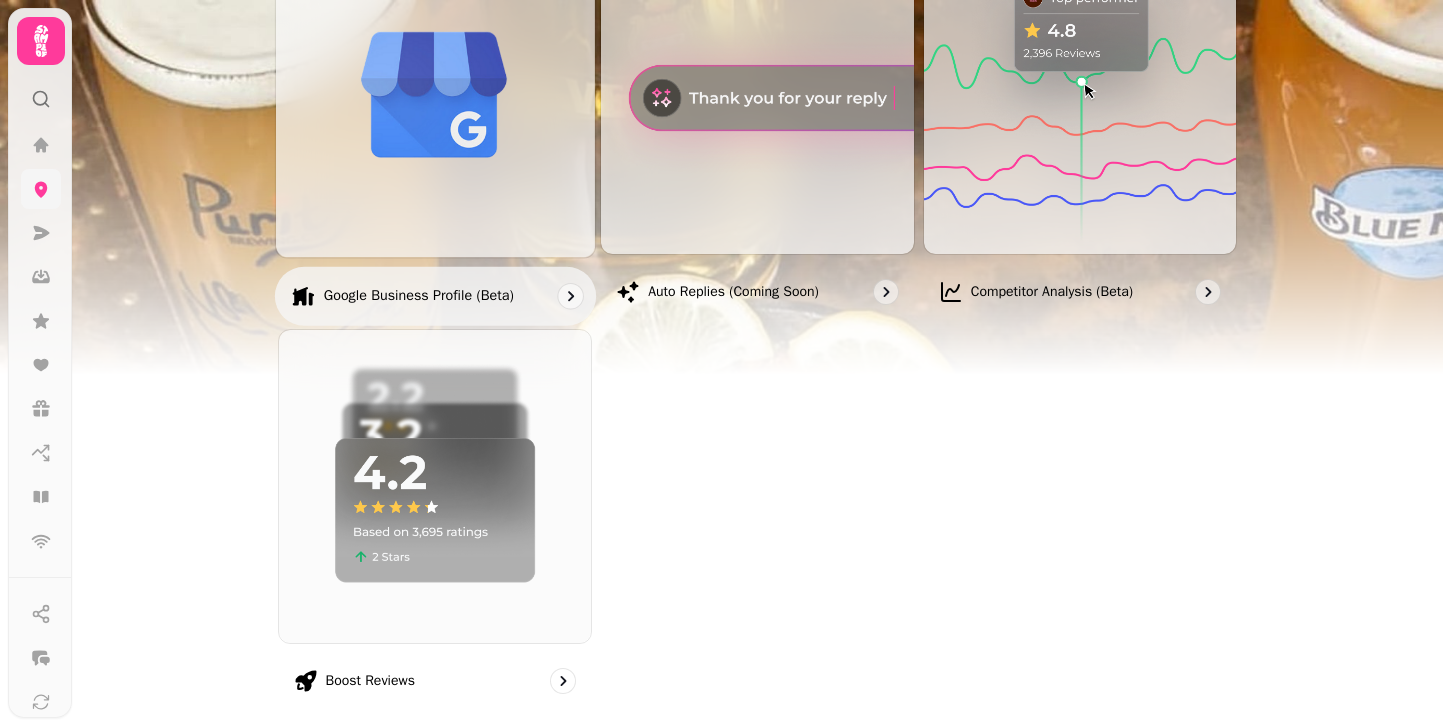 scroll, scrollTop: 681, scrollLeft: 0, axis: vertical 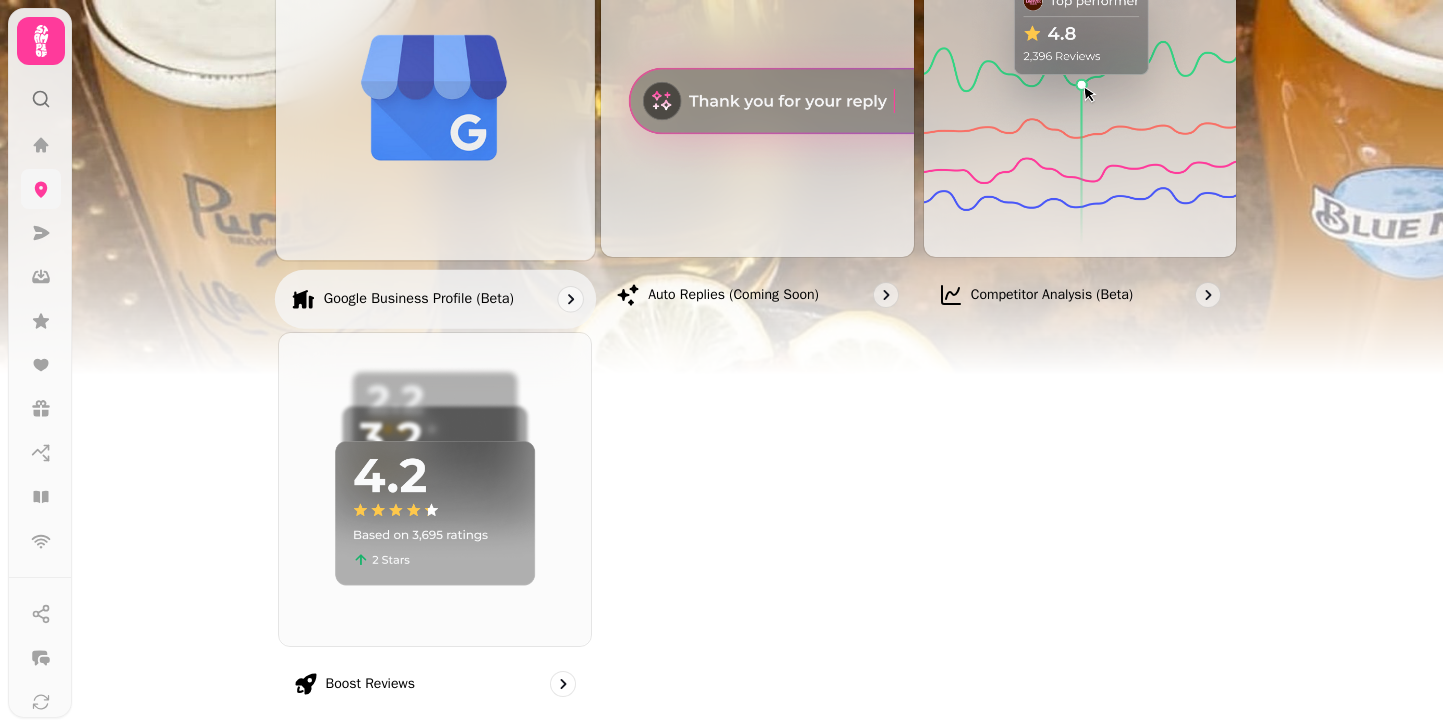 click at bounding box center (434, 100) 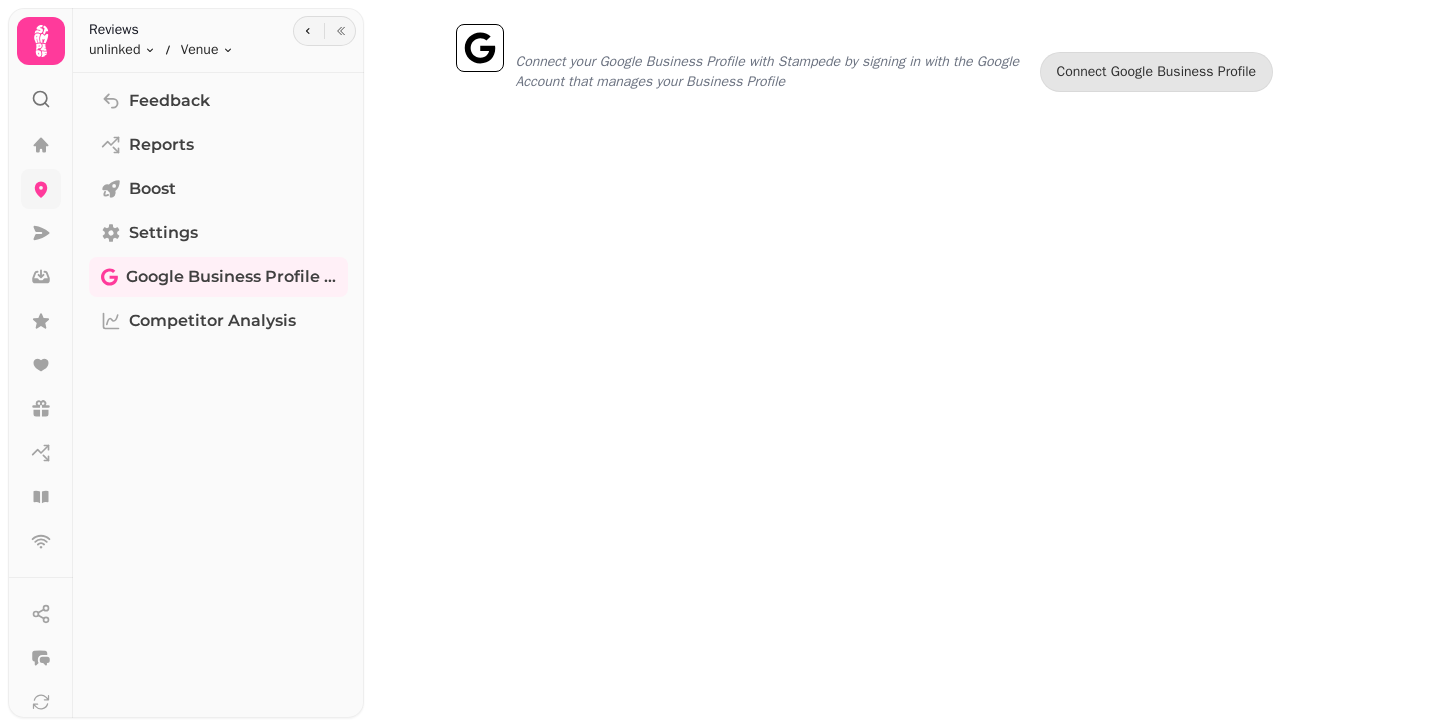 scroll, scrollTop: 0, scrollLeft: 0, axis: both 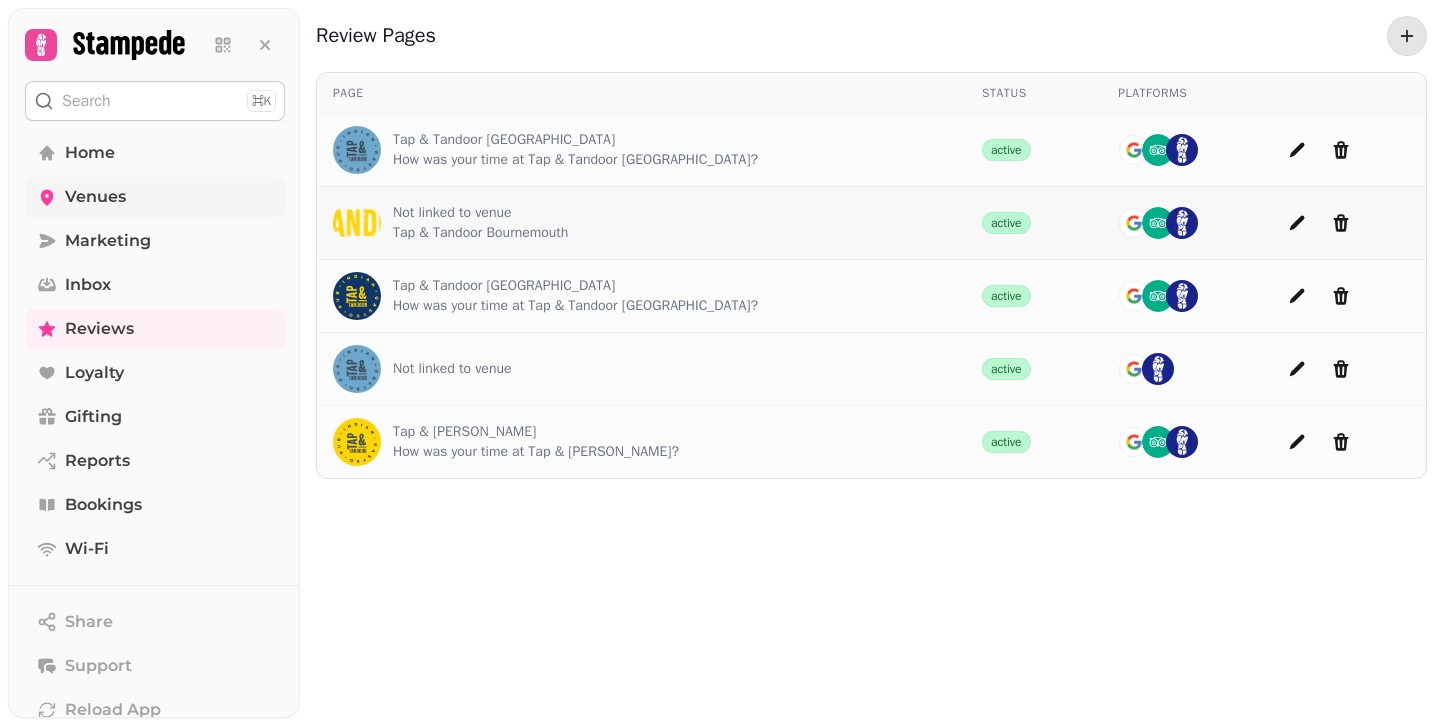 click on "Not linked to venue" at bounding box center [480, 213] 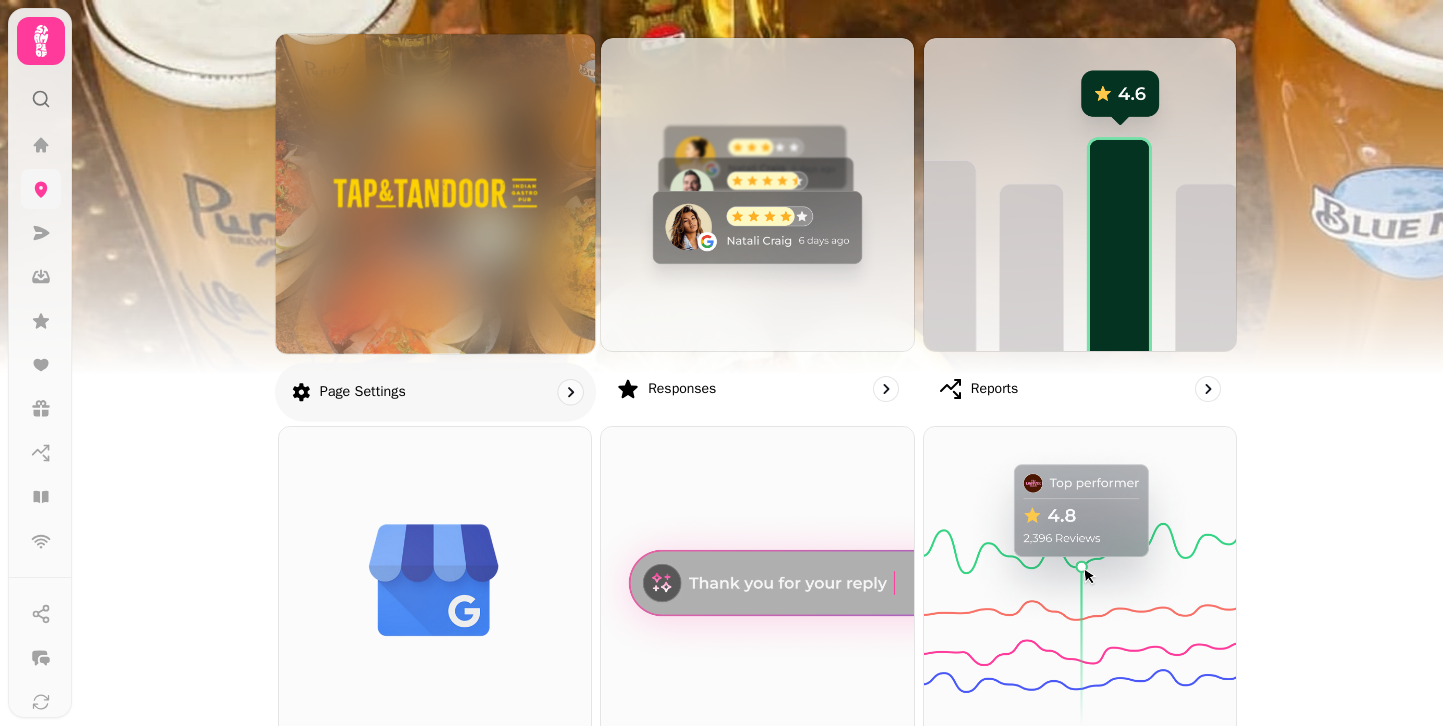 scroll, scrollTop: 202, scrollLeft: 0, axis: vertical 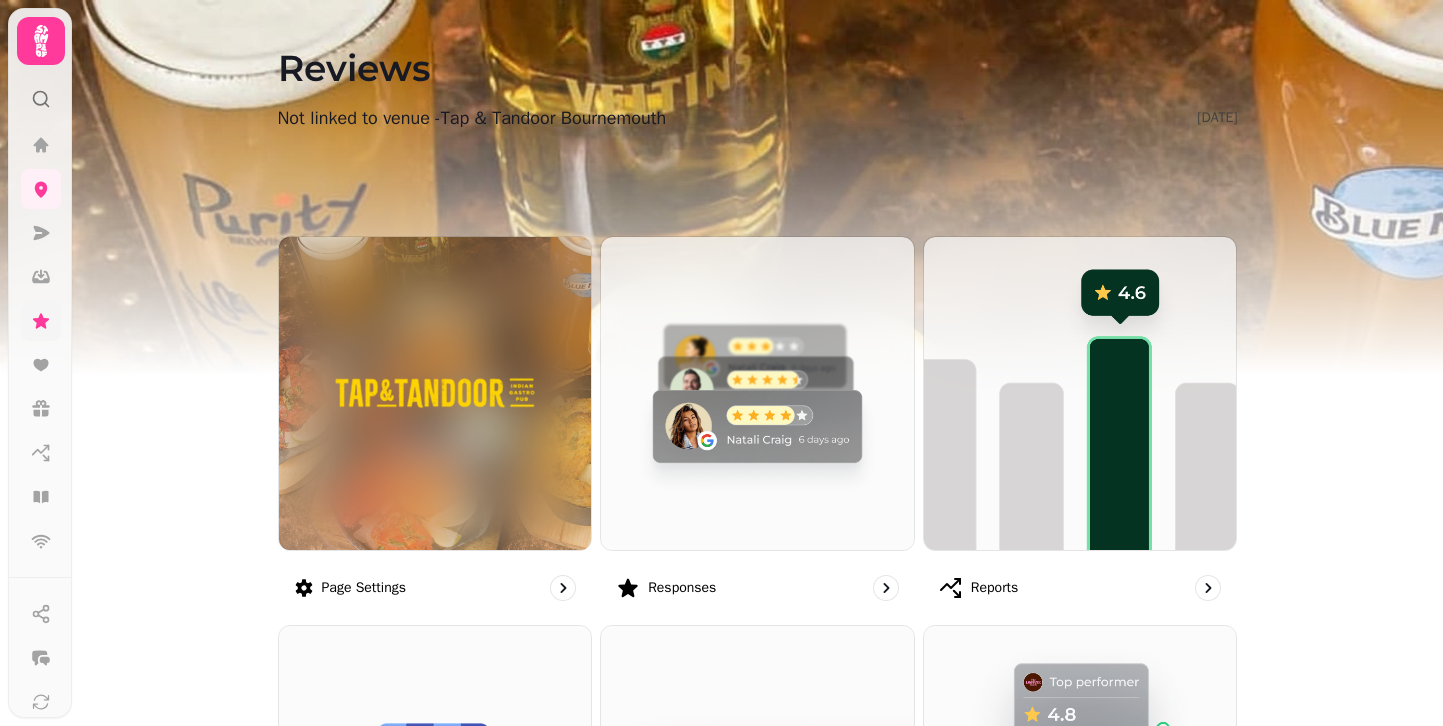 click 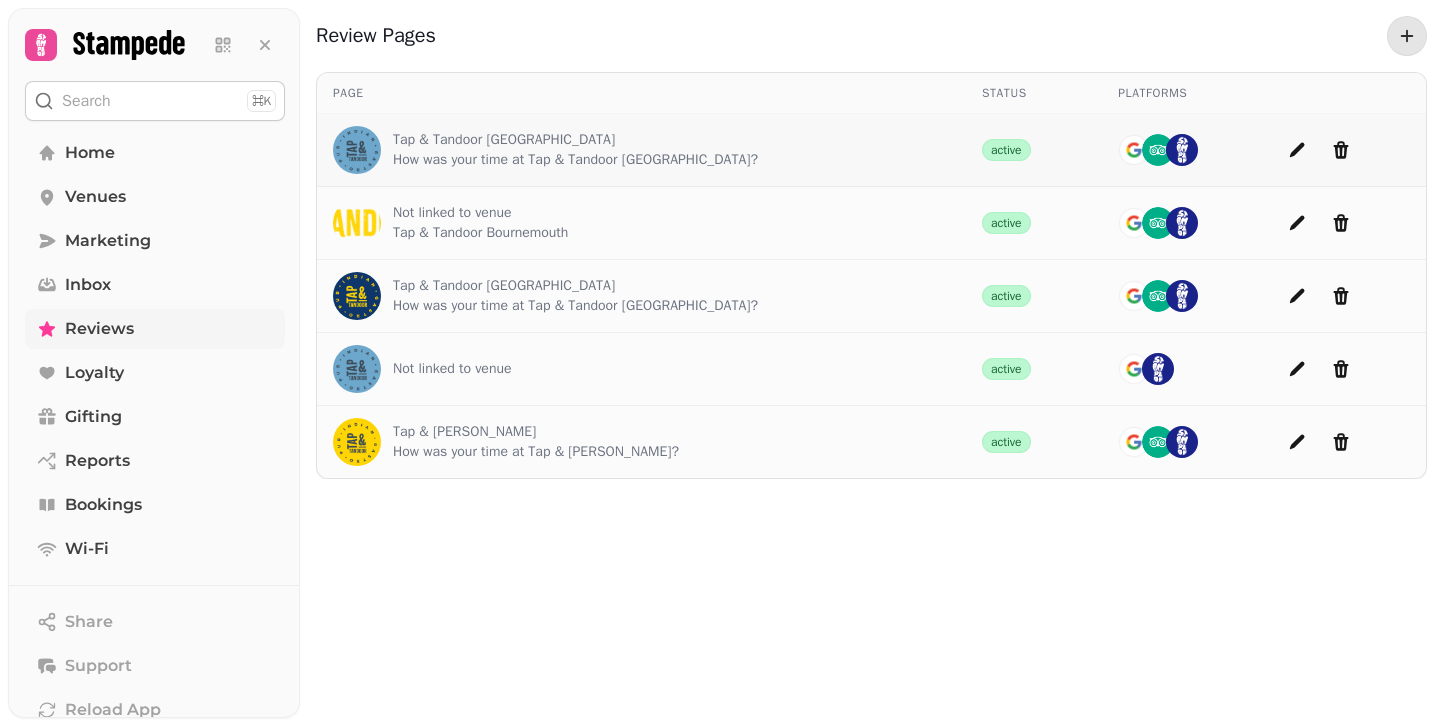 click on "How was your time at Tap & Tandoor Portsmouth?" at bounding box center (575, 160) 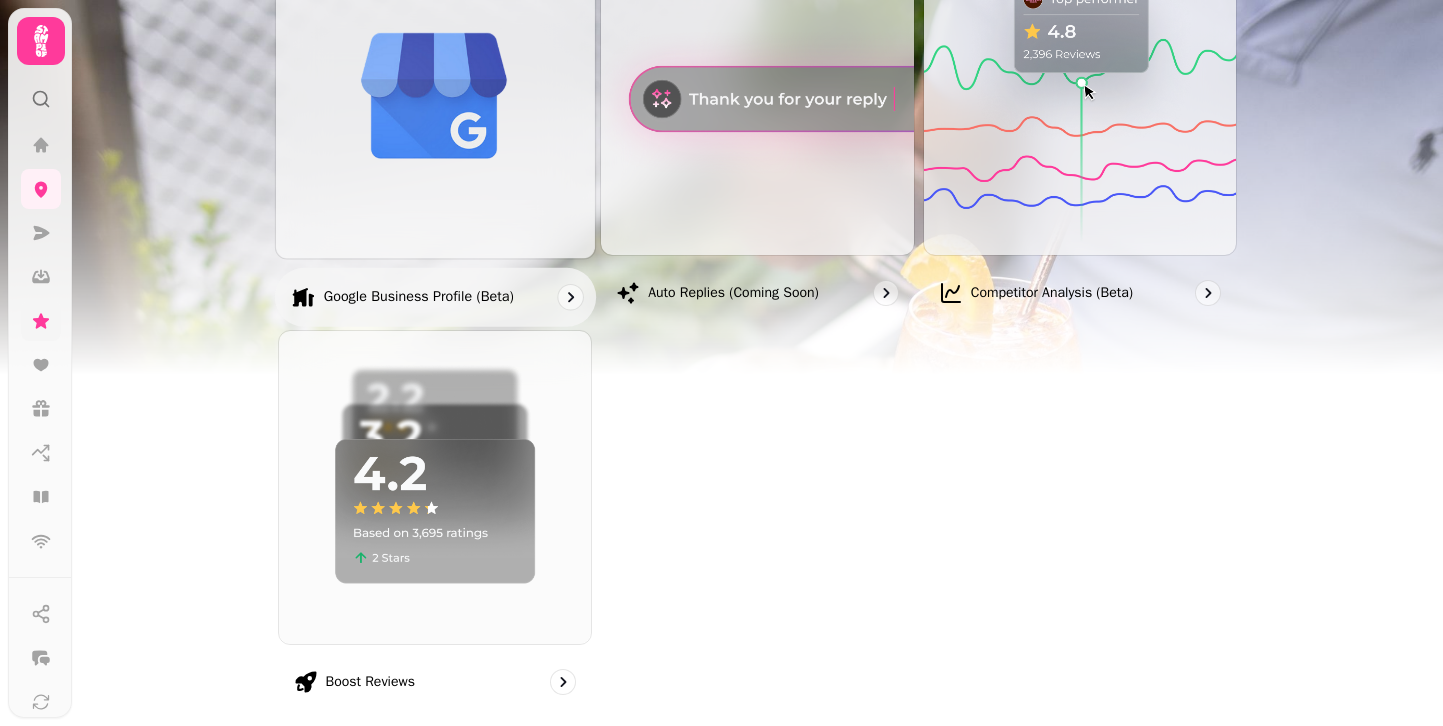 click at bounding box center [434, 98] 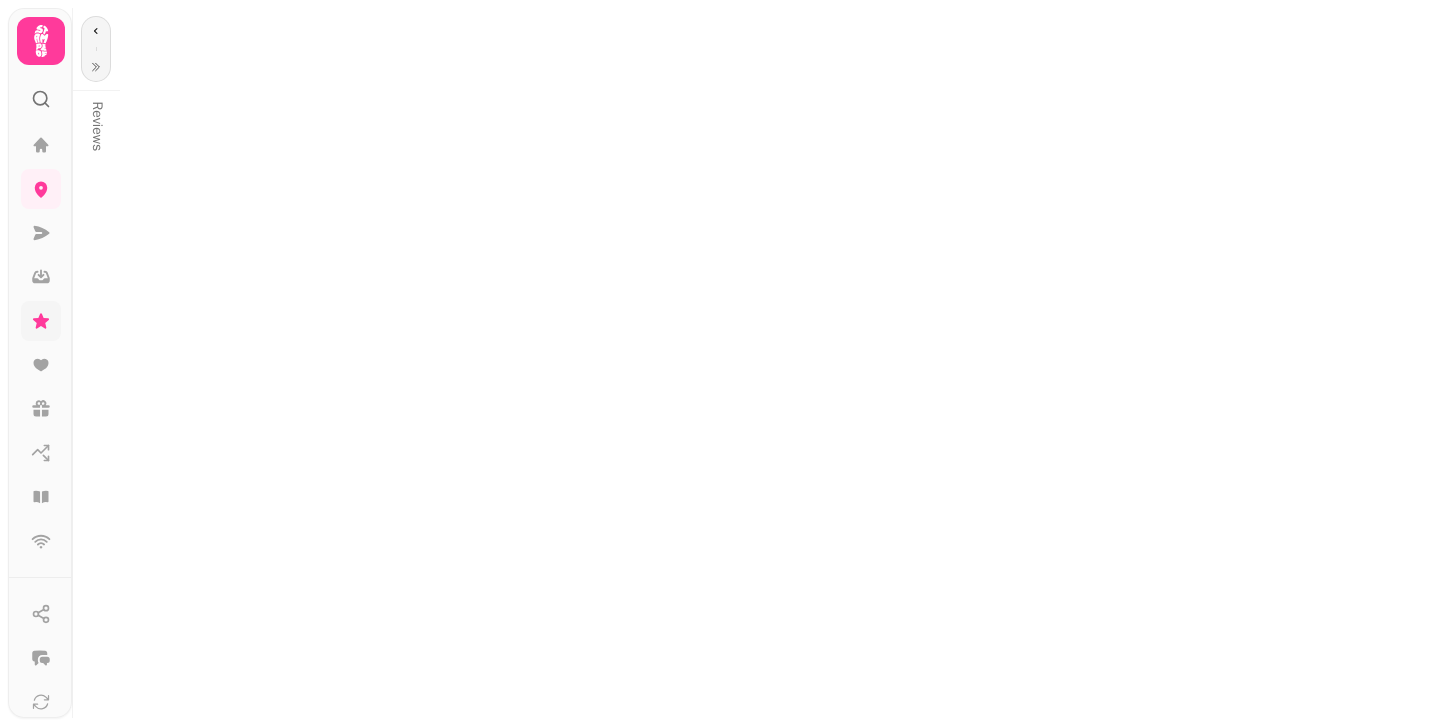 scroll, scrollTop: 0, scrollLeft: 0, axis: both 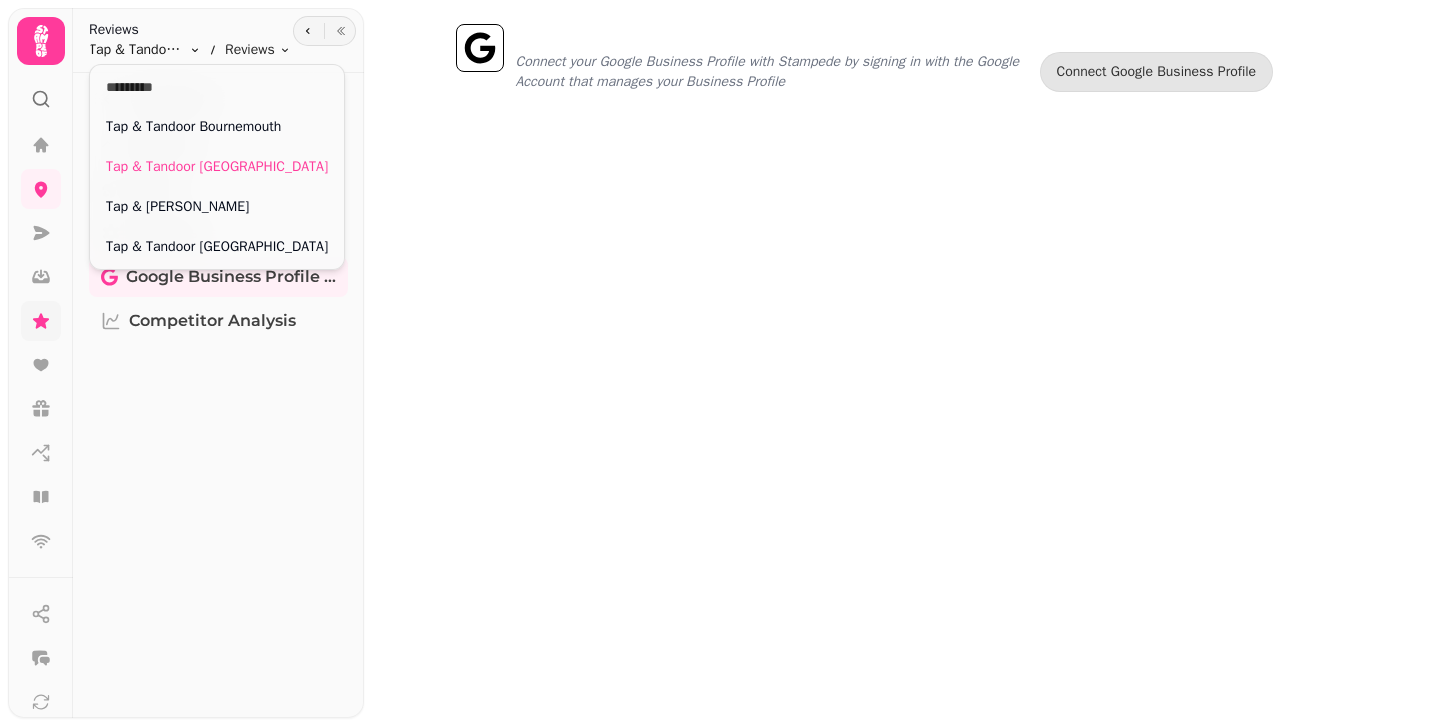 click on "Google Business Profile (Beta) Connect your Google Business Profile with Stampede by signing in with the Google Account that manages your Business Profile Connect Google Business Profile
Reviews Tap & Tandoor Portsmouth Toggle menu Reviews Toggle menu Feedback Reports Boost Settings Google Business Profile (Beta) Competitor Analysis Tap & Tandoor Bournemouth Tap & Tandoor Portsmouth Tap & Tandoor Solihull Tap & Tandoor Southampton" at bounding box center (721, 363) 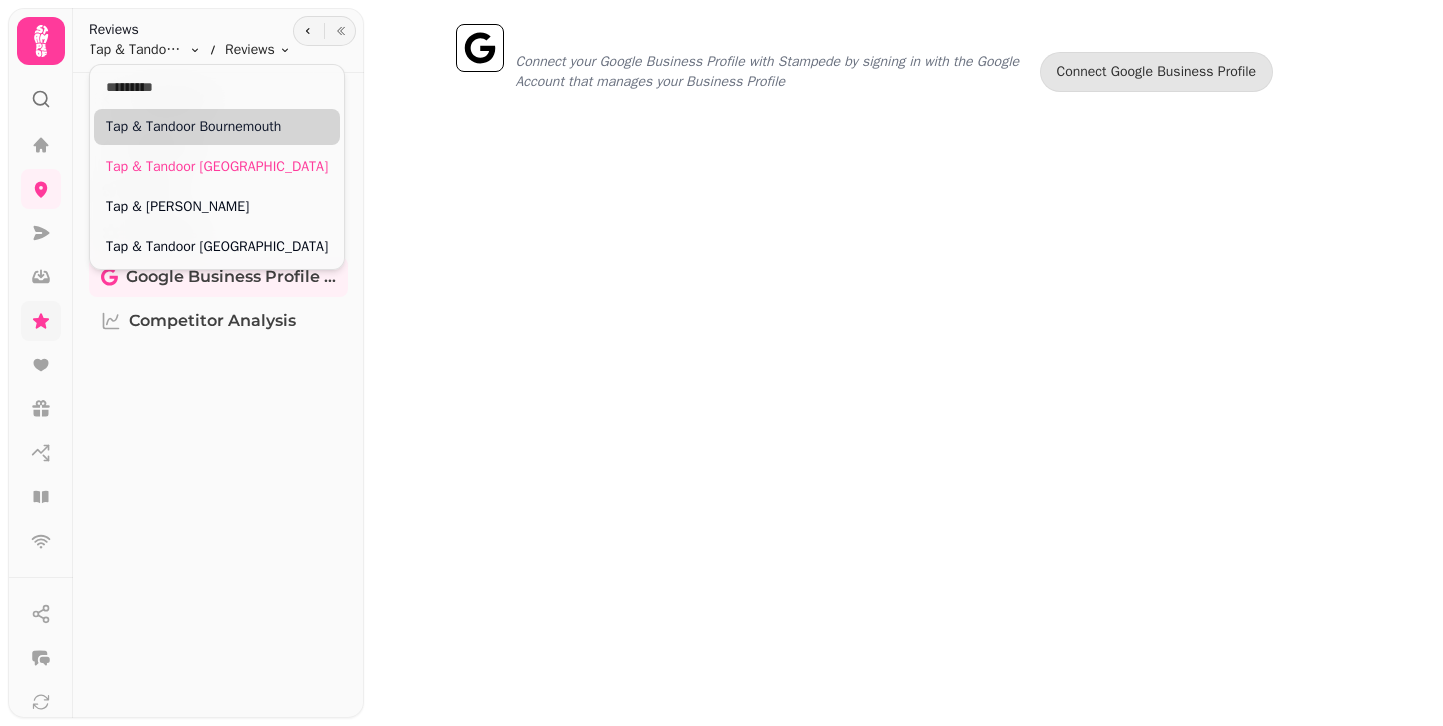 click on "Tap & Tandoor Bournemouth" at bounding box center [217, 127] 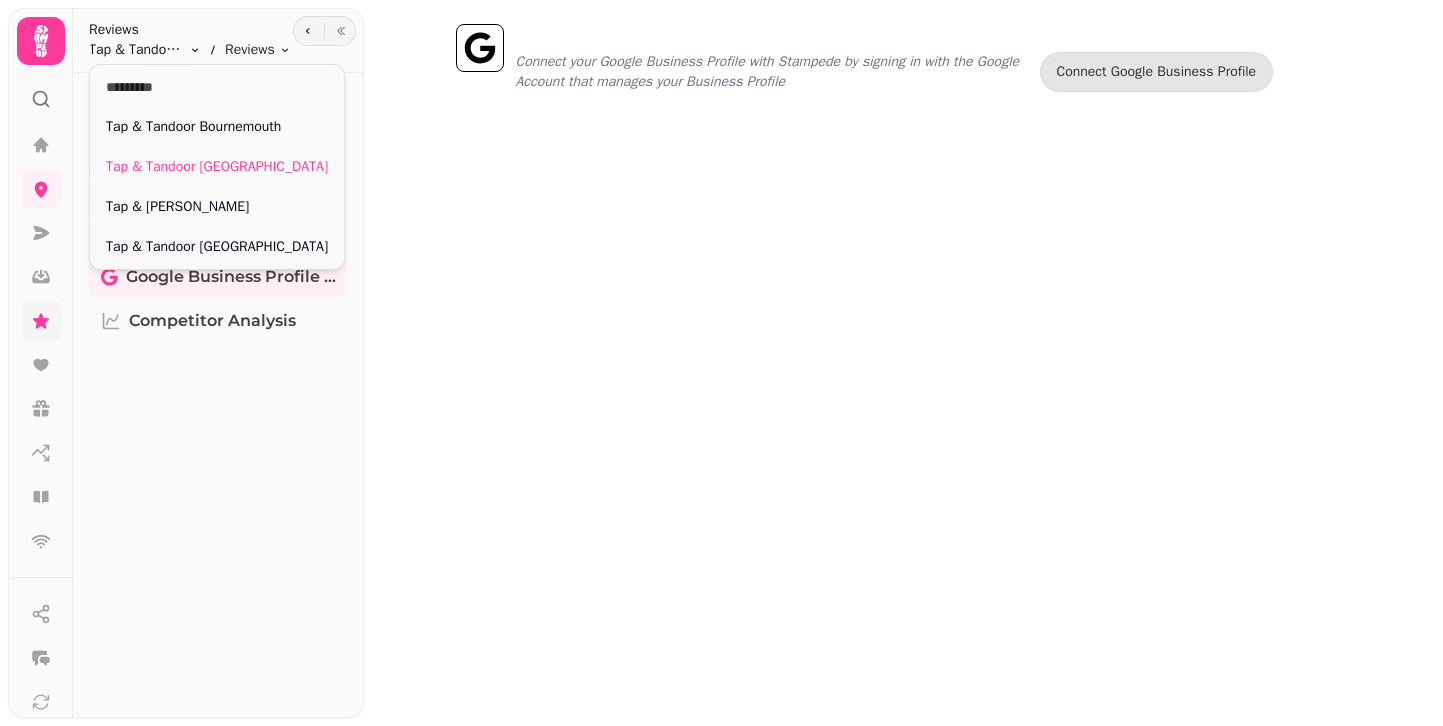 click on "Google Business Profile (Beta) Connect your Google Business Profile with Stampede by signing in with the Google Account that manages your Business Profile Connect Google Business Profile
Reviews Tap & Tandoor Portsmouth Toggle menu Reviews Toggle menu Feedback Reports Boost Settings Google Business Profile (Beta) Competitor Analysis Tap & Tandoor Bournemouth Tap & Tandoor Portsmouth Tap & Tandoor Solihull Tap & Tandoor Southampton" at bounding box center (721, 363) 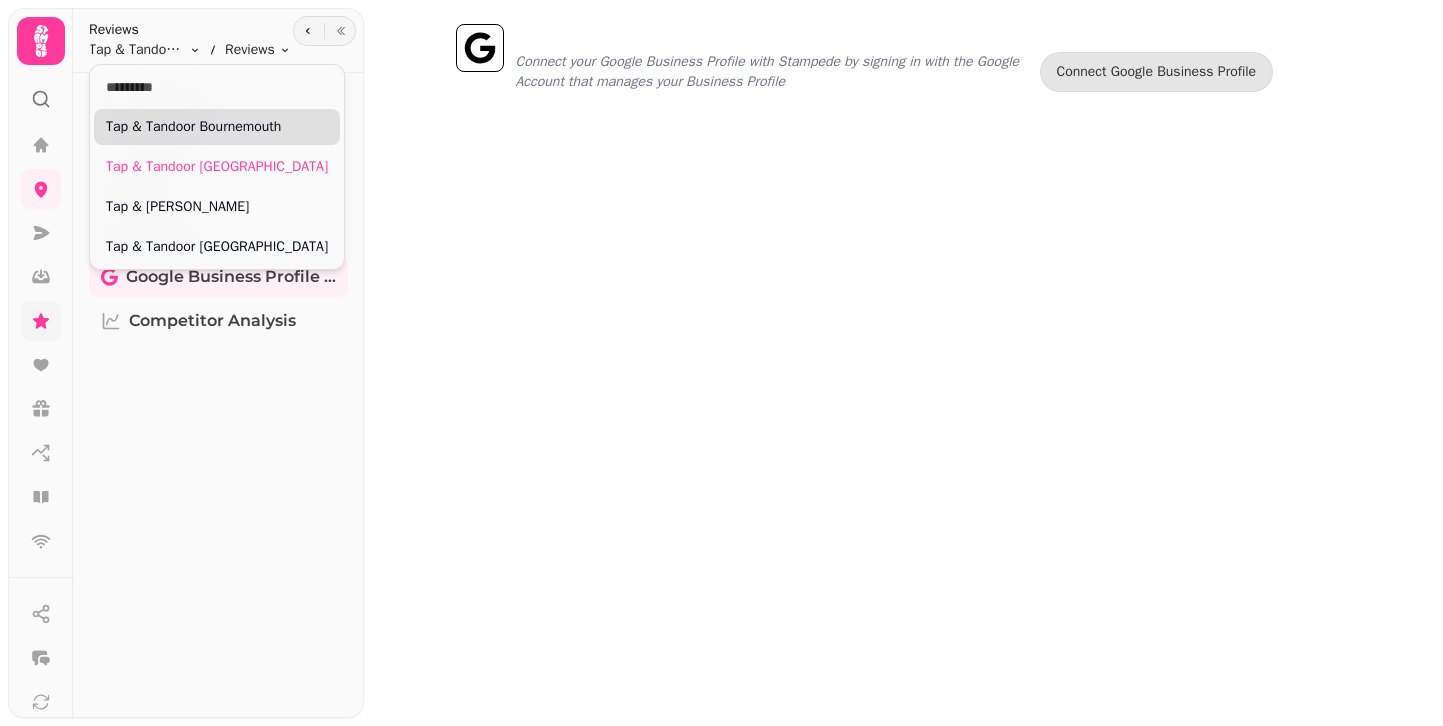 click on "Tap & Tandoor Bournemouth" at bounding box center [217, 127] 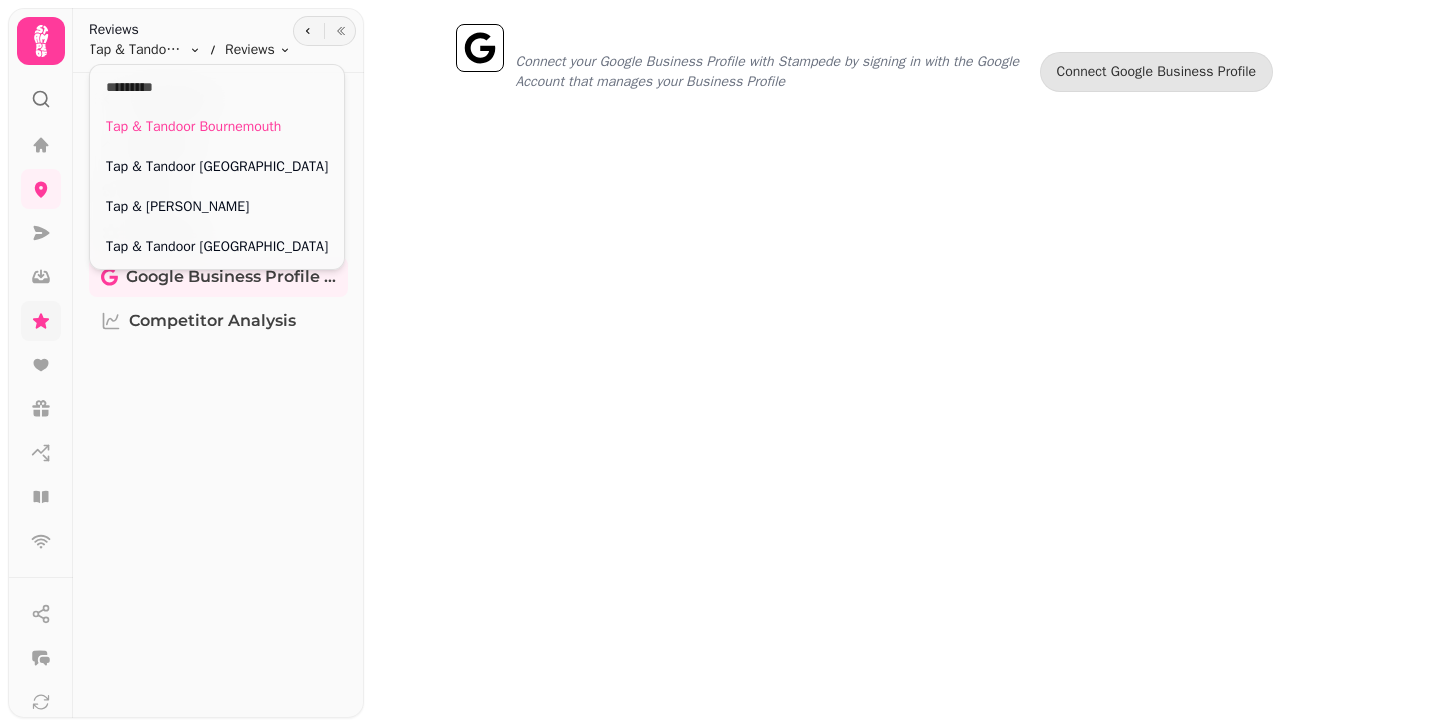 click on "Google Business Profile (Beta) Connect your Google Business Profile with Stampede by signing in with the Google Account that manages your Business Profile Connect Google Business Profile
Reviews Tap & Tandoor Bournemouth Toggle menu Reviews Toggle menu Feedback Reports Boost Settings Google Business Profile (Beta) Competitor Analysis Tap & Tandoor Bournemouth Tap & Tandoor Portsmouth Tap & Tandoor Solihull Tap & Tandoor Southampton" at bounding box center [721, 363] 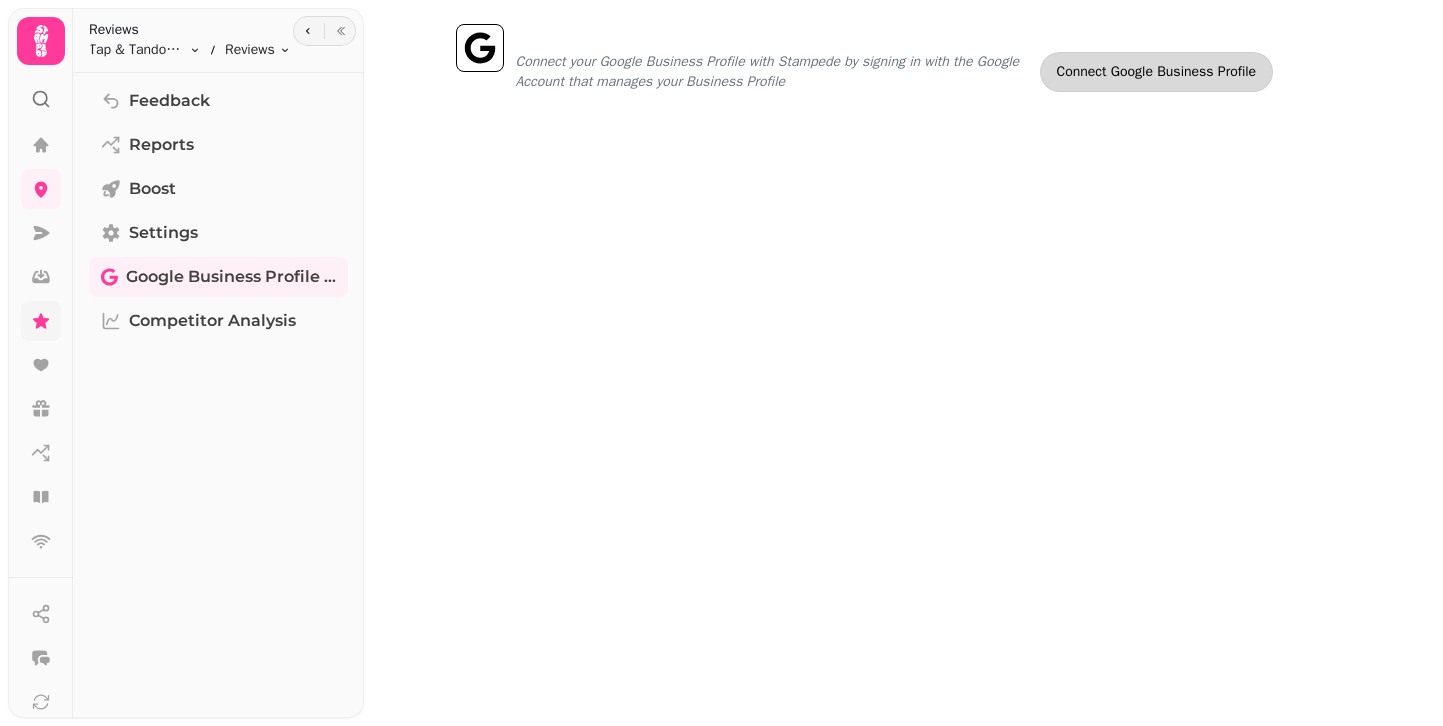 click on "Connect Google Business Profile" at bounding box center [1157, 72] 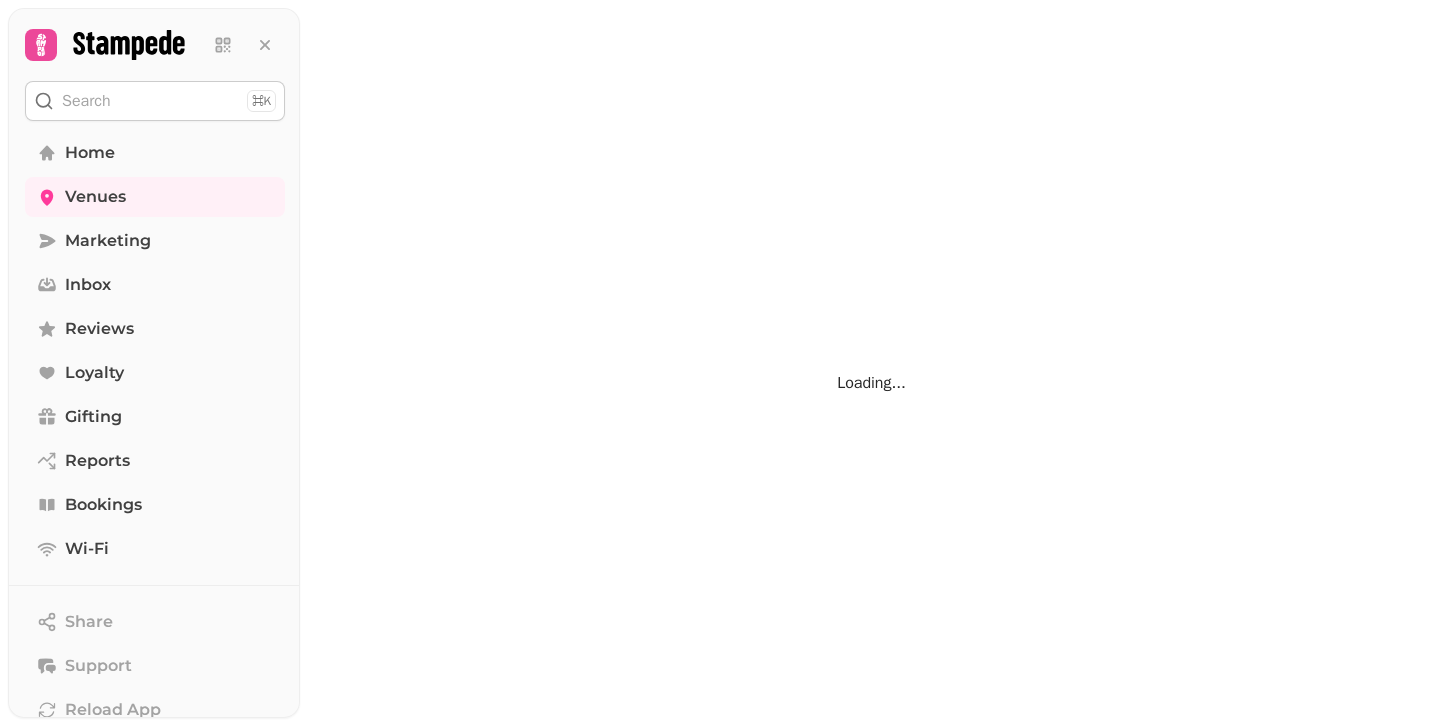 scroll, scrollTop: 0, scrollLeft: 0, axis: both 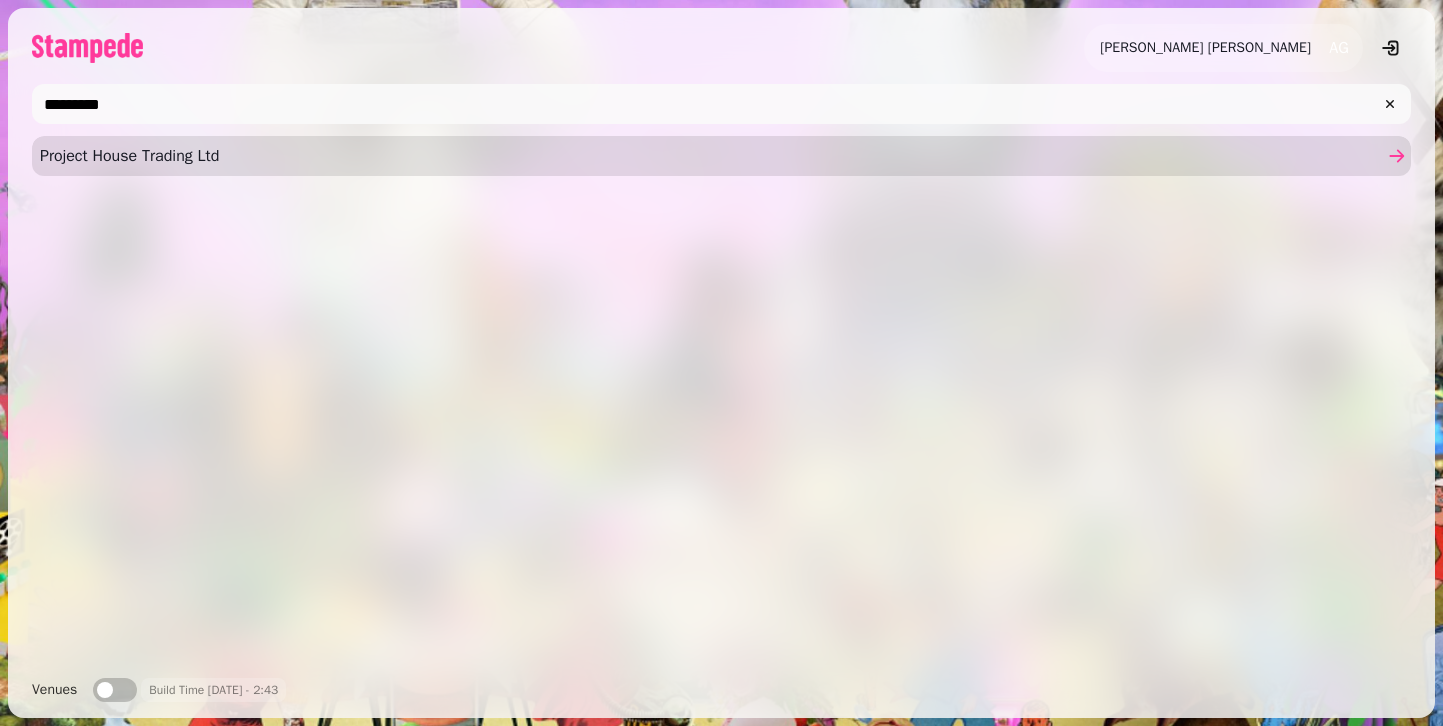 type on "*********" 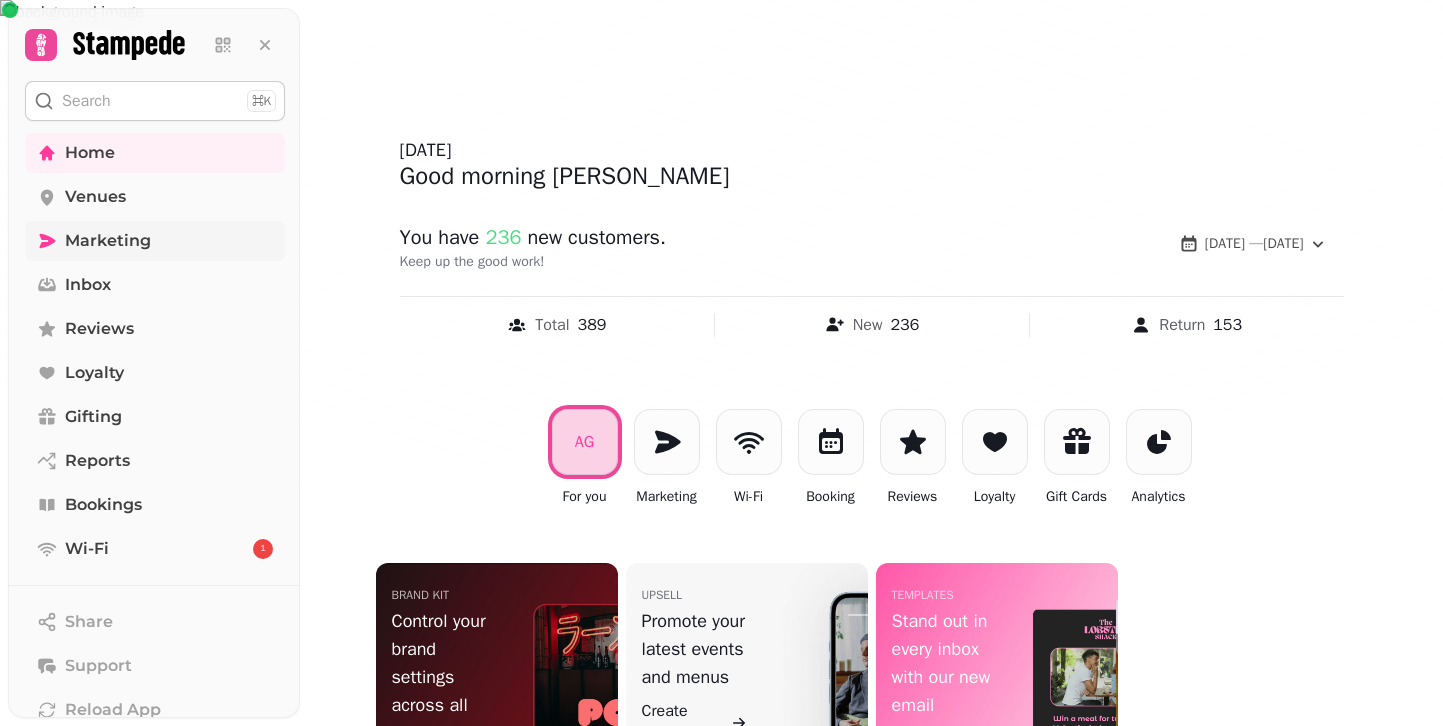click on "Marketing" at bounding box center (108, 241) 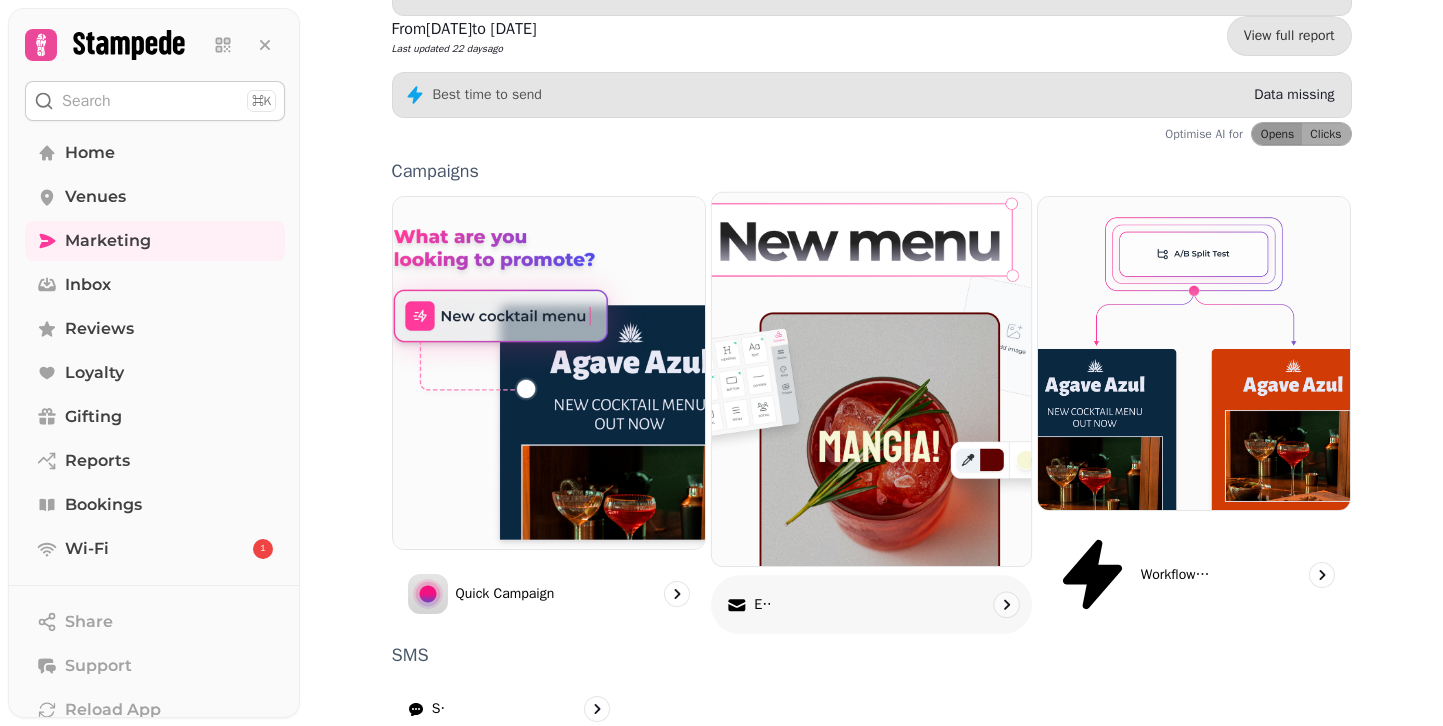 scroll, scrollTop: 522, scrollLeft: 0, axis: vertical 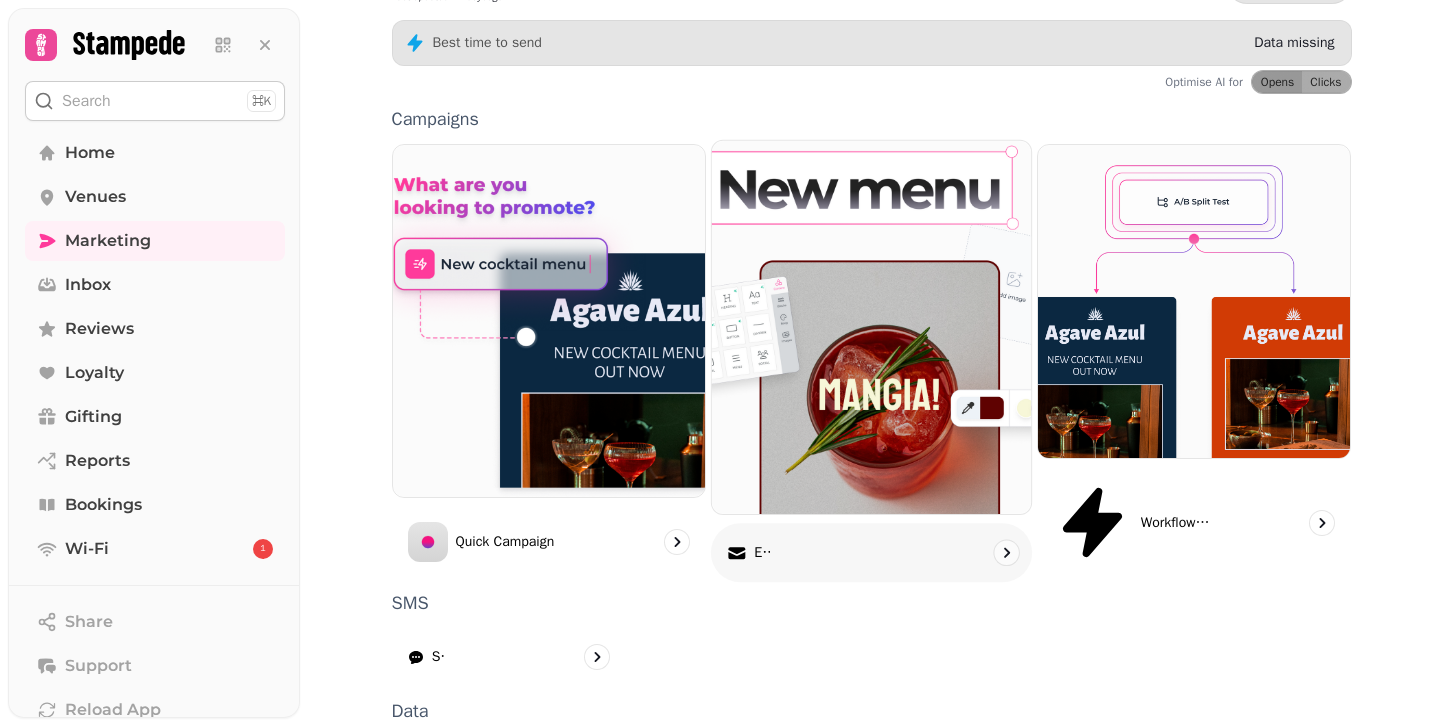 click at bounding box center [871, 327] 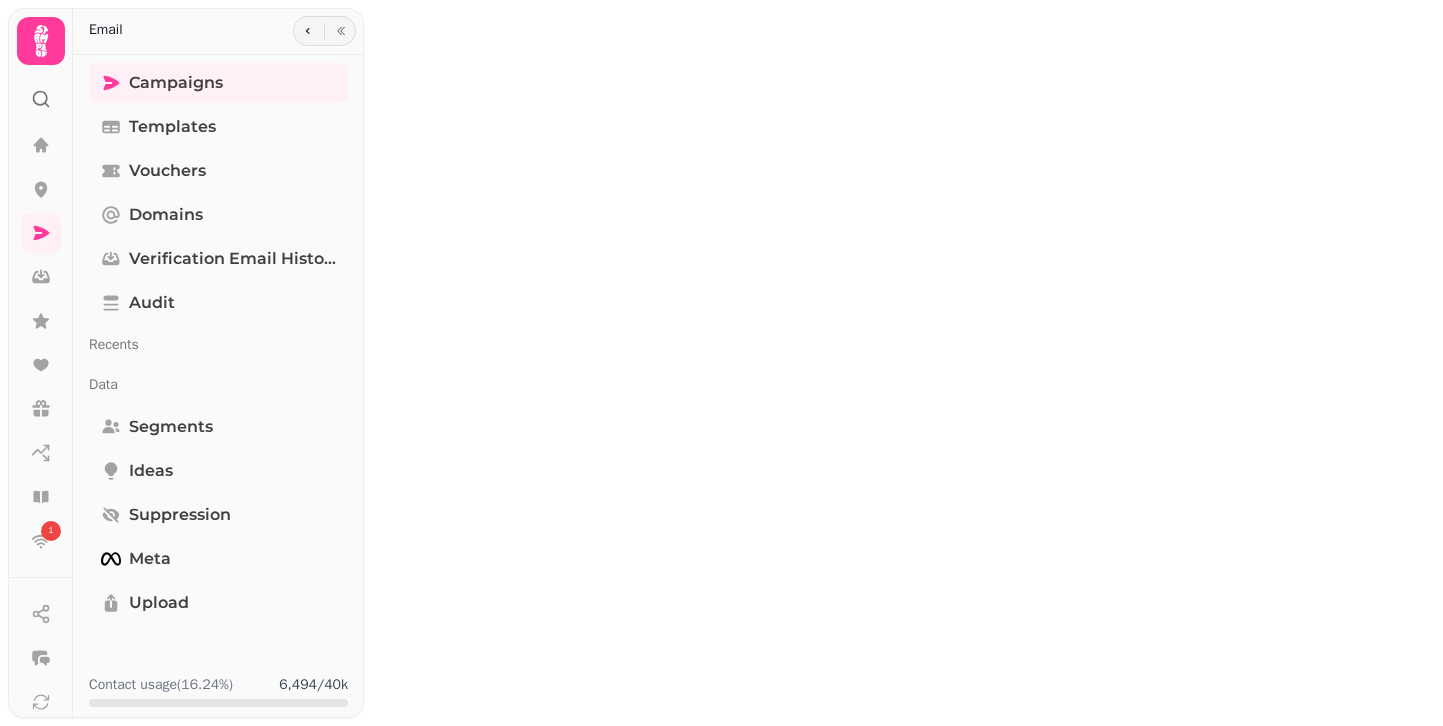 scroll, scrollTop: 0, scrollLeft: 0, axis: both 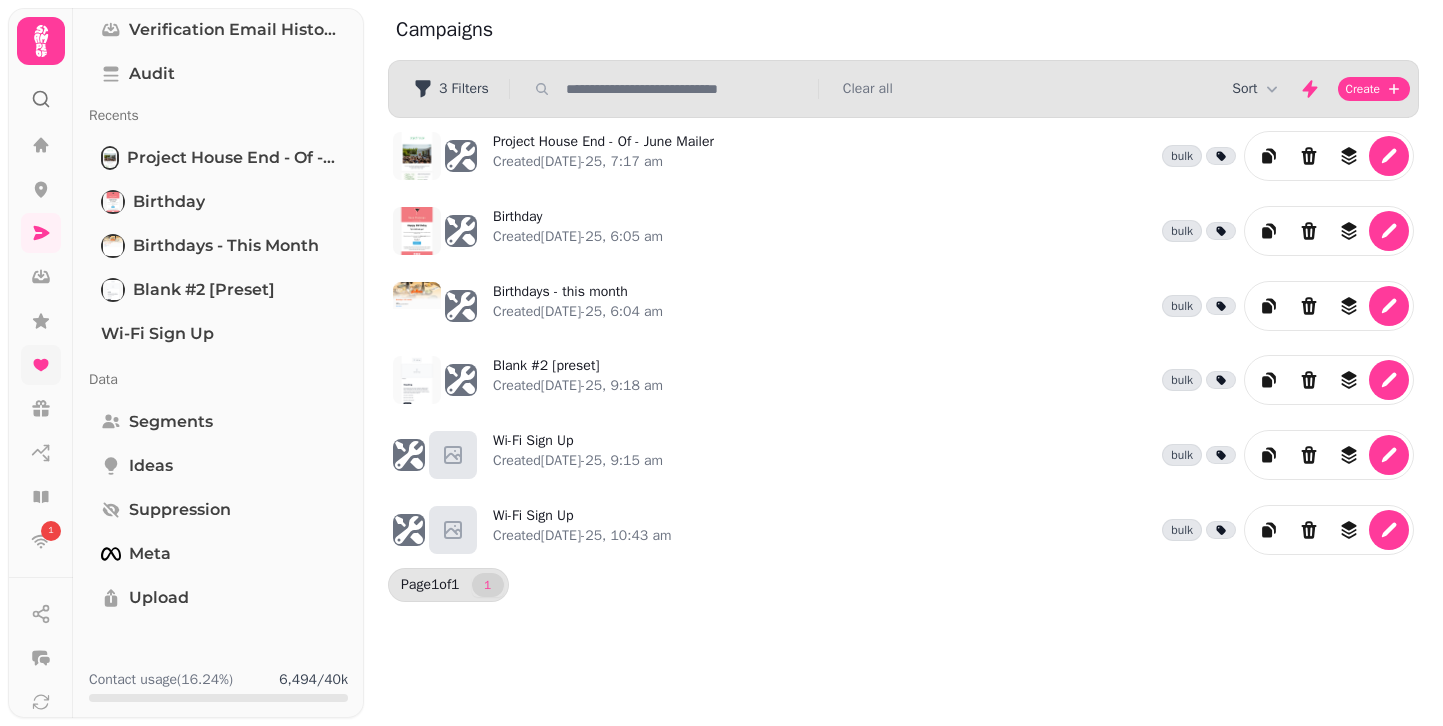 click 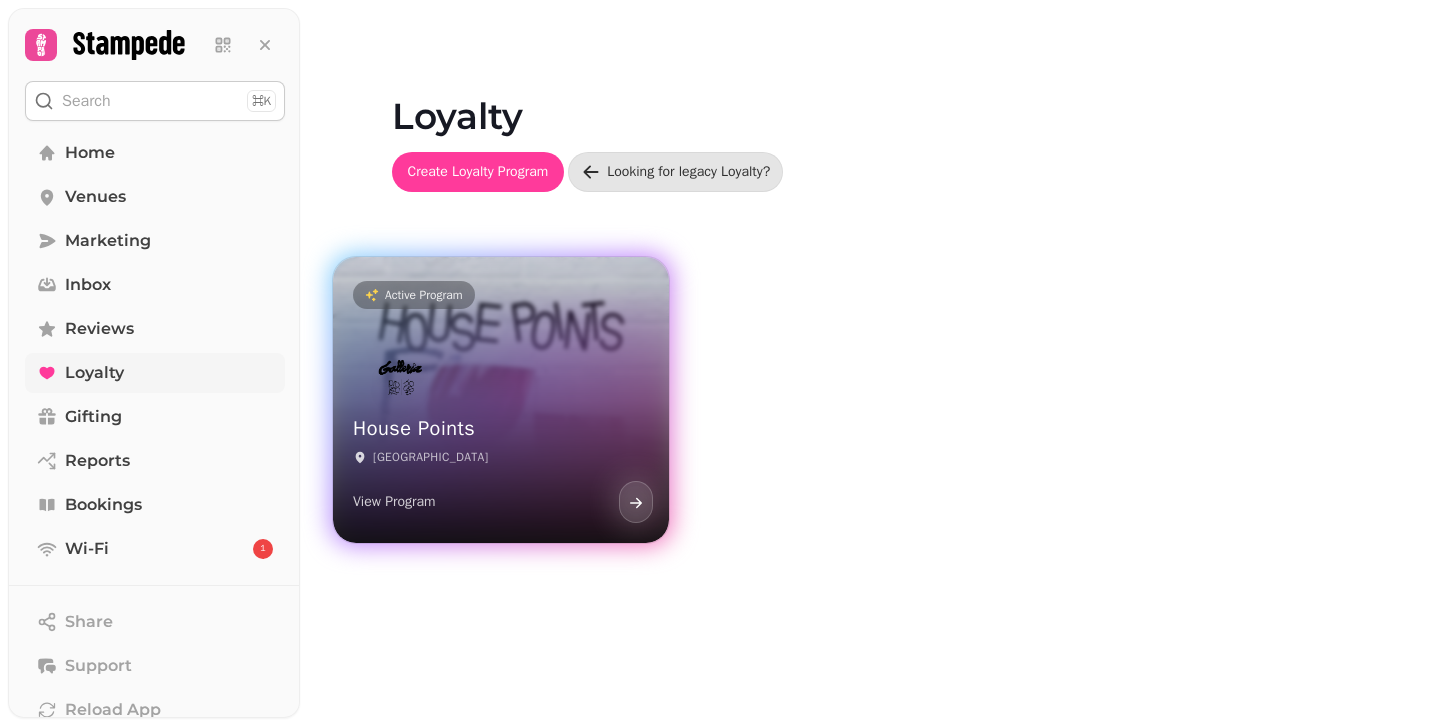 click on "Active Program House Points Leeds View Program" at bounding box center (501, 400) 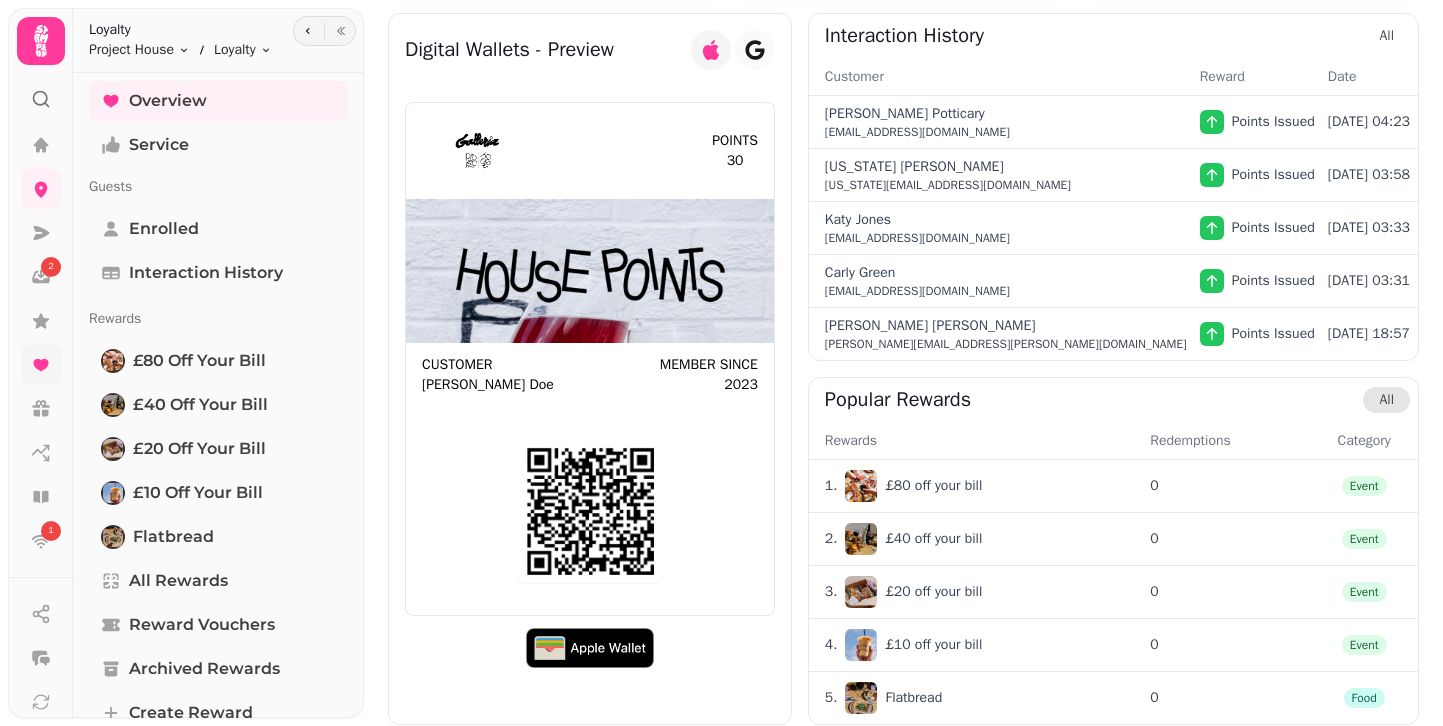 scroll, scrollTop: 262, scrollLeft: 0, axis: vertical 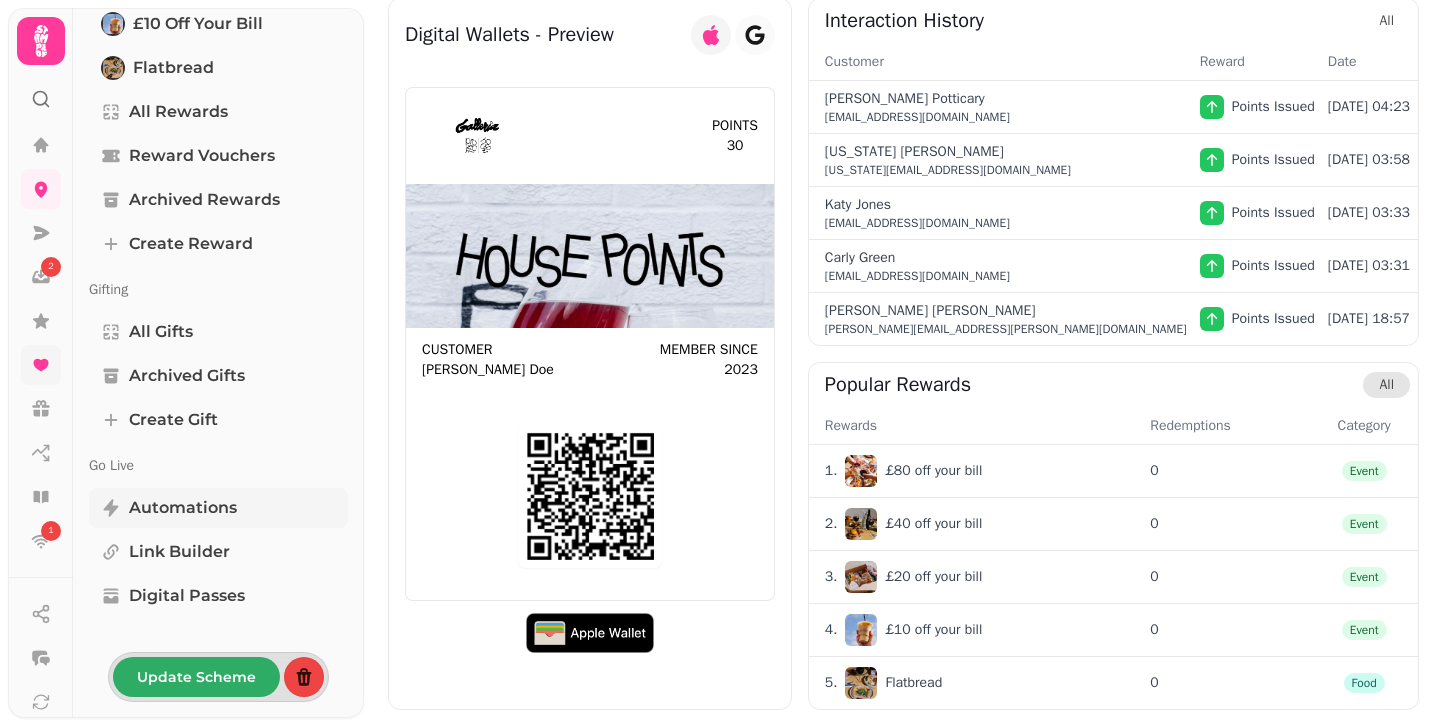 click on "Automations" at bounding box center [183, 508] 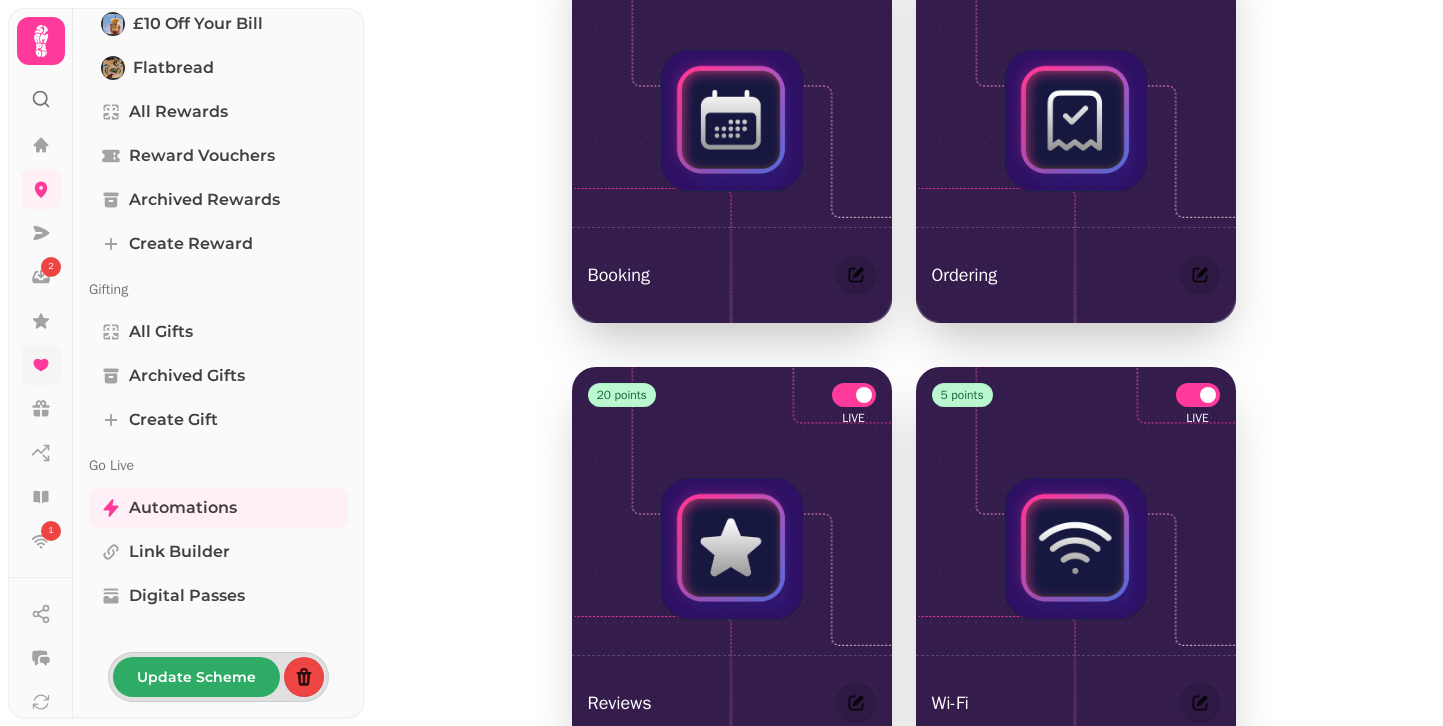 scroll, scrollTop: 106, scrollLeft: 0, axis: vertical 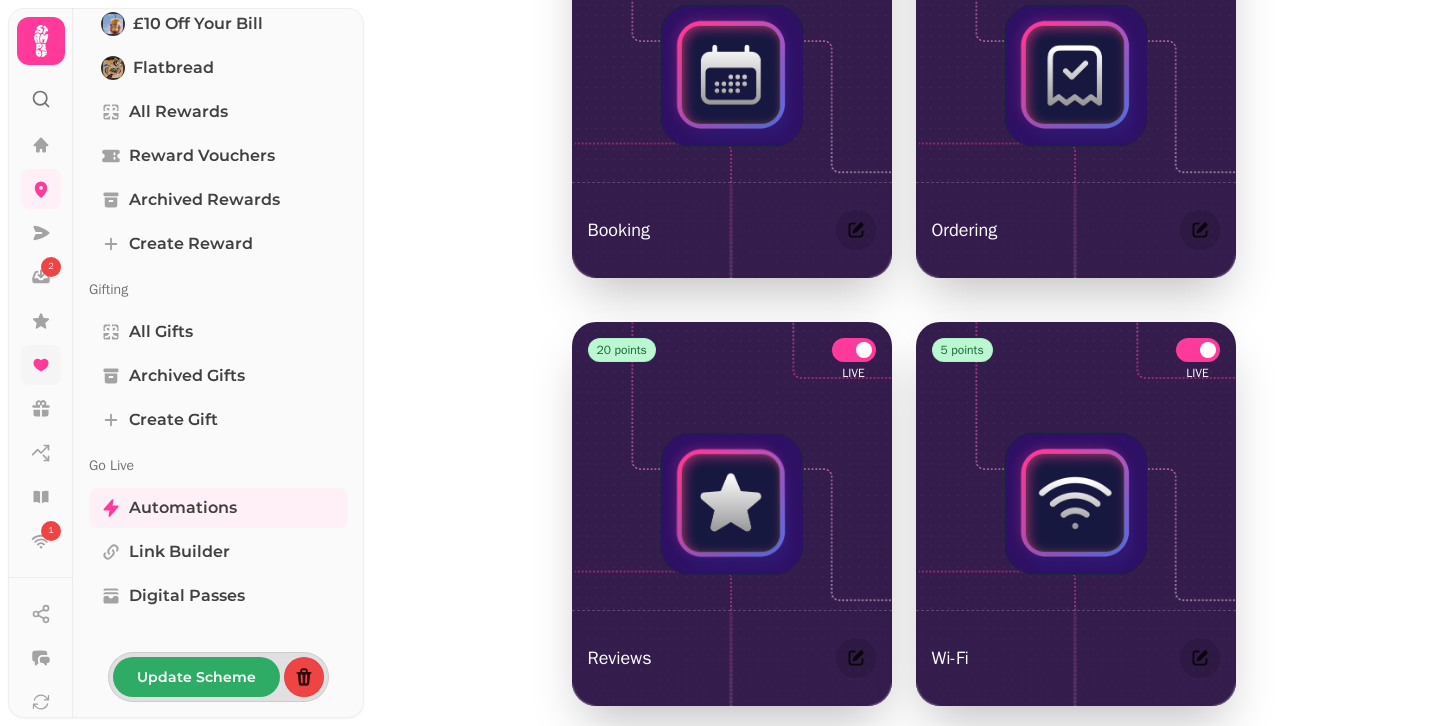 click on "5 points LIVE   Wi-Fi" at bounding box center [1076, 514] 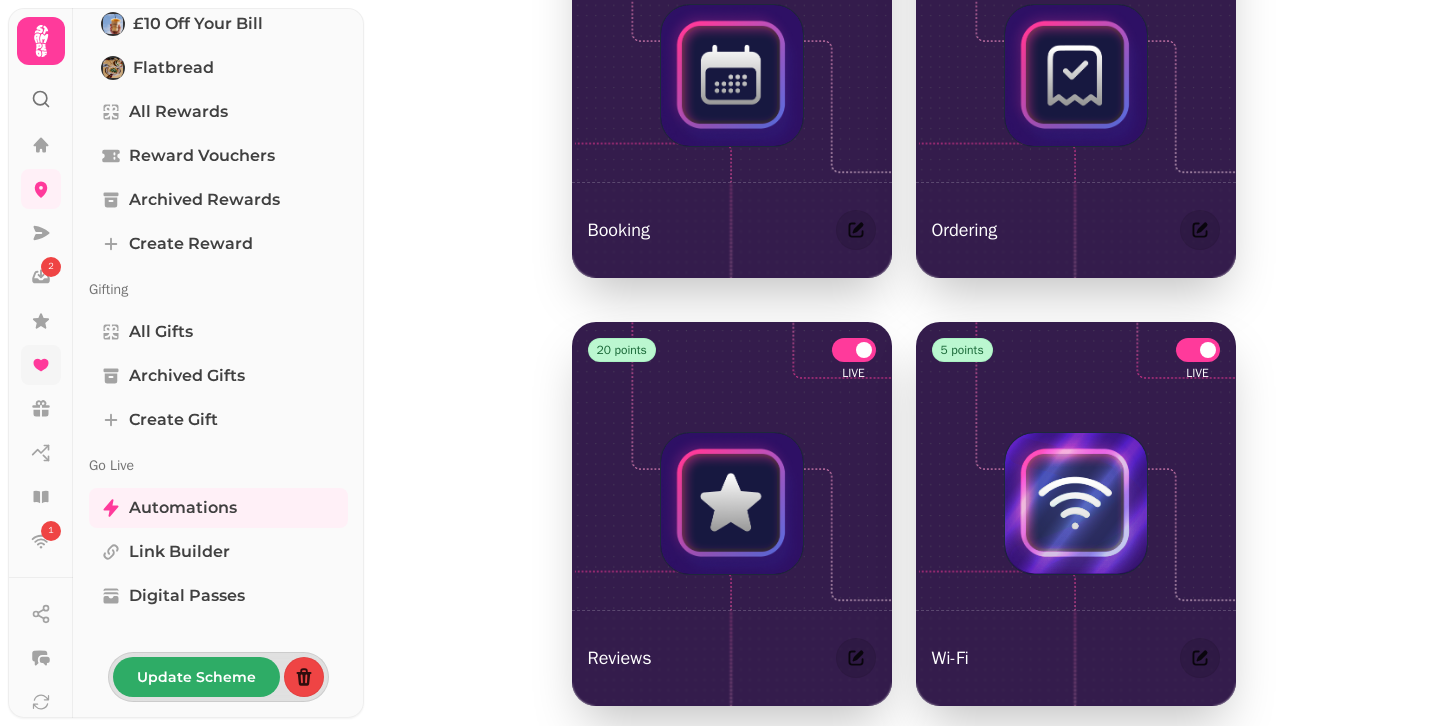 click at bounding box center (1076, 507) 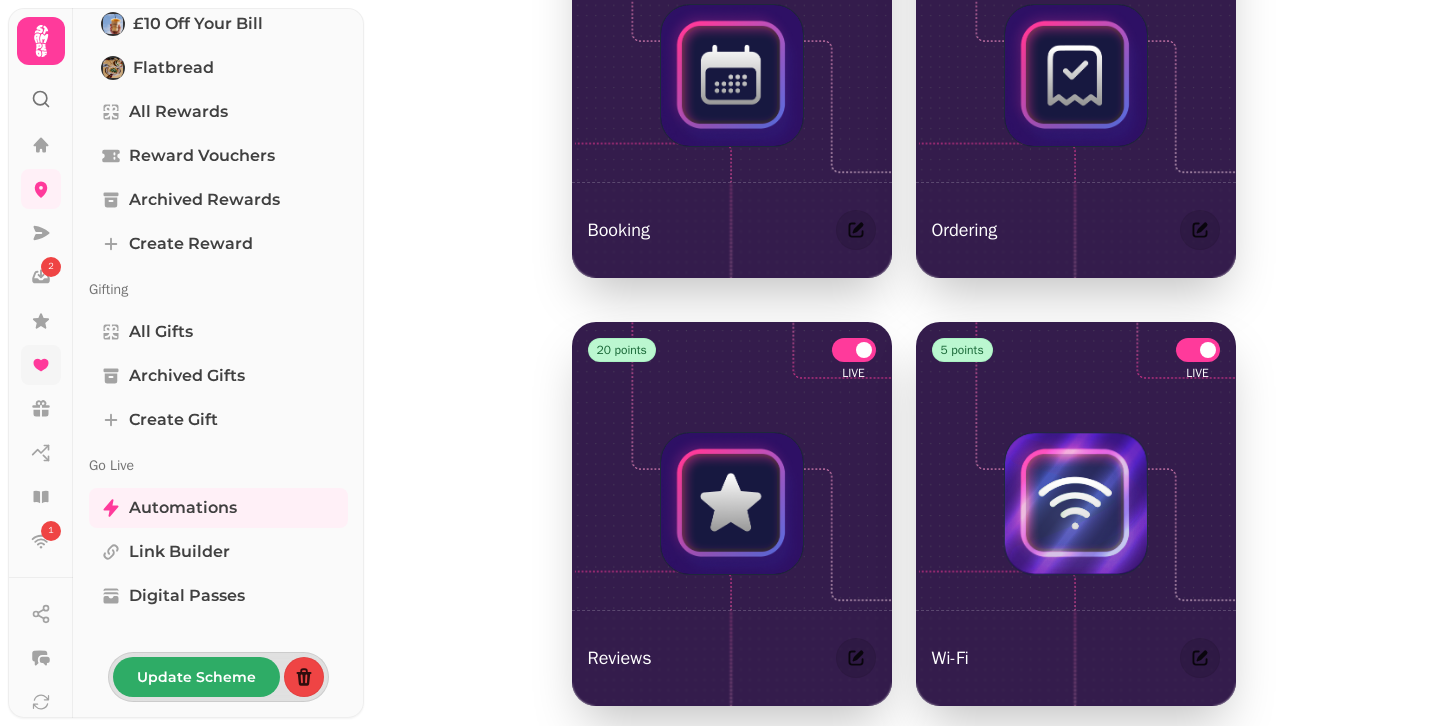 click at bounding box center (1075, 504) 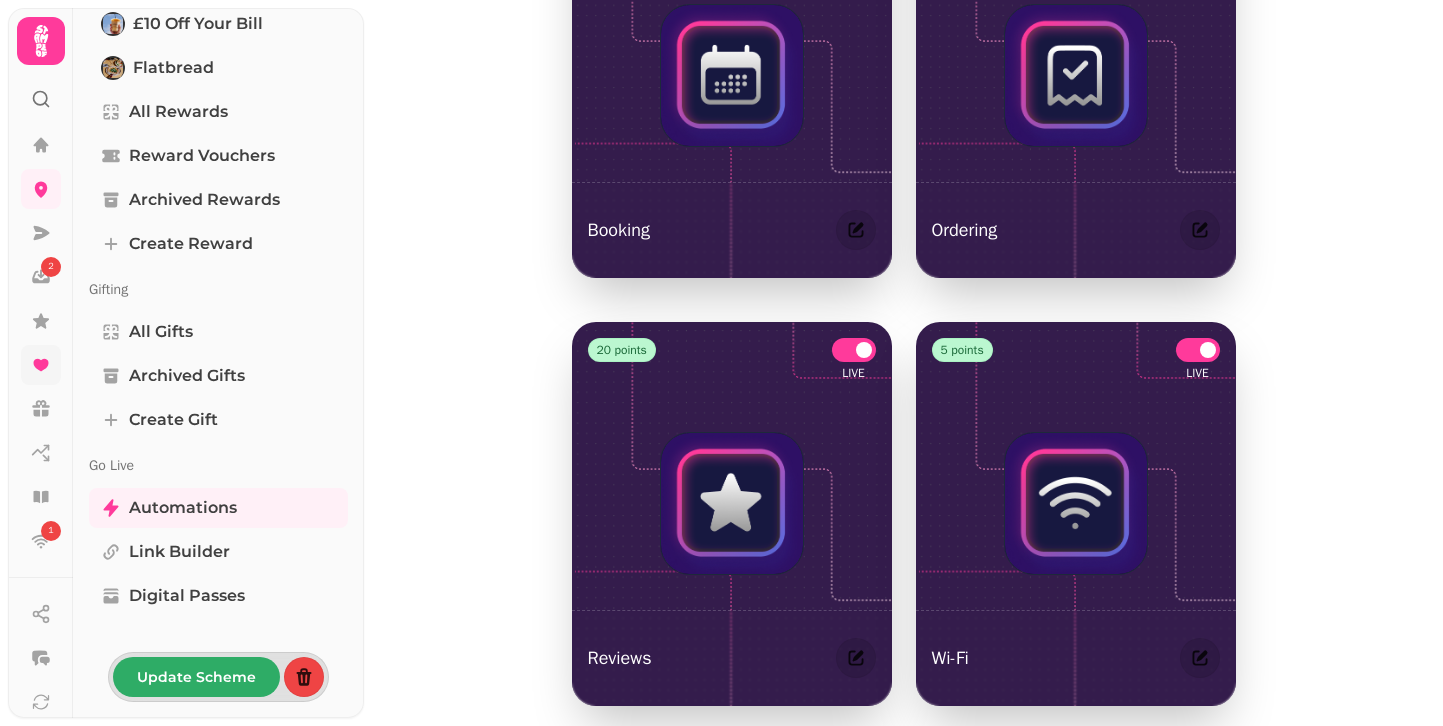 click at bounding box center [732, 503] 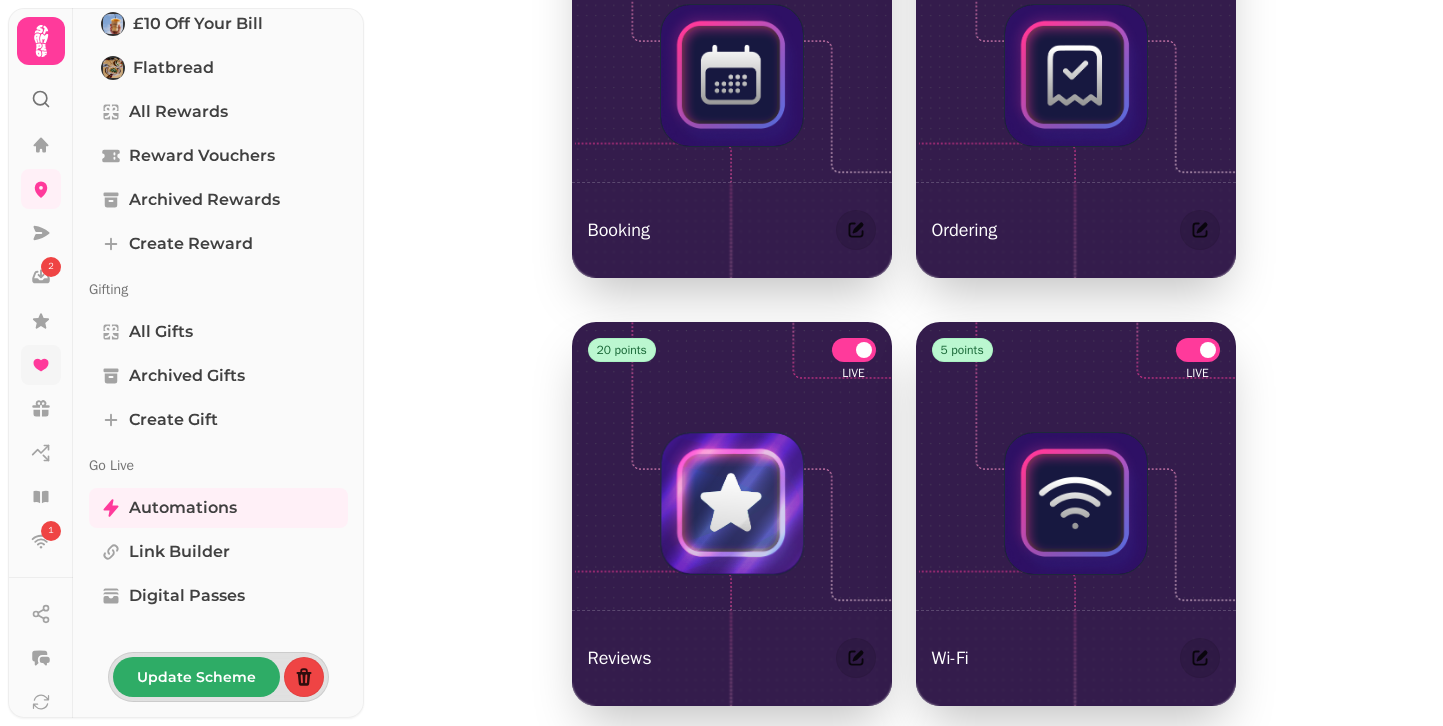 click at bounding box center (732, 504) 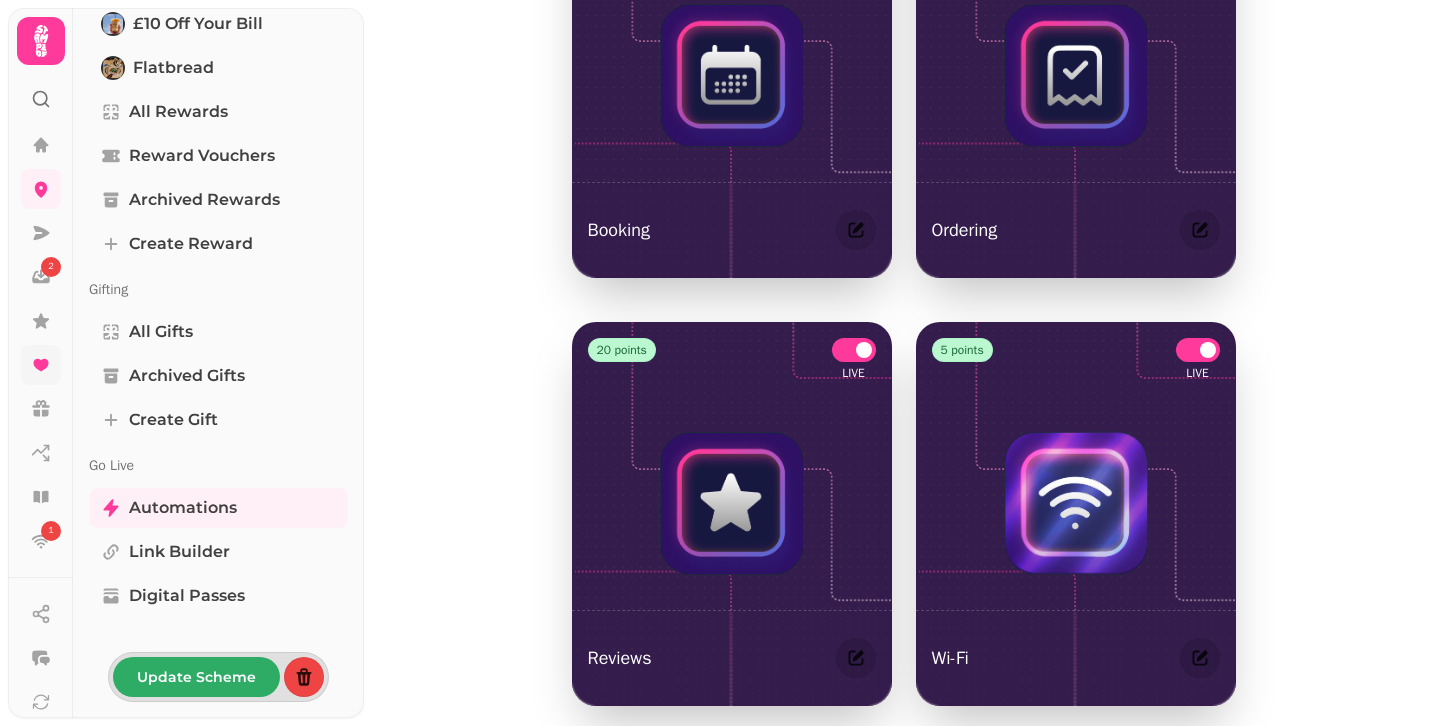 click at bounding box center (1075, 503) 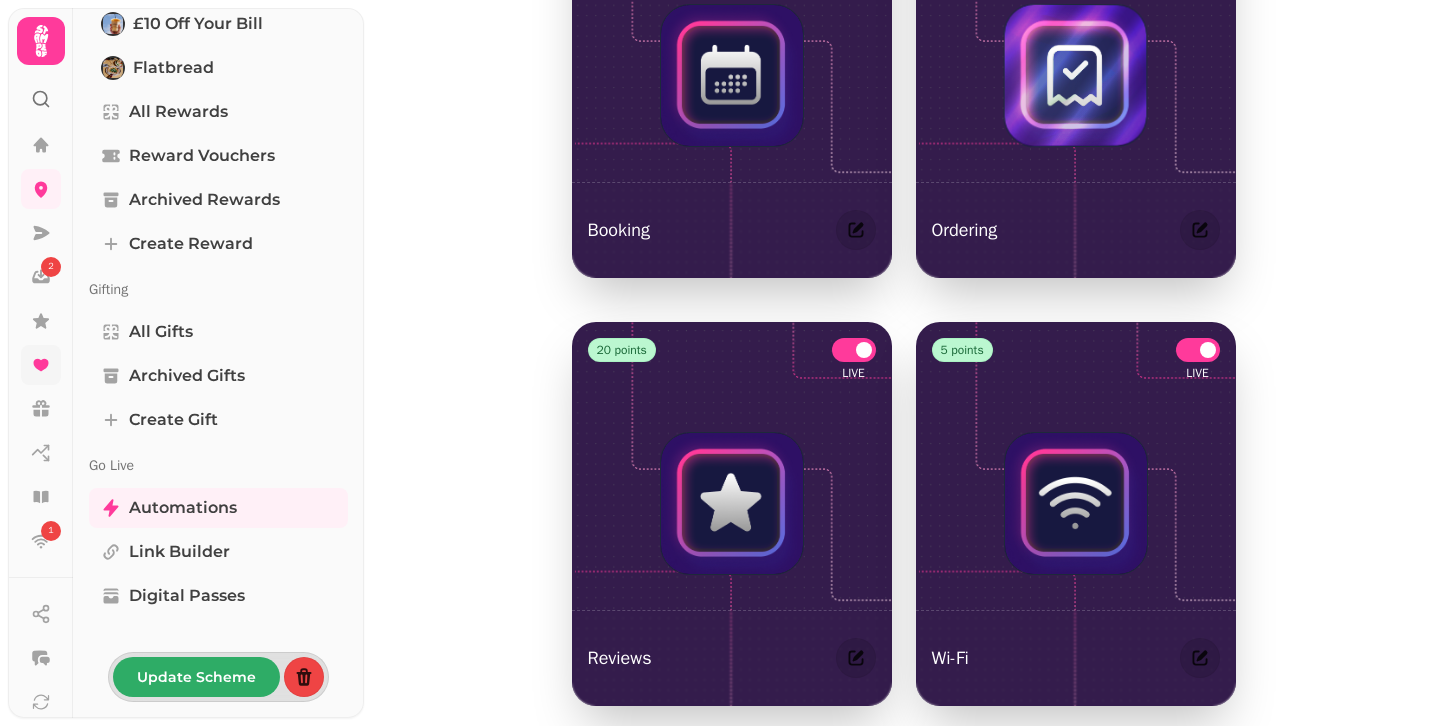 click at bounding box center [1075, 75] 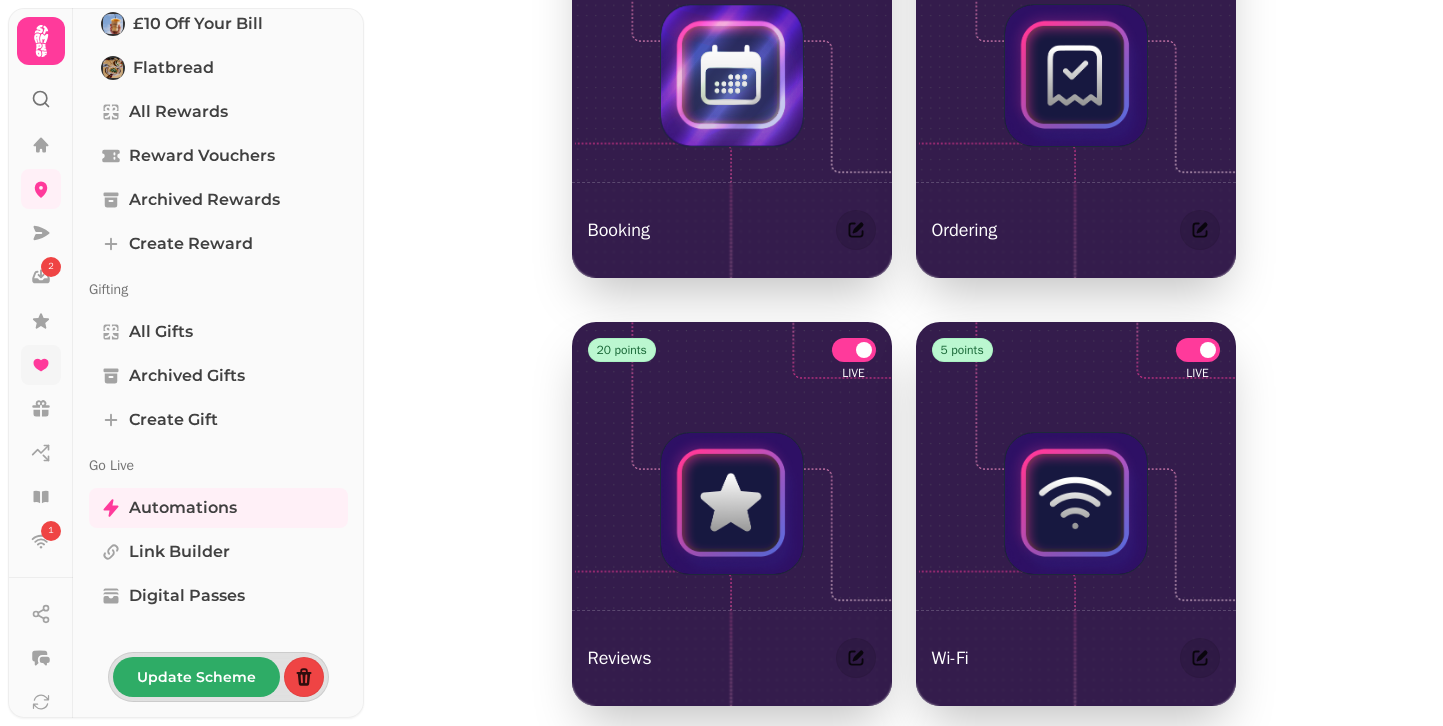 click at bounding box center (731, 75) 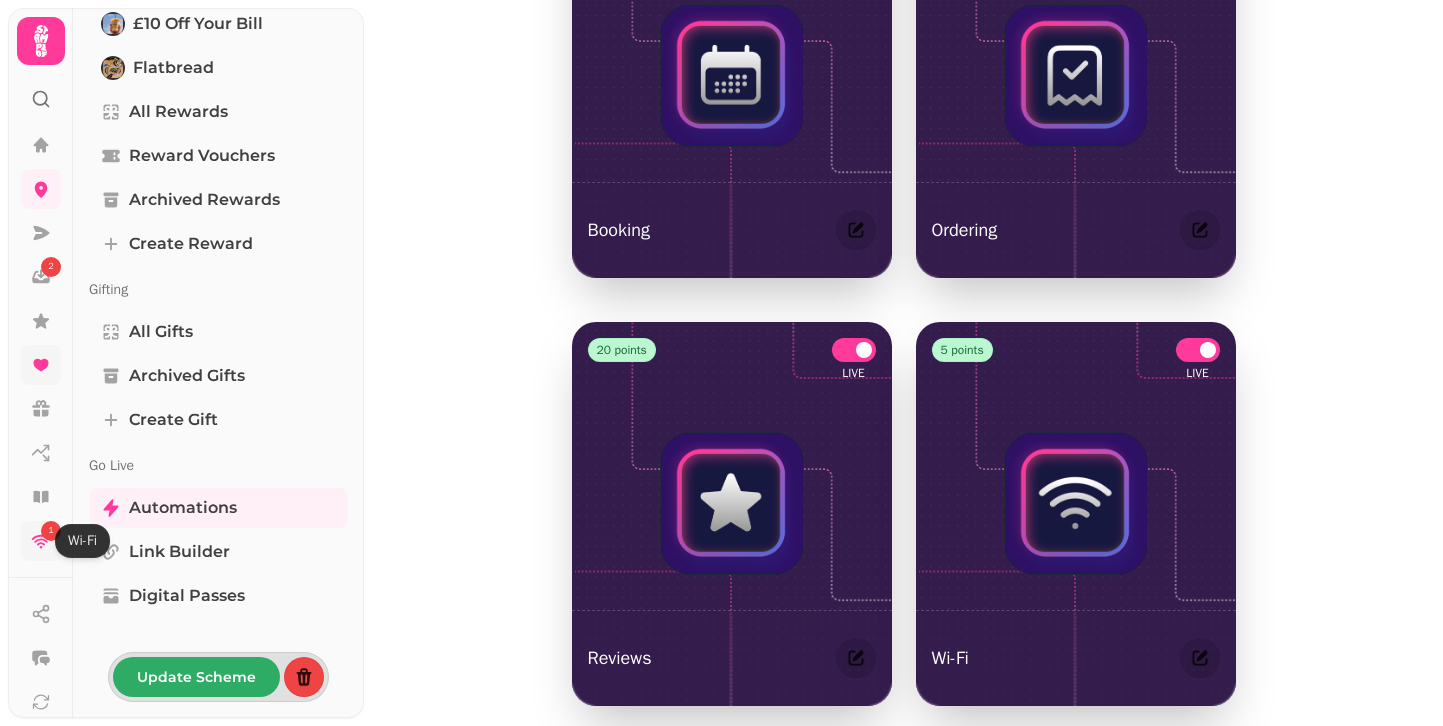 click on "1" at bounding box center [51, 531] 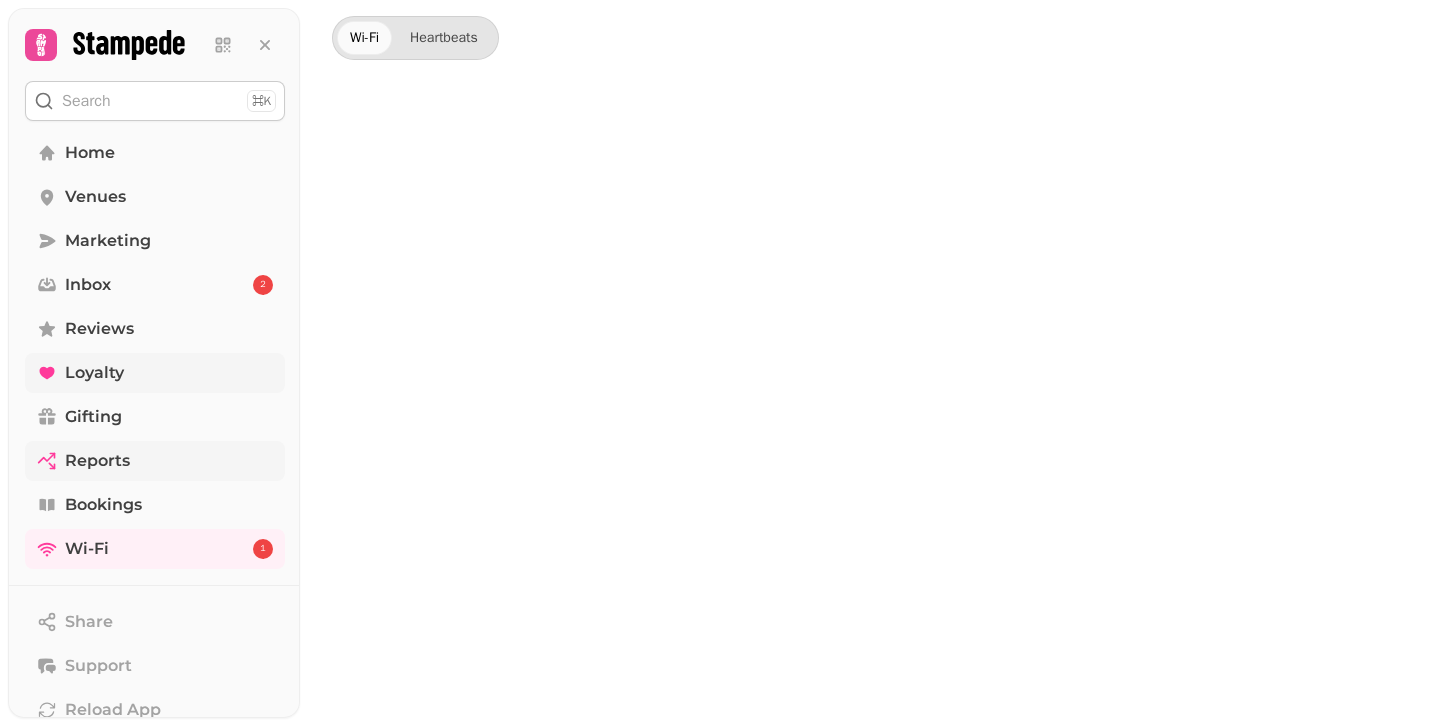 scroll, scrollTop: 0, scrollLeft: 0, axis: both 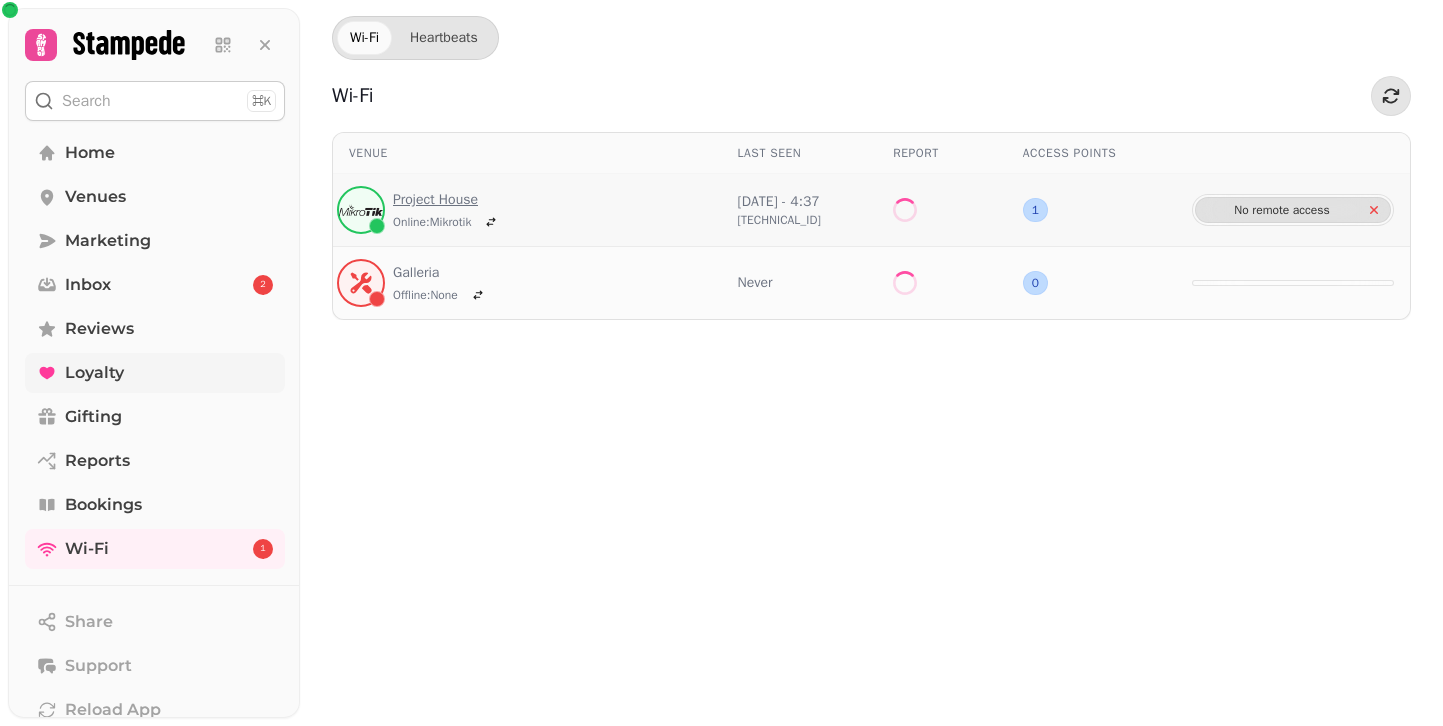 click on "Project House" at bounding box center (448, 200) 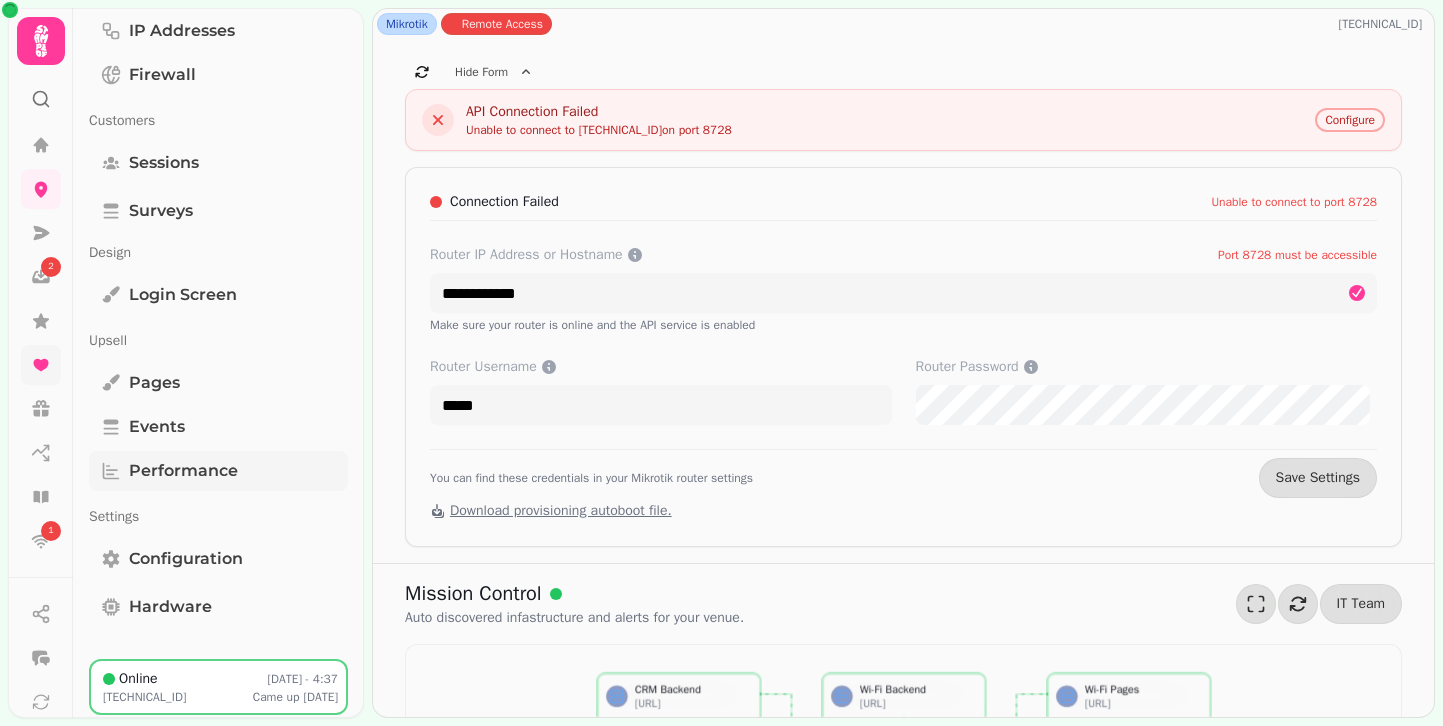 scroll, scrollTop: 255, scrollLeft: 0, axis: vertical 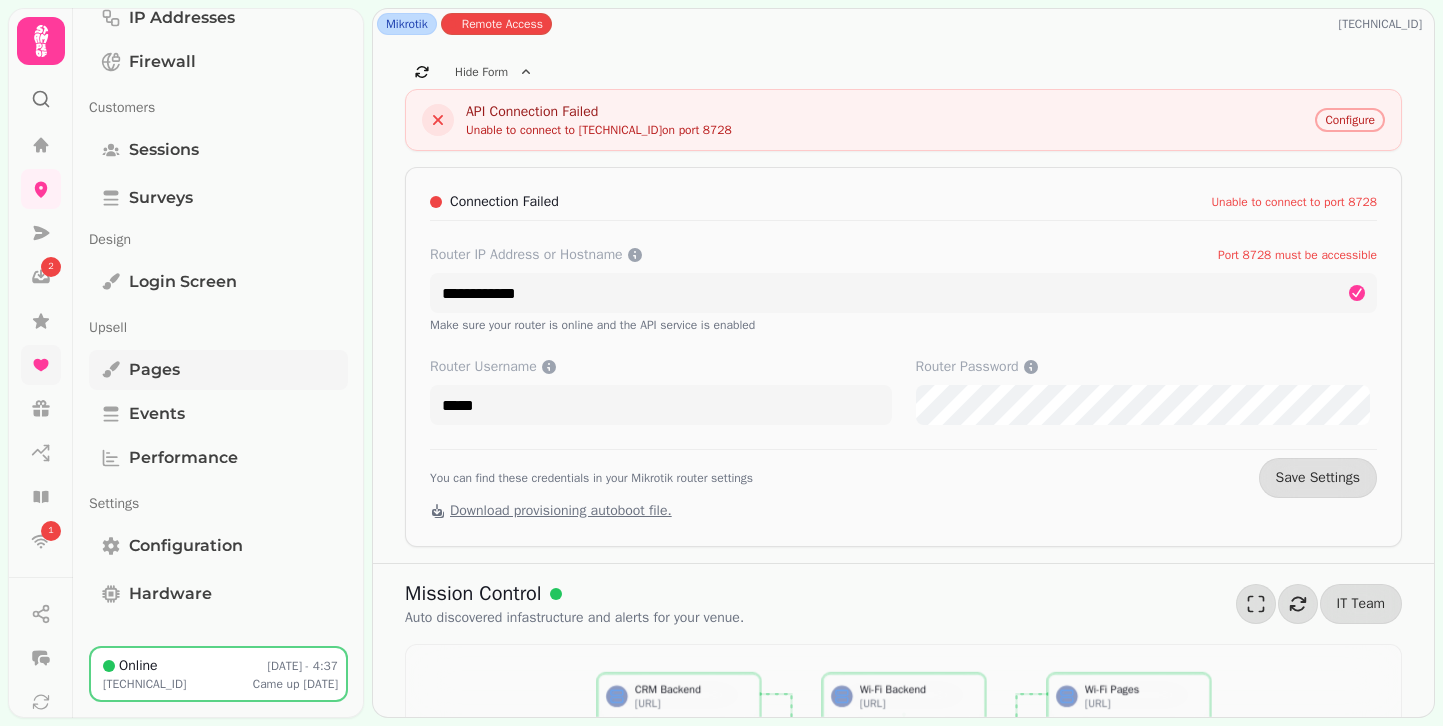 click on "Pages" at bounding box center (218, 370) 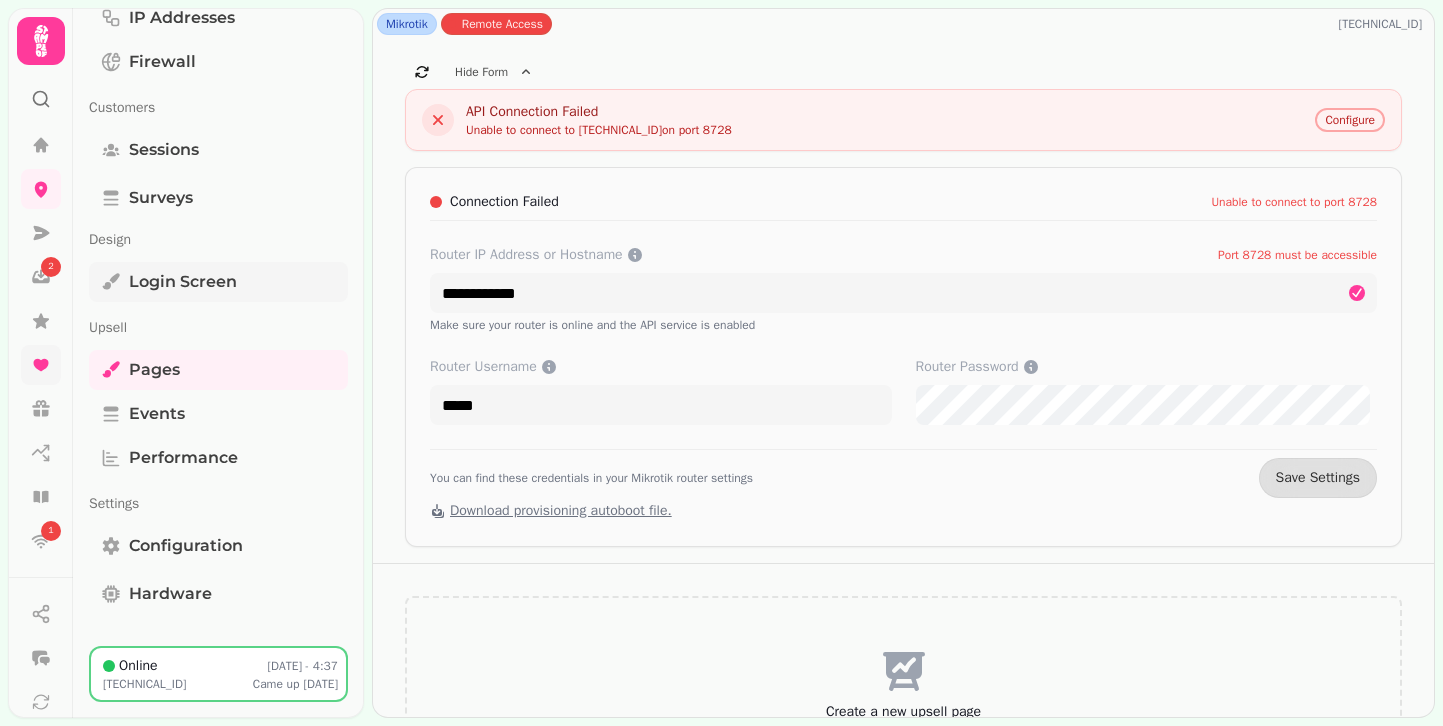 click on "Login screen" at bounding box center (183, 282) 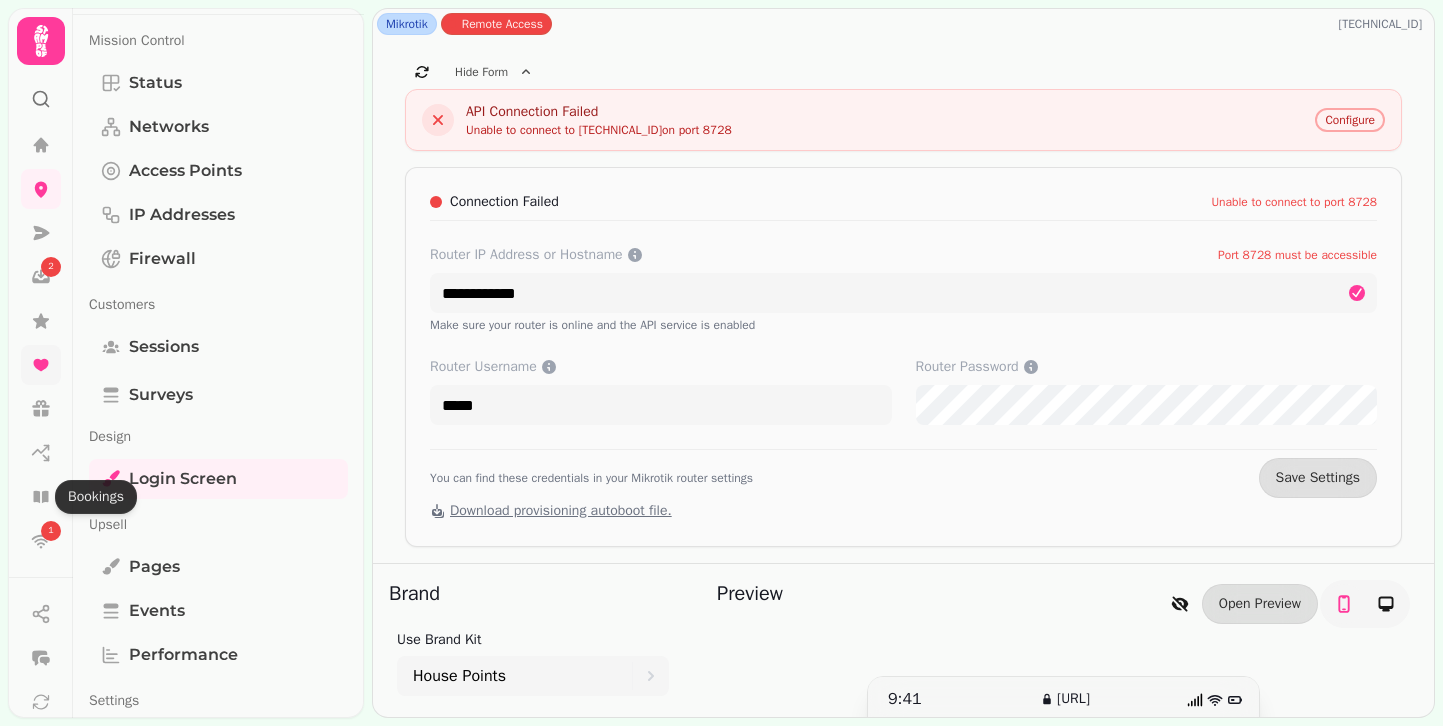 scroll, scrollTop: 87, scrollLeft: 0, axis: vertical 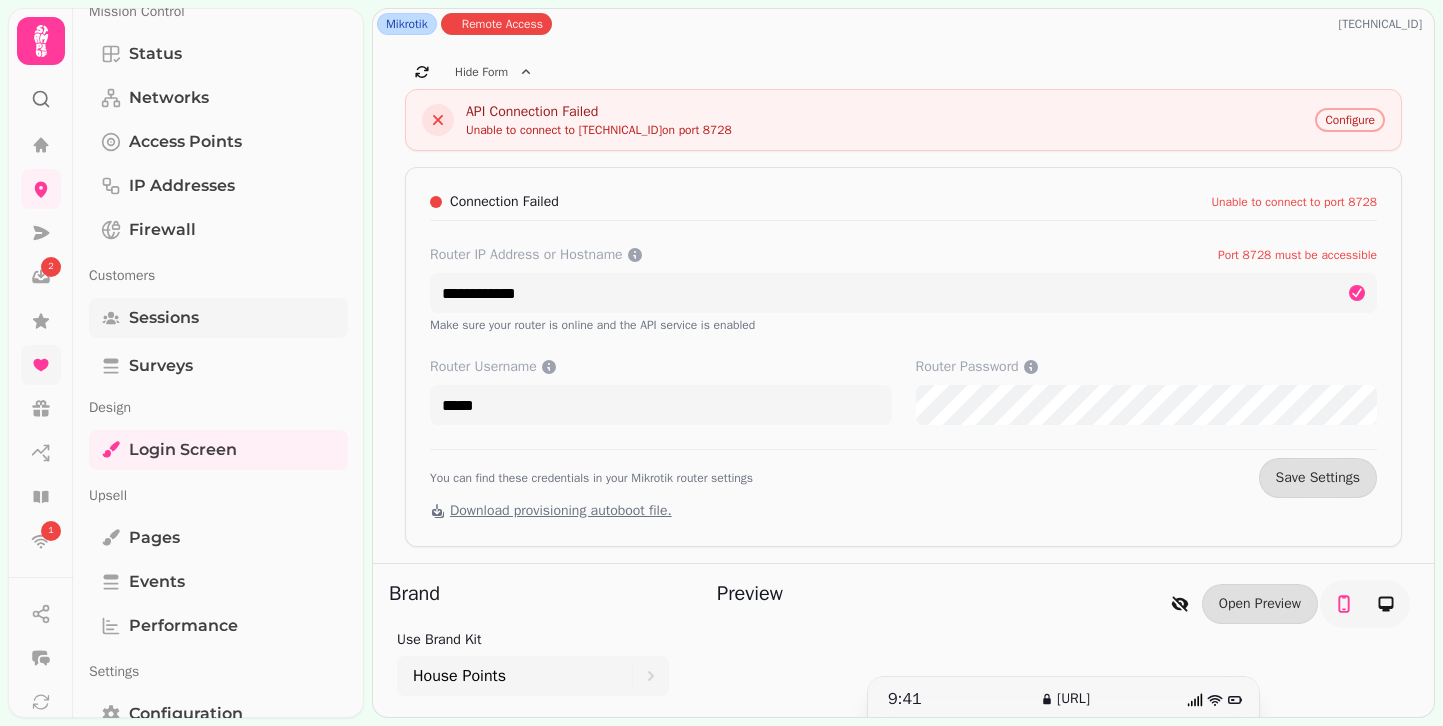 click on "Sessions" at bounding box center [164, 318] 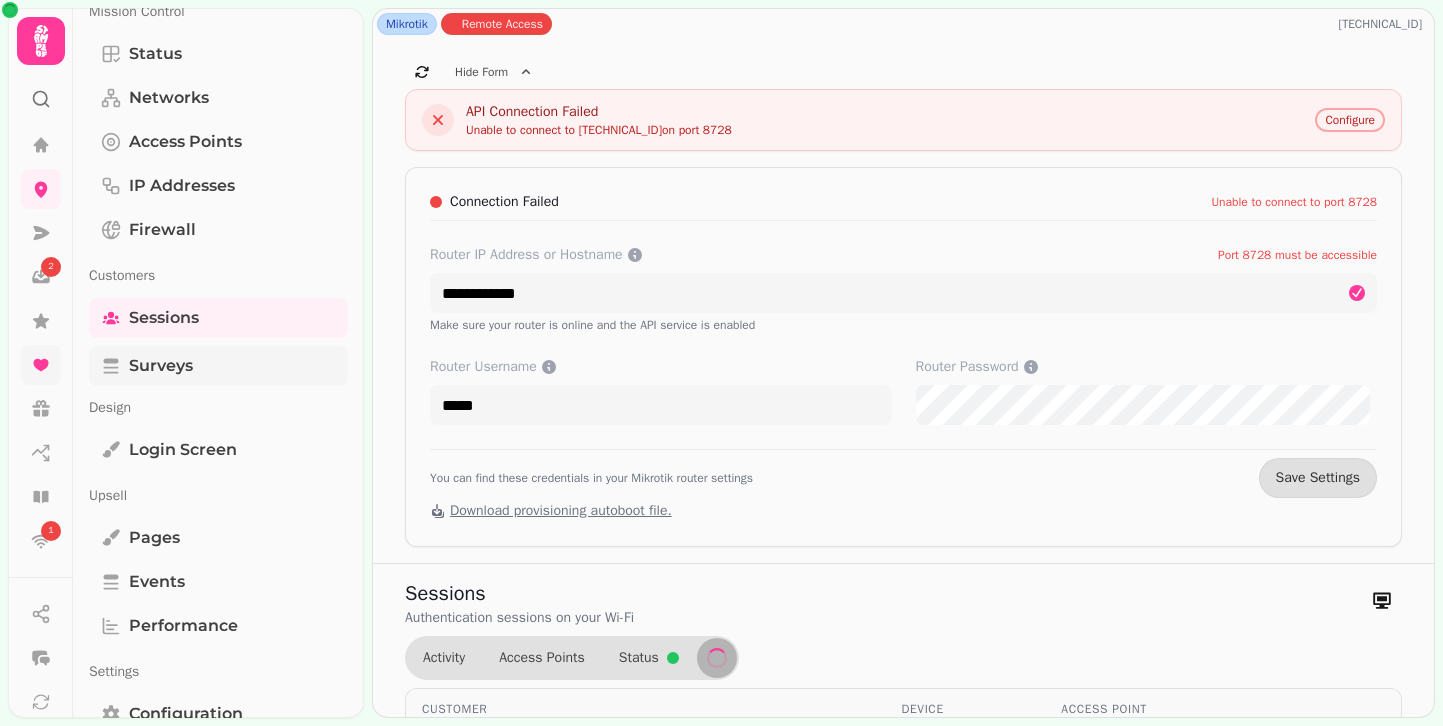 select on "**" 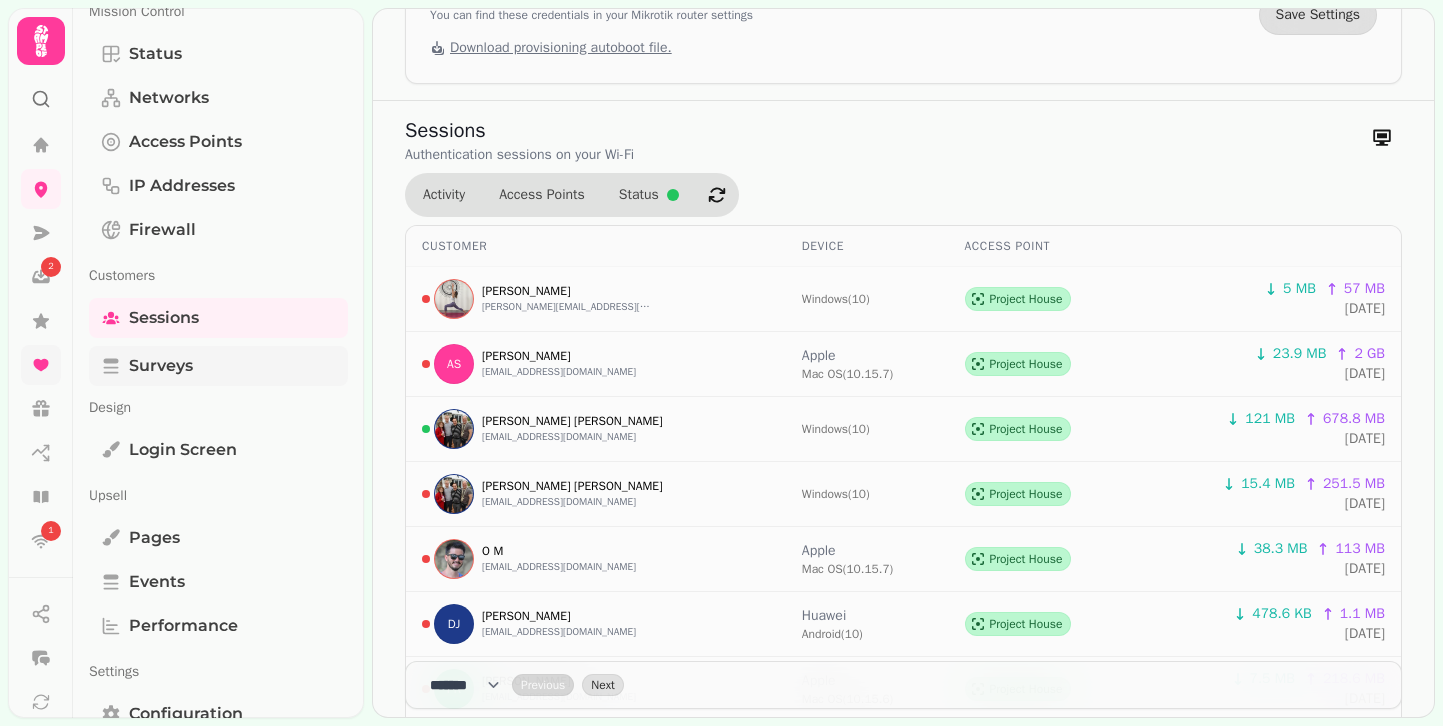 scroll, scrollTop: 652, scrollLeft: 0, axis: vertical 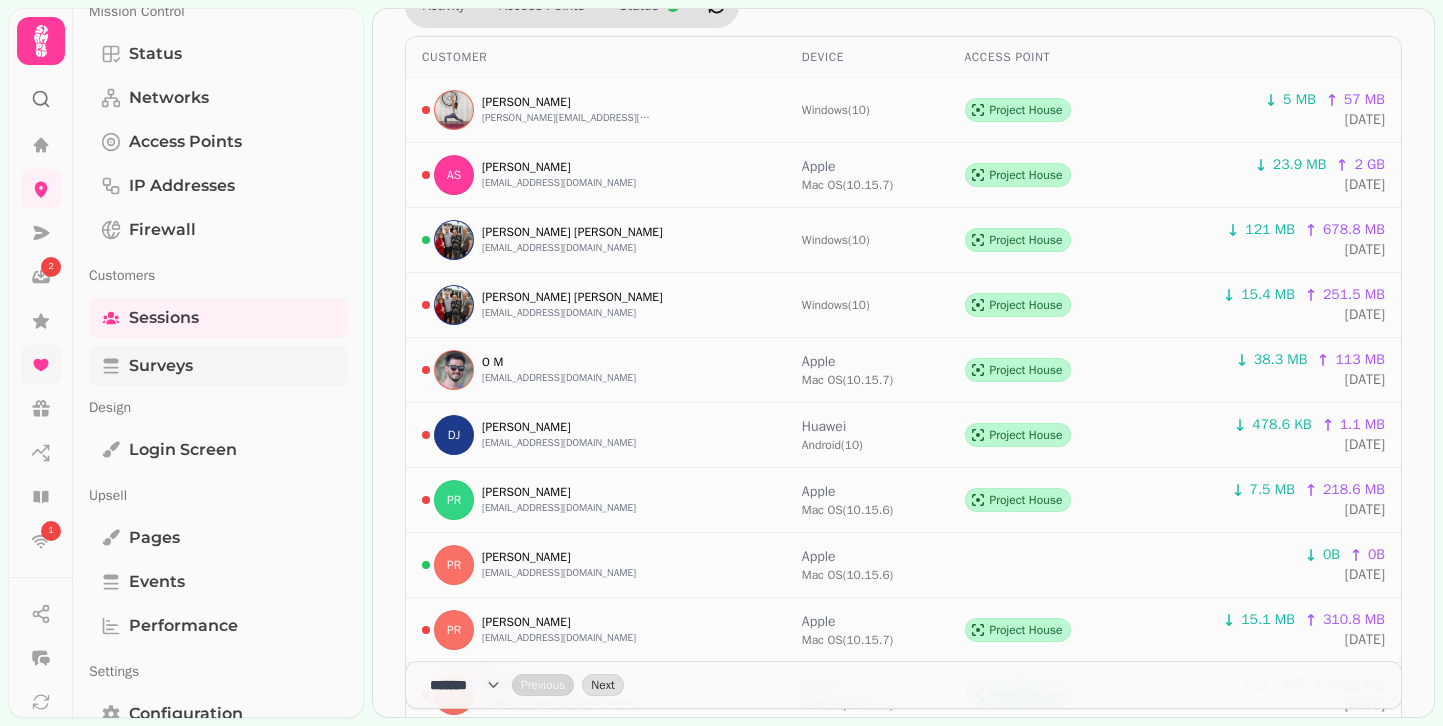 click on "Surveys" at bounding box center (161, 366) 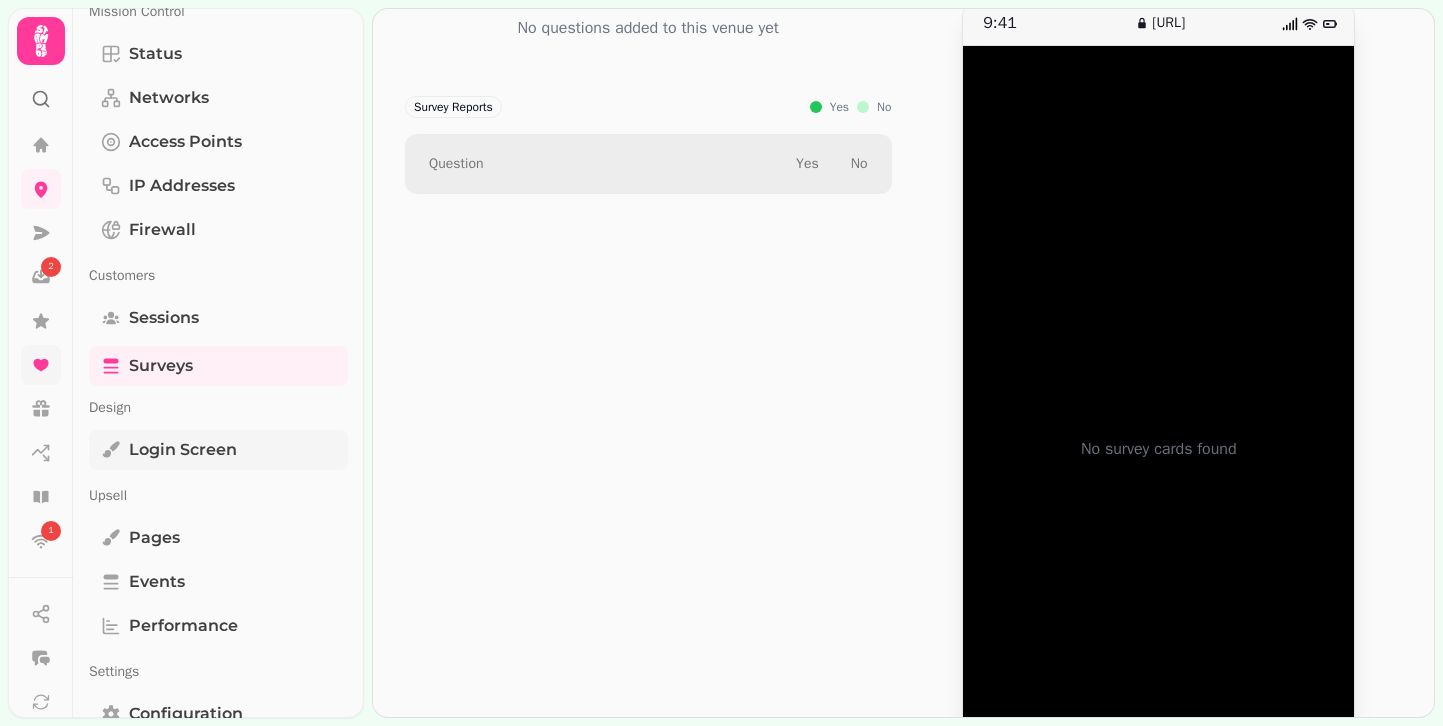 click on "Login screen" at bounding box center (218, 450) 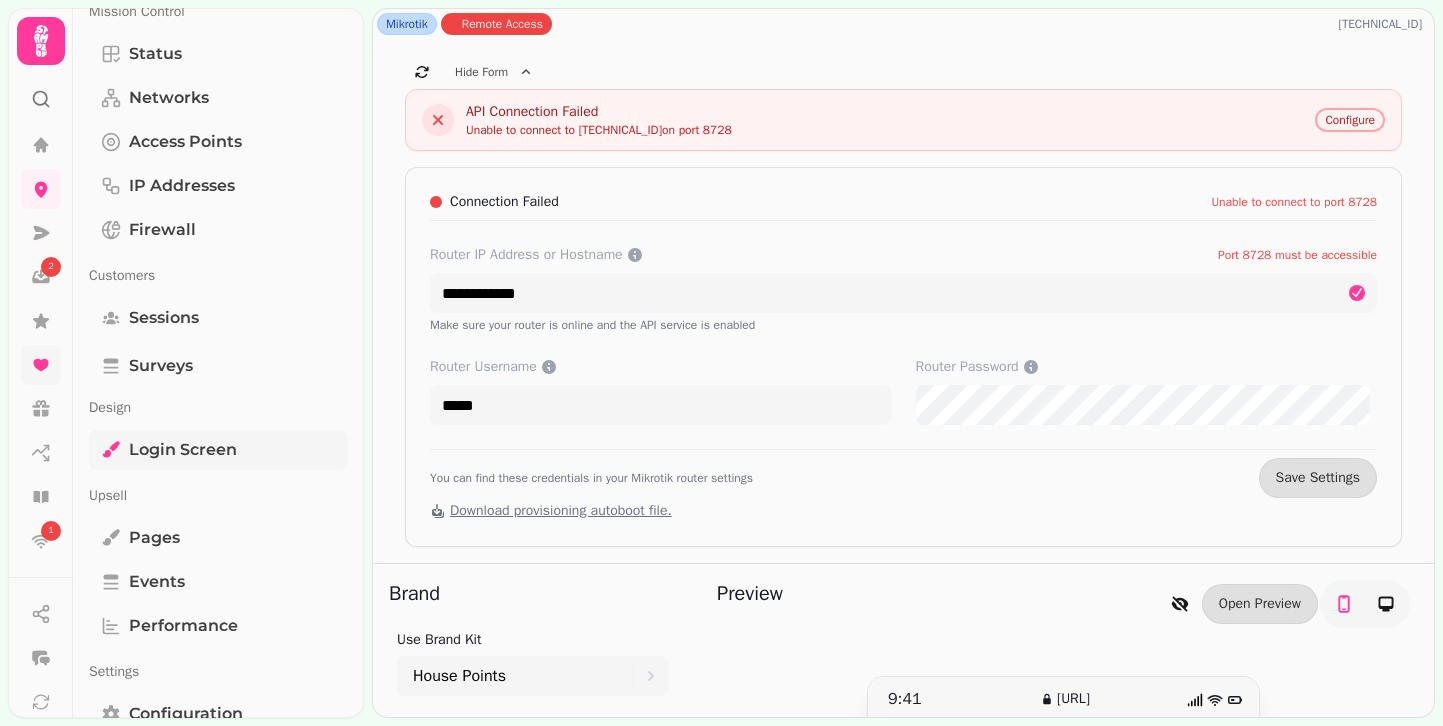 scroll, scrollTop: 0, scrollLeft: 0, axis: both 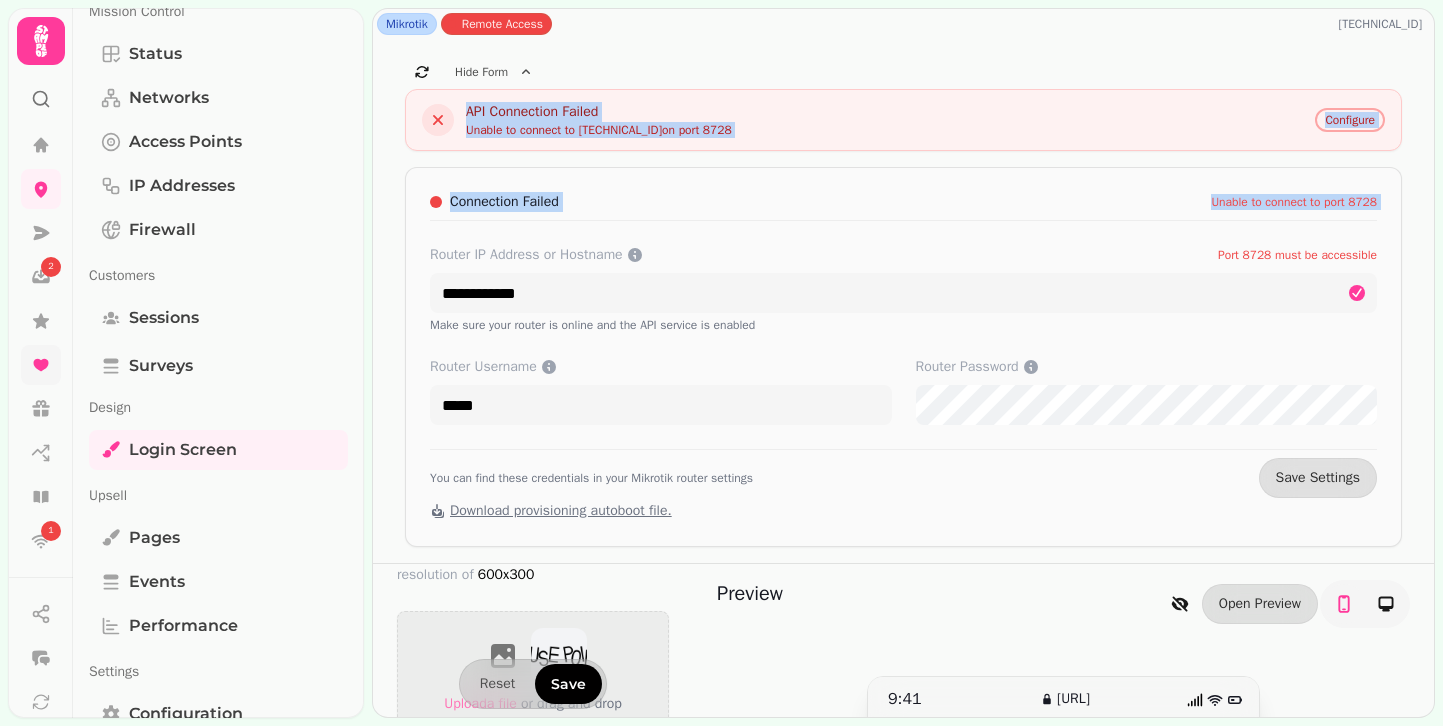 drag, startPoint x: 389, startPoint y: 151, endPoint x: 383, endPoint y: 256, distance: 105.17129 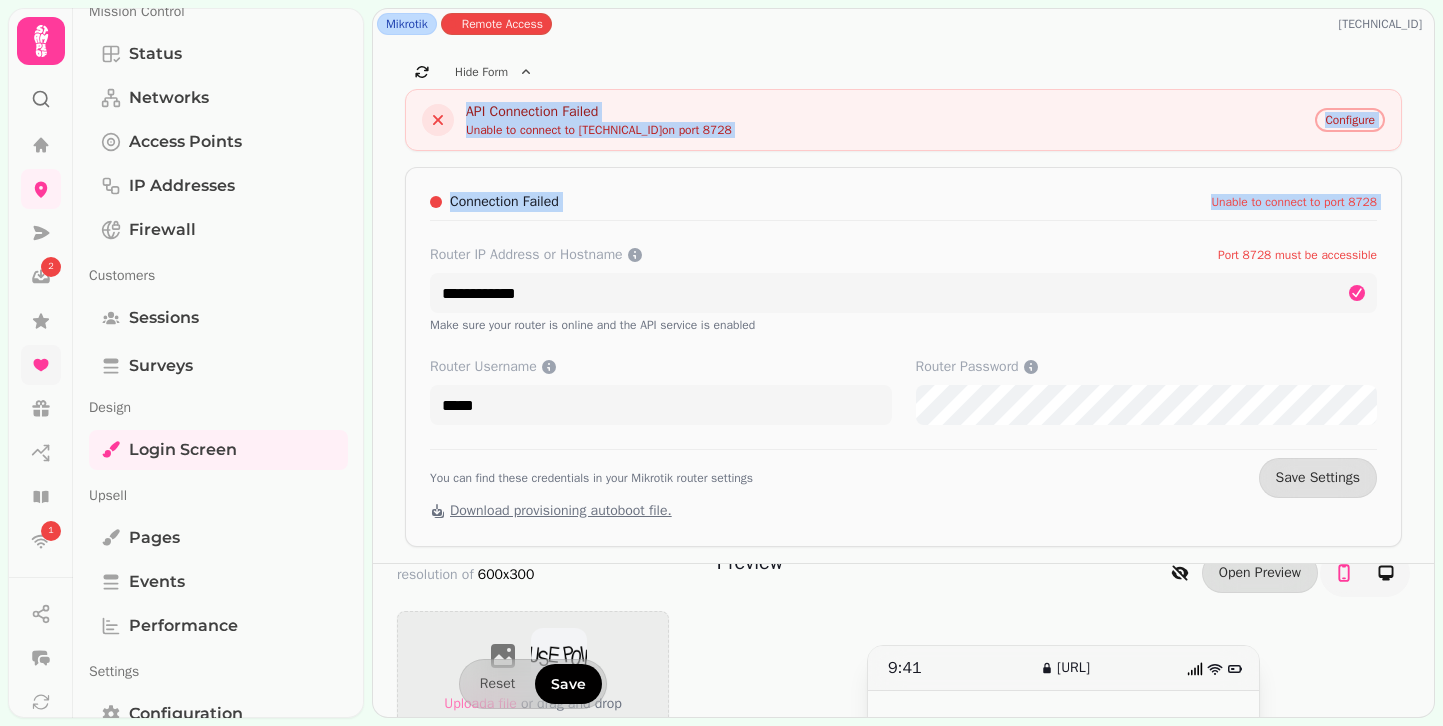 scroll, scrollTop: 96, scrollLeft: 0, axis: vertical 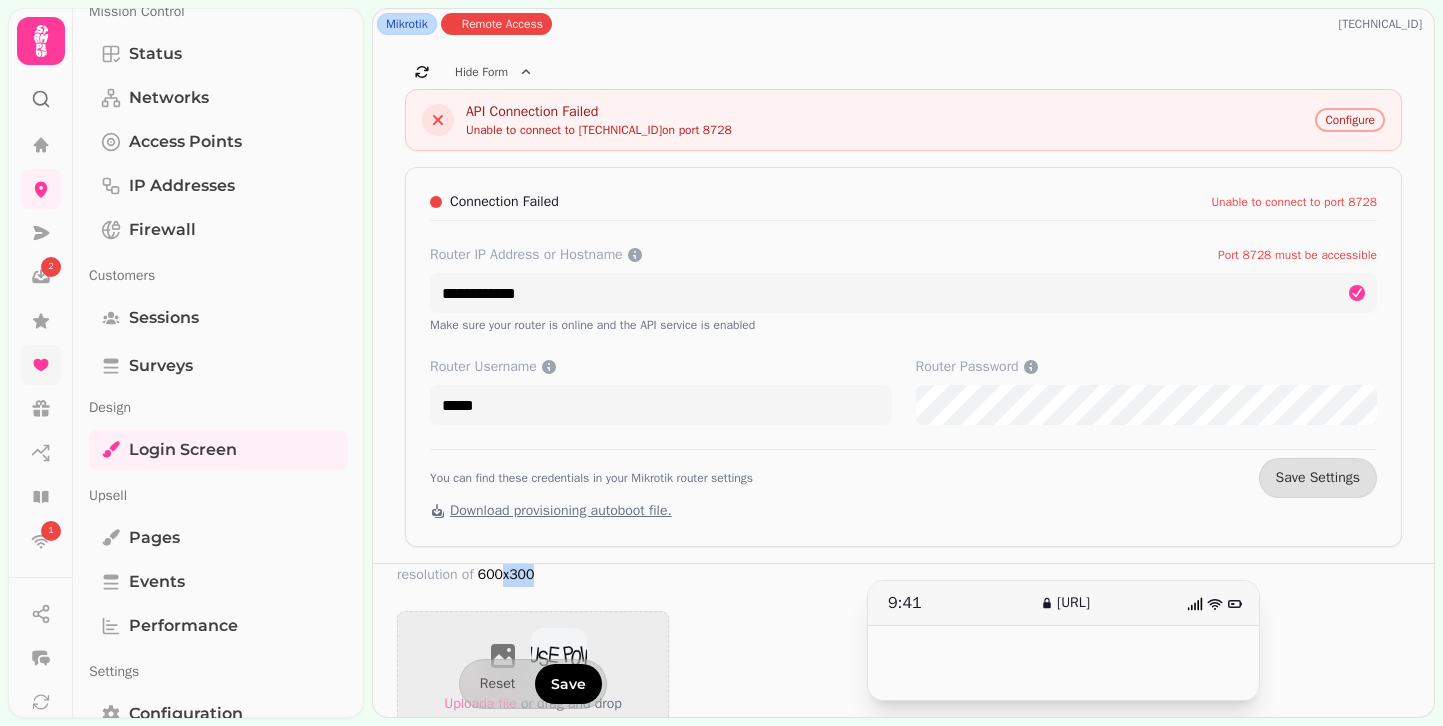 drag, startPoint x: 512, startPoint y: 578, endPoint x: 616, endPoint y: 594, distance: 105.22357 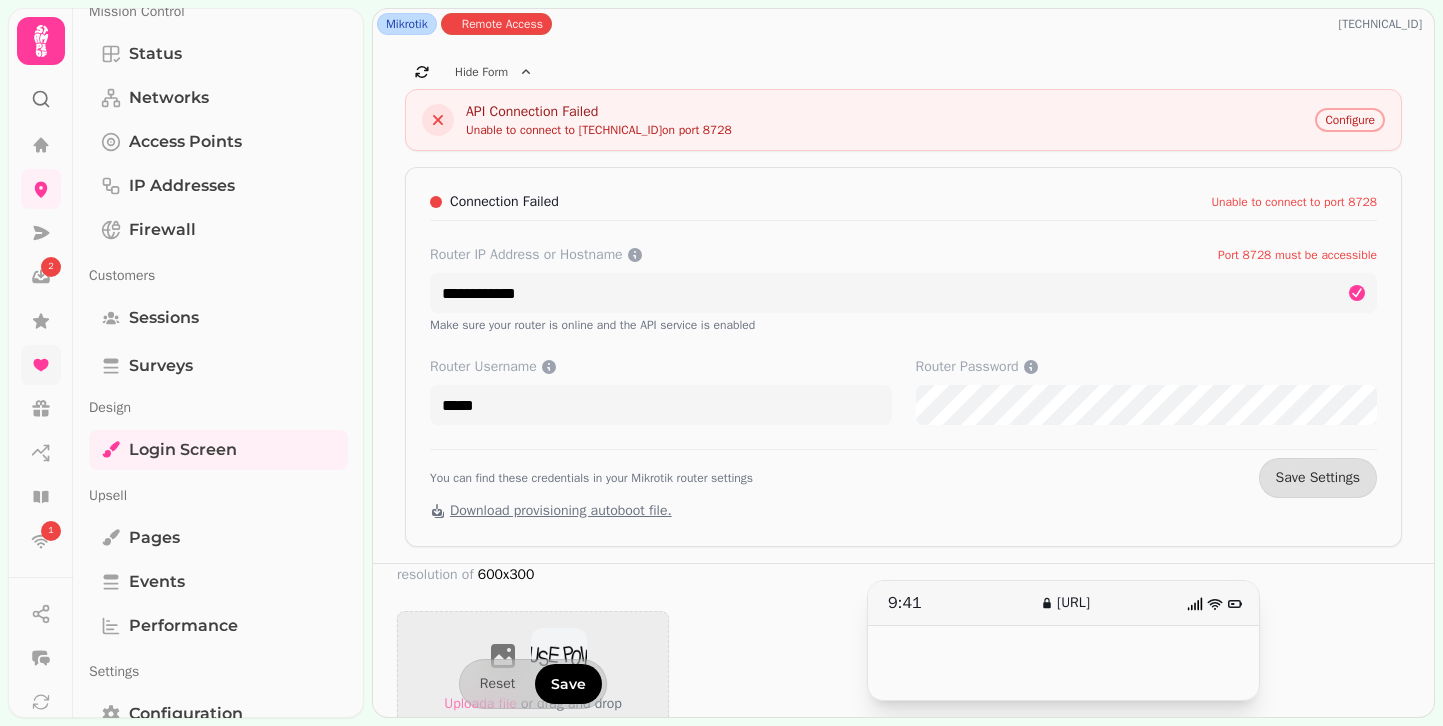 drag, startPoint x: 1054, startPoint y: 546, endPoint x: 1222, endPoint y: 543, distance: 168.02678 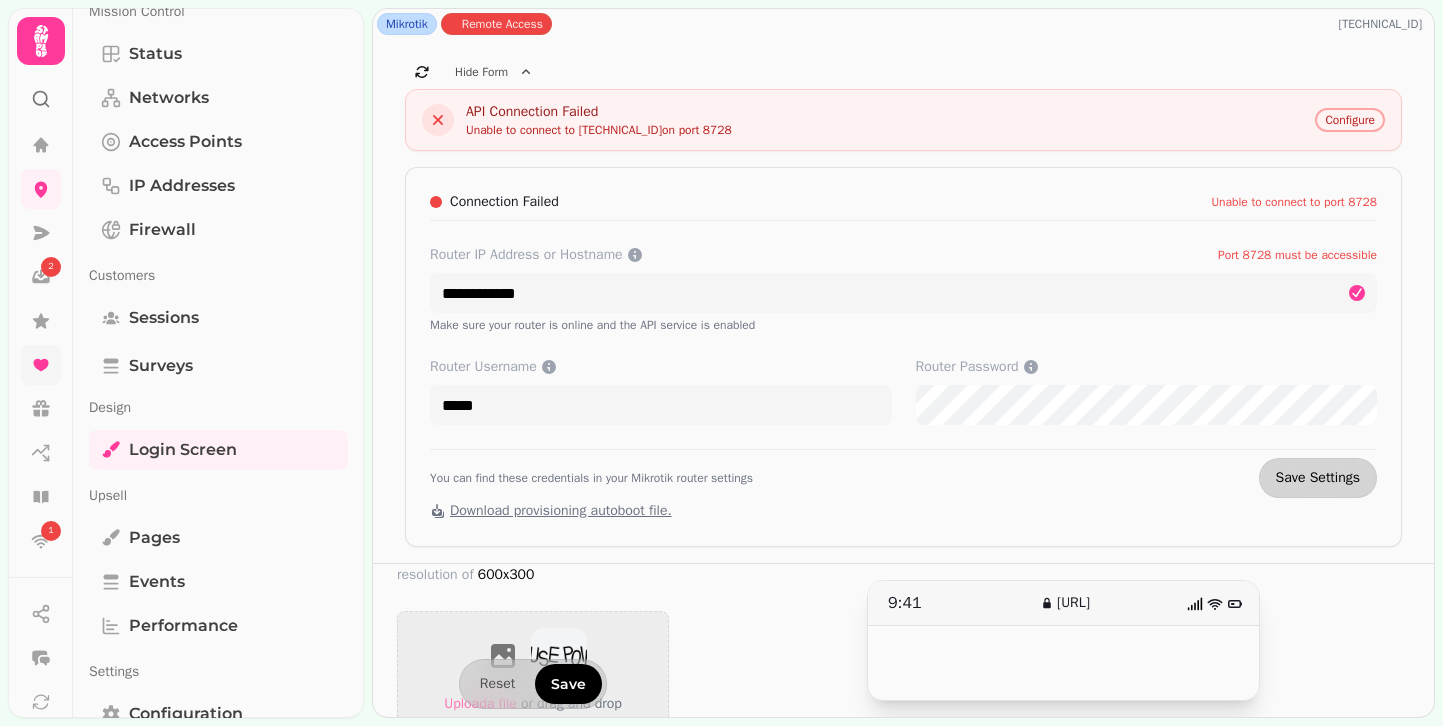 click on "Save Settings" at bounding box center (1318, 478) 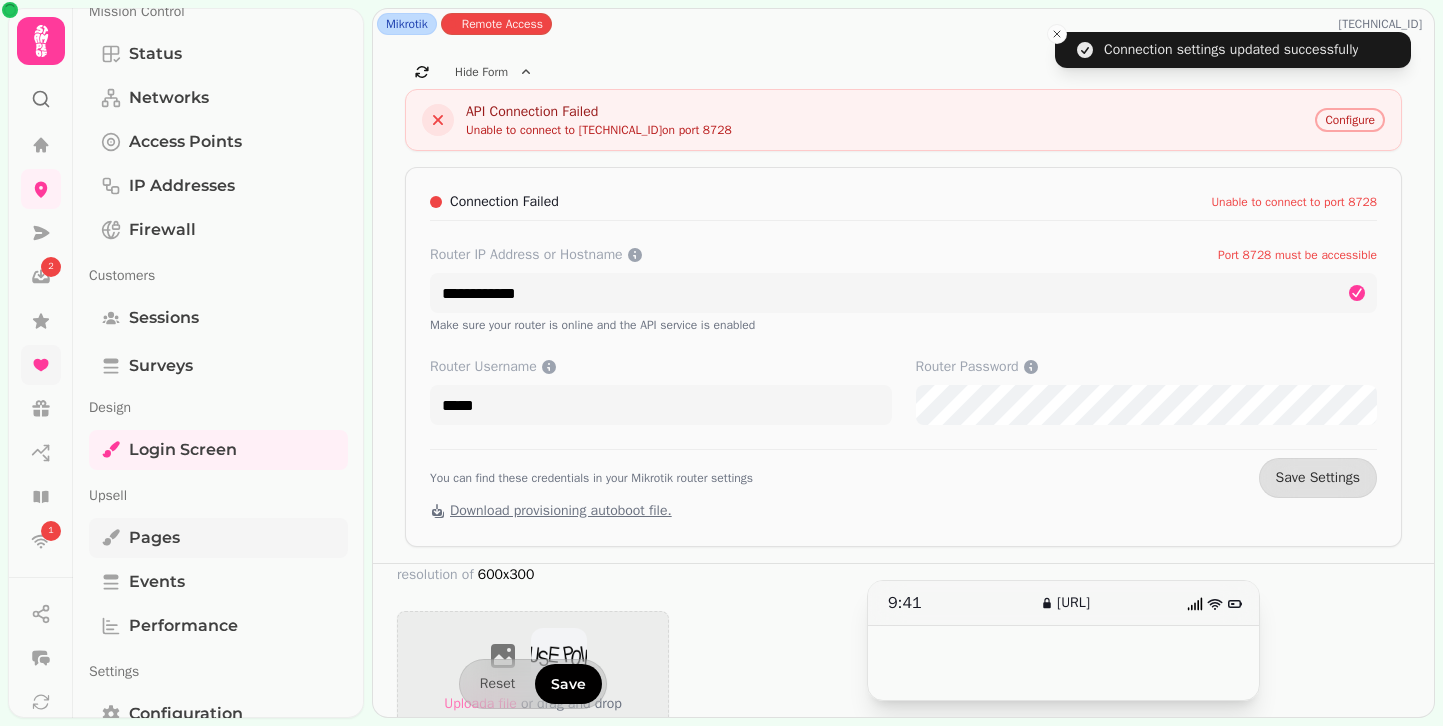 click on "Pages" at bounding box center [218, 538] 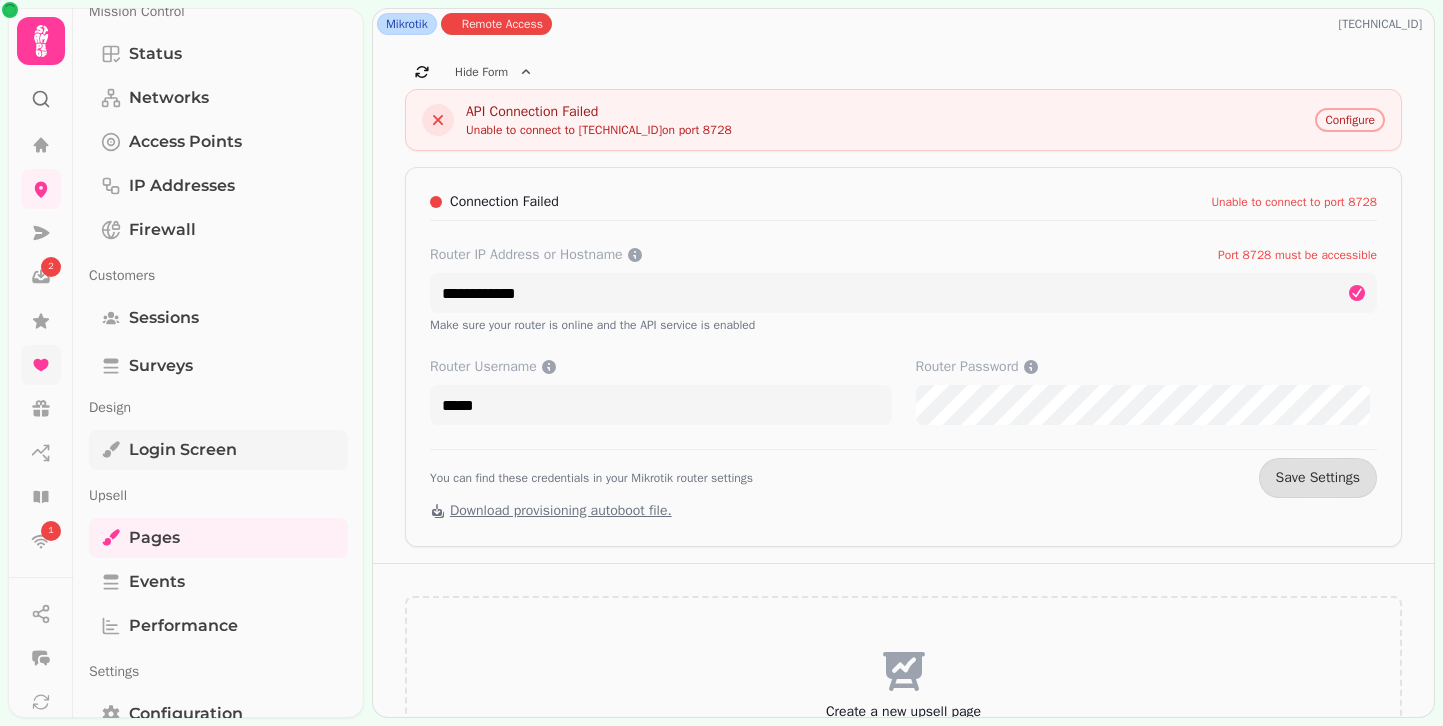 click on "Login screen" at bounding box center [183, 450] 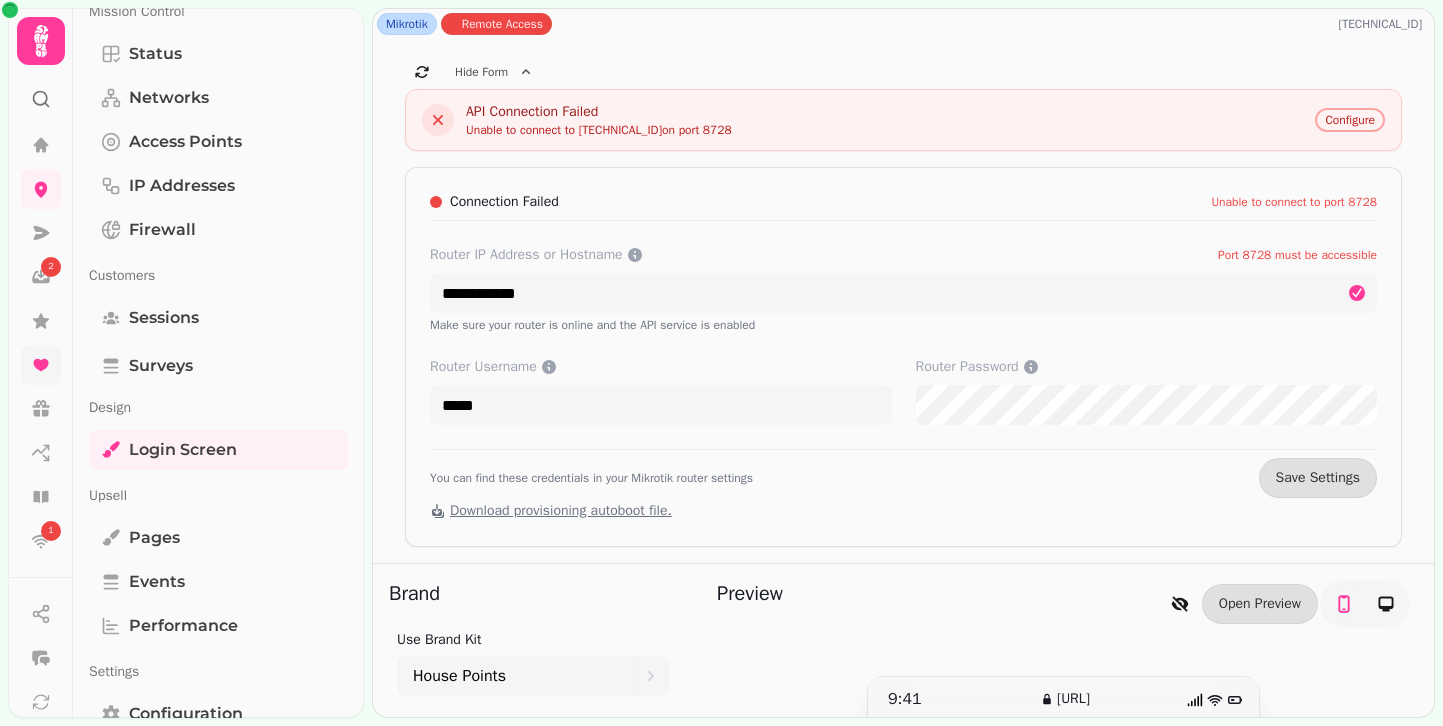 scroll, scrollTop: 255, scrollLeft: 0, axis: vertical 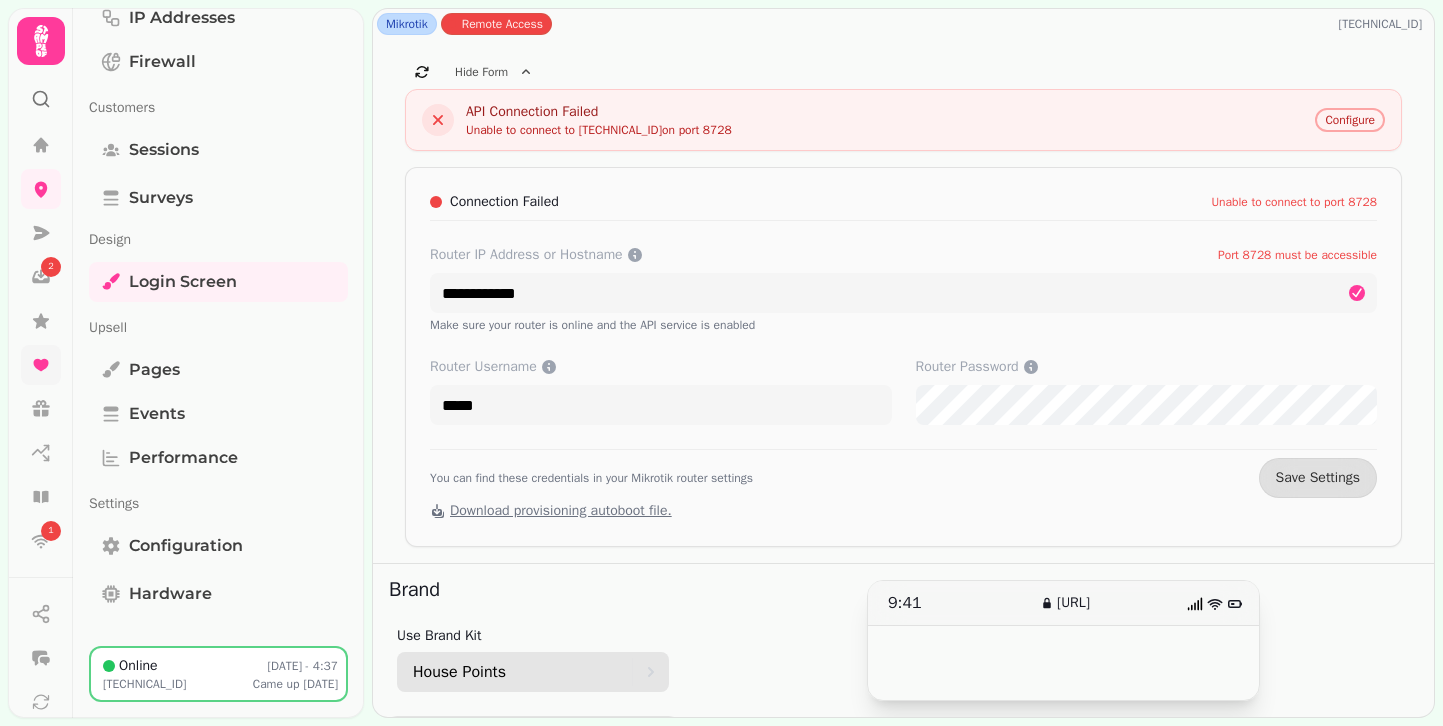 click on "House Points" at bounding box center (459, 672) 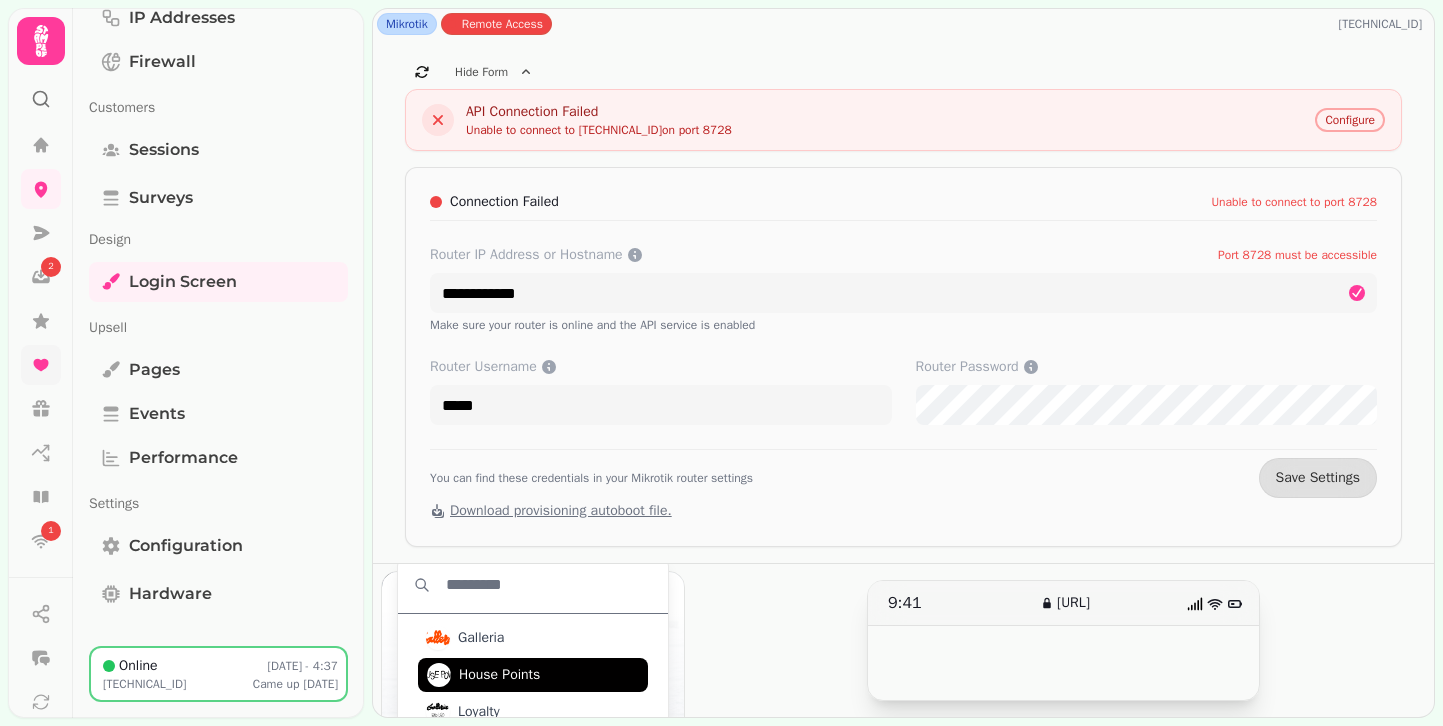 scroll, scrollTop: 145, scrollLeft: 0, axis: vertical 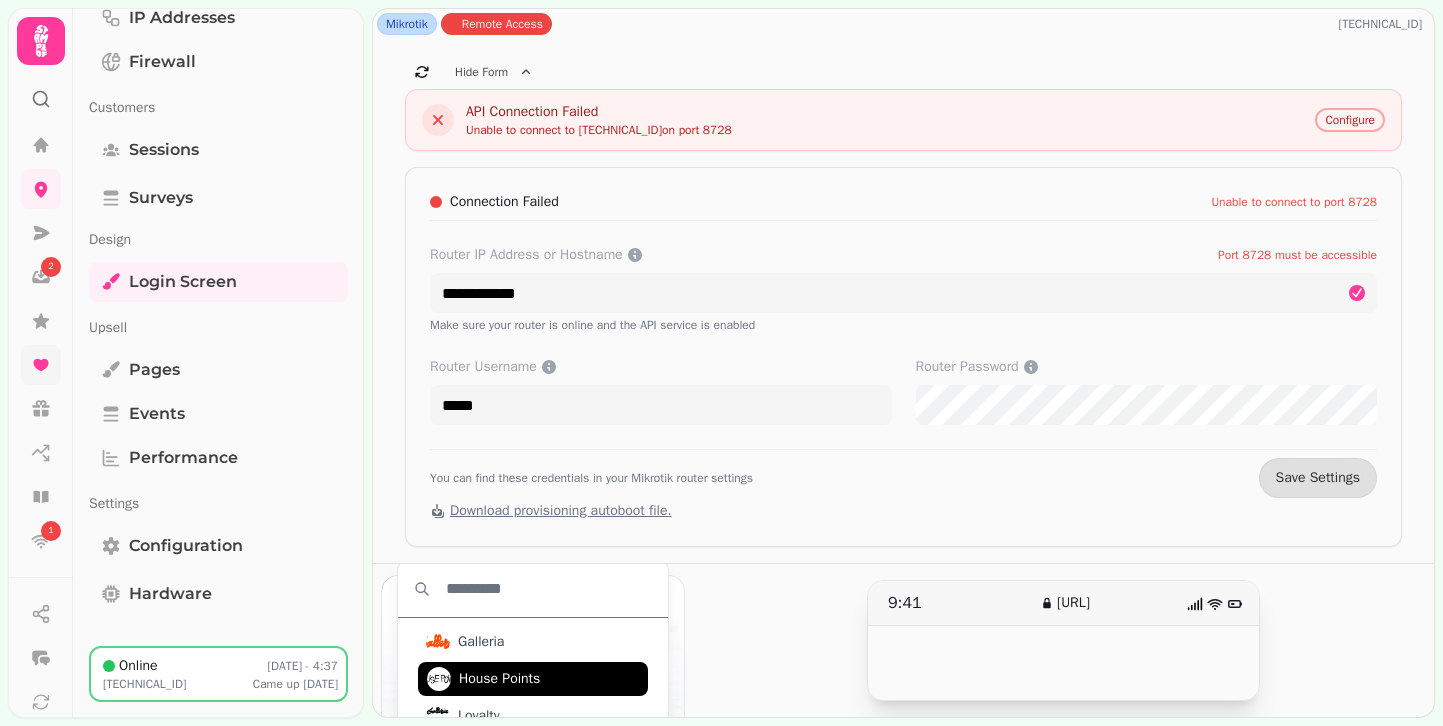 click on "**********" at bounding box center (903, 301) 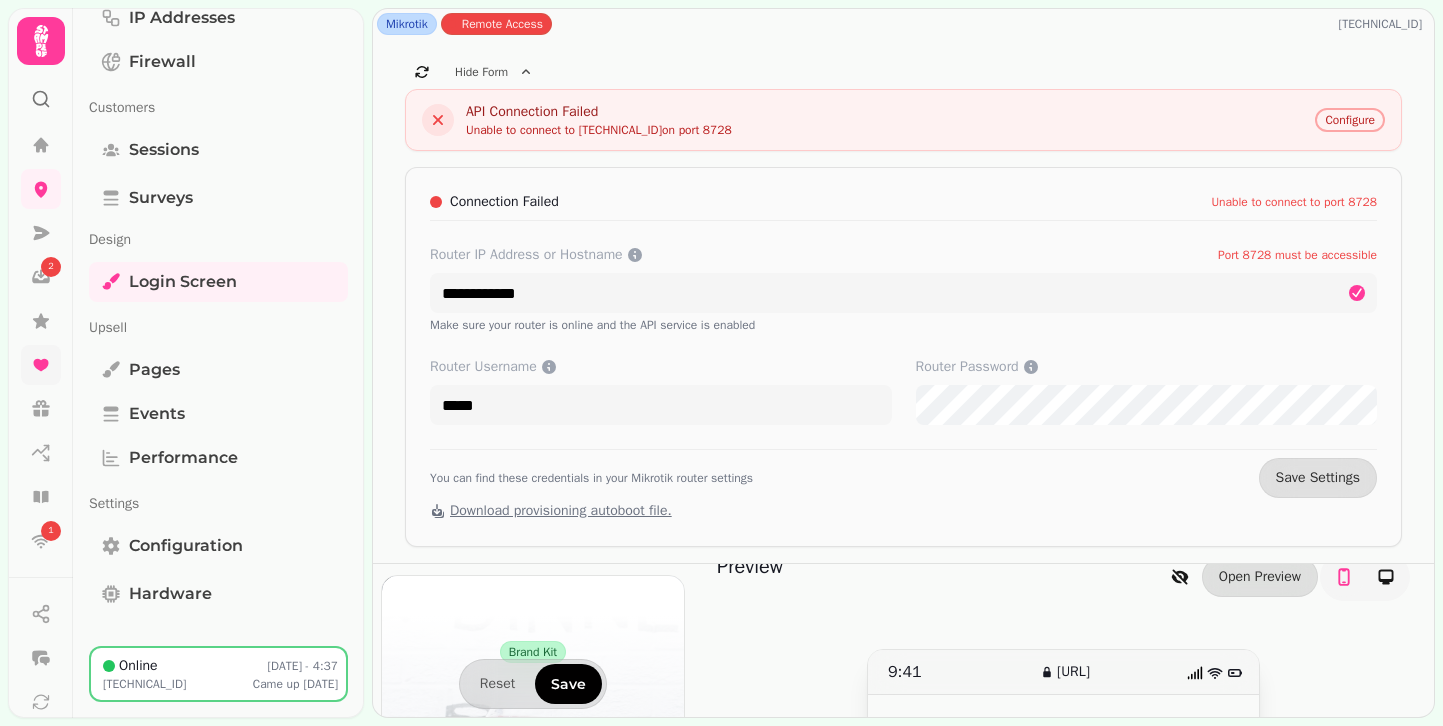 scroll, scrollTop: 0, scrollLeft: 0, axis: both 